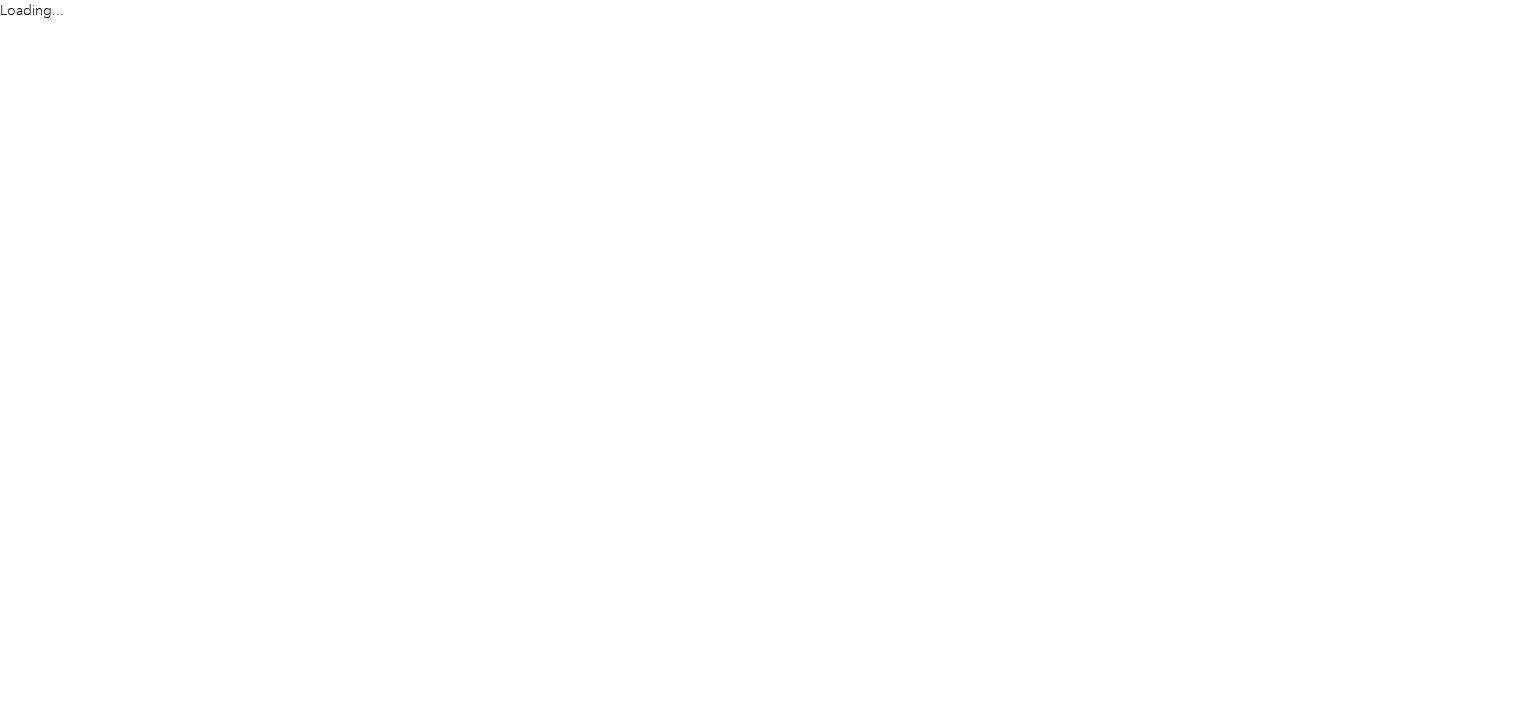 scroll, scrollTop: 0, scrollLeft: 0, axis: both 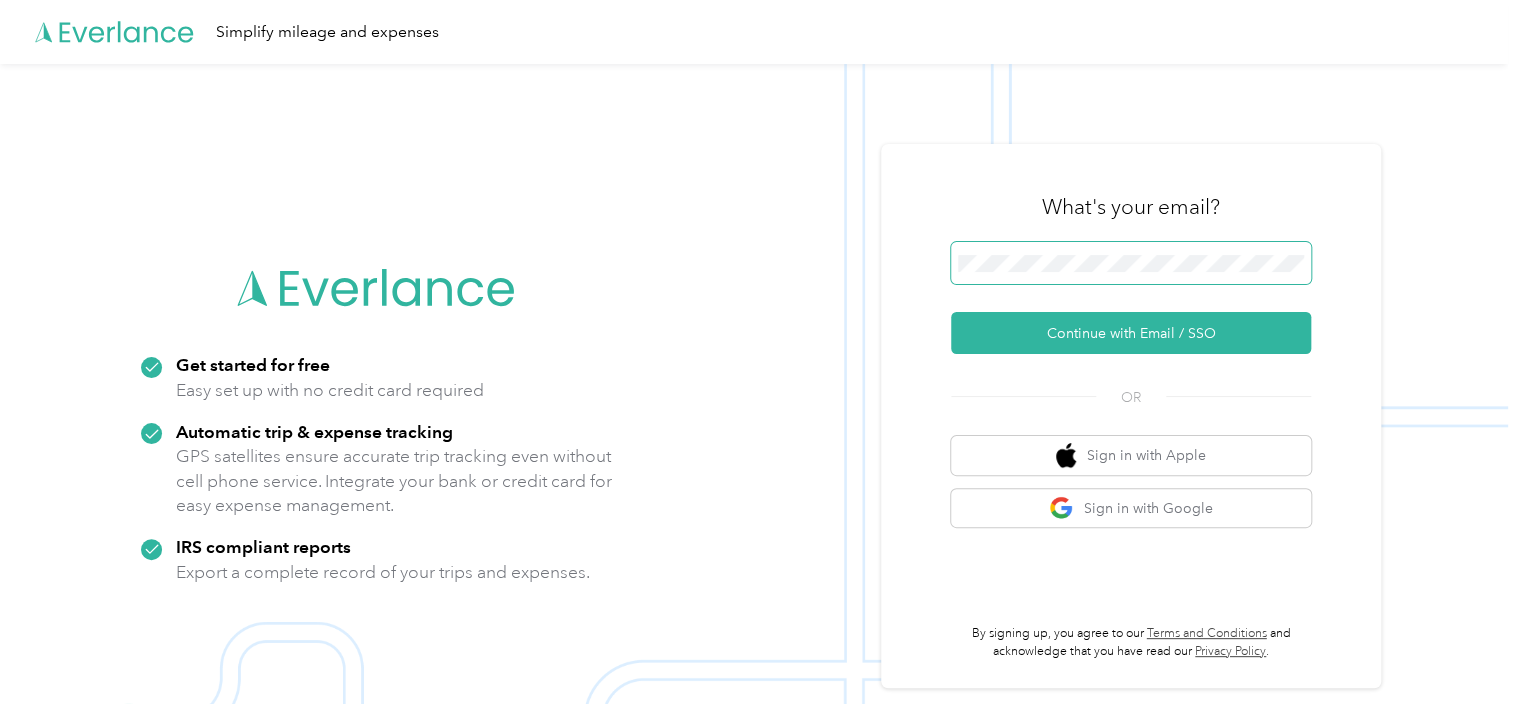 click at bounding box center [1131, 263] 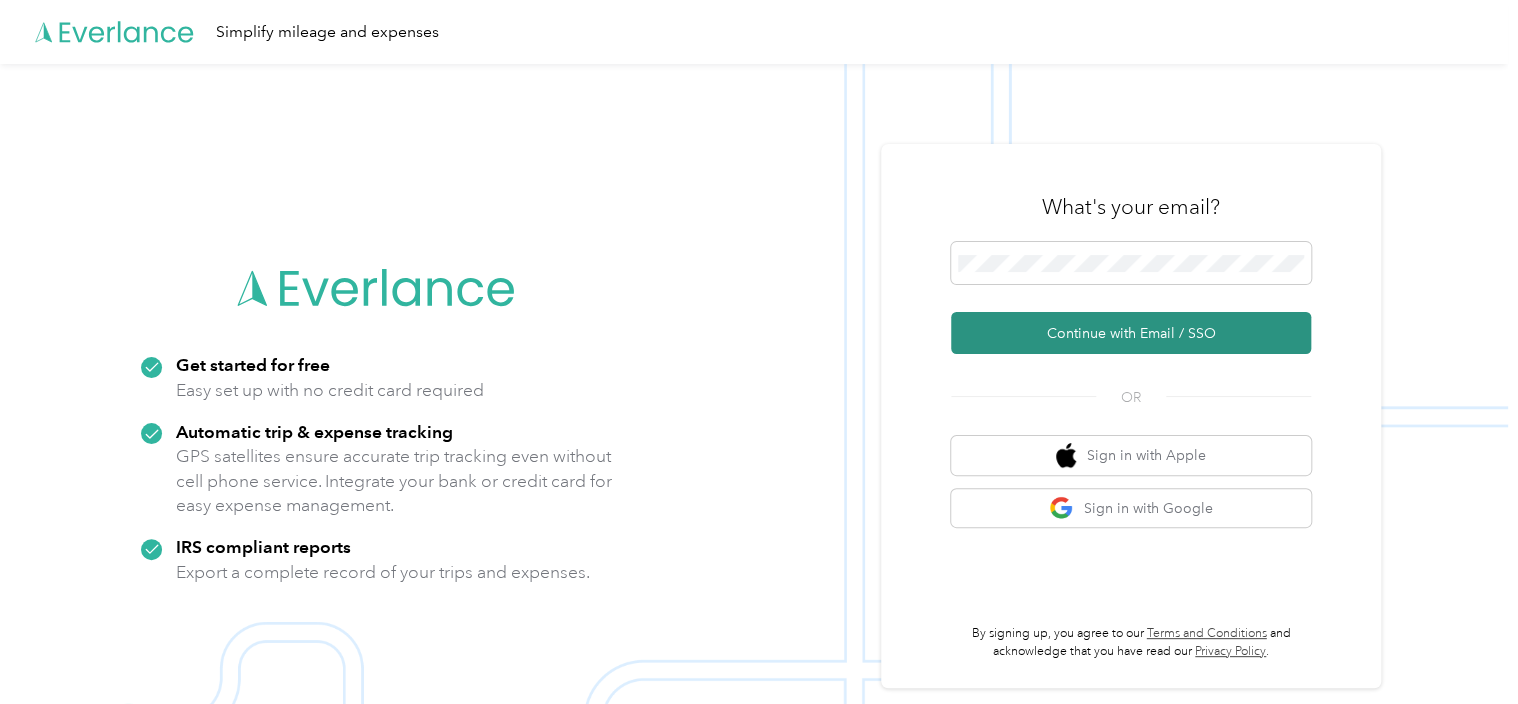 click on "Continue with Email / SSO" at bounding box center (1131, 333) 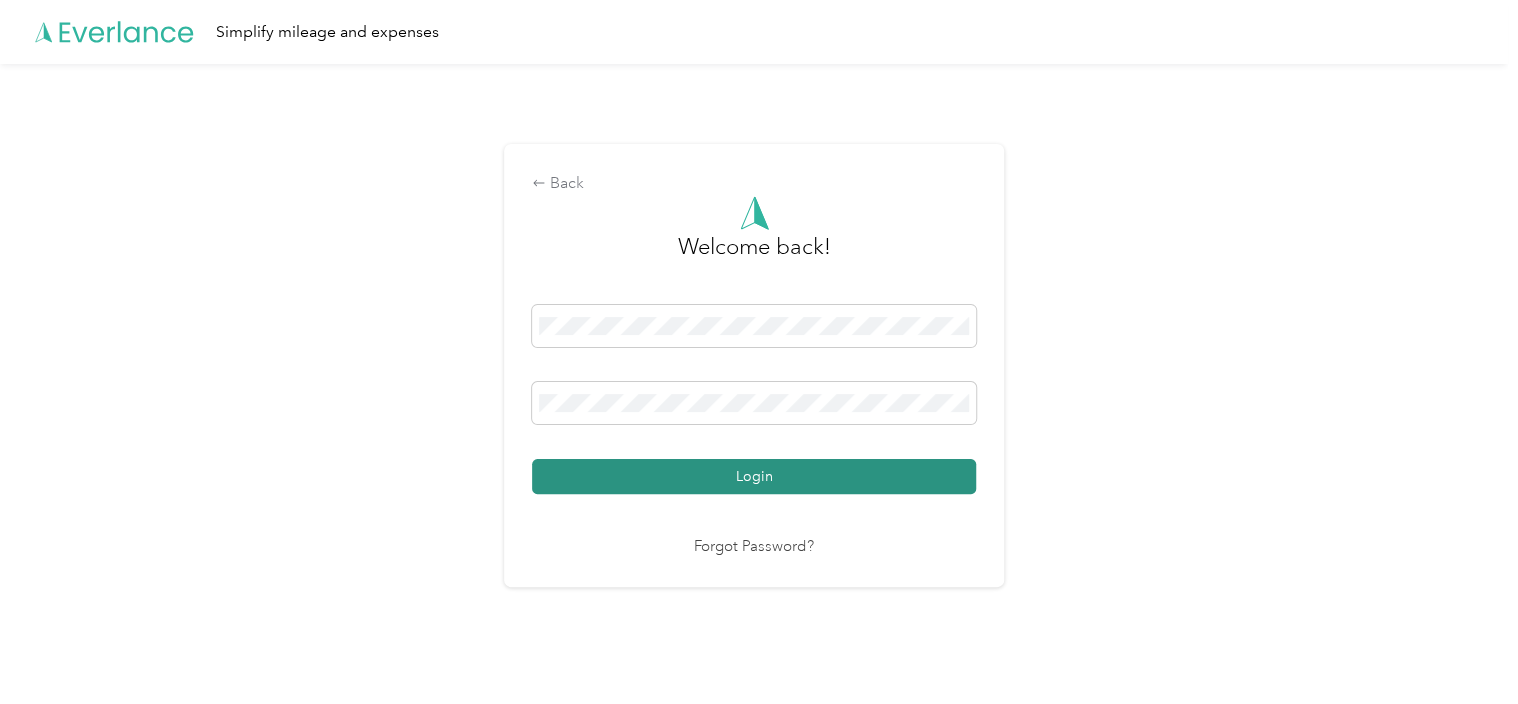 click on "Login" at bounding box center (754, 476) 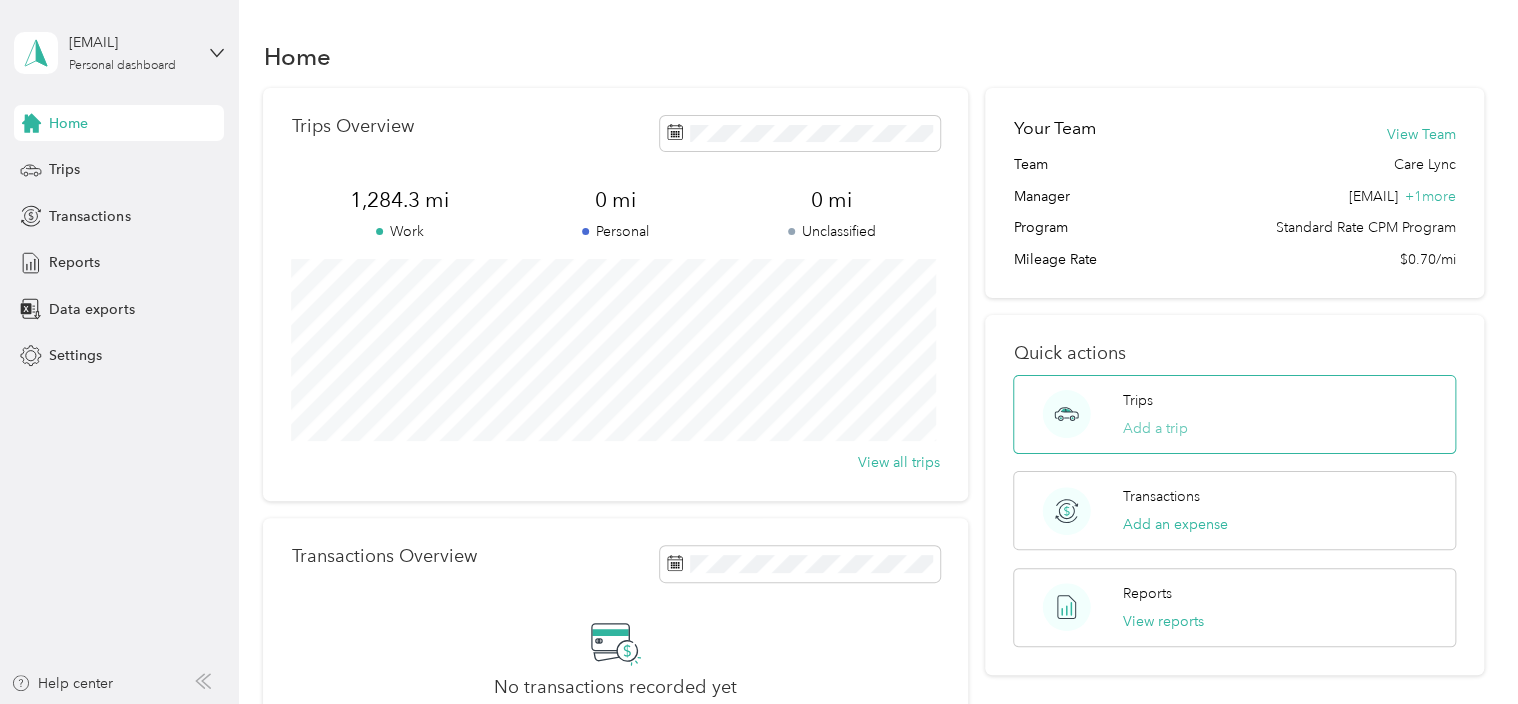click on "Add a trip" at bounding box center (1155, 428) 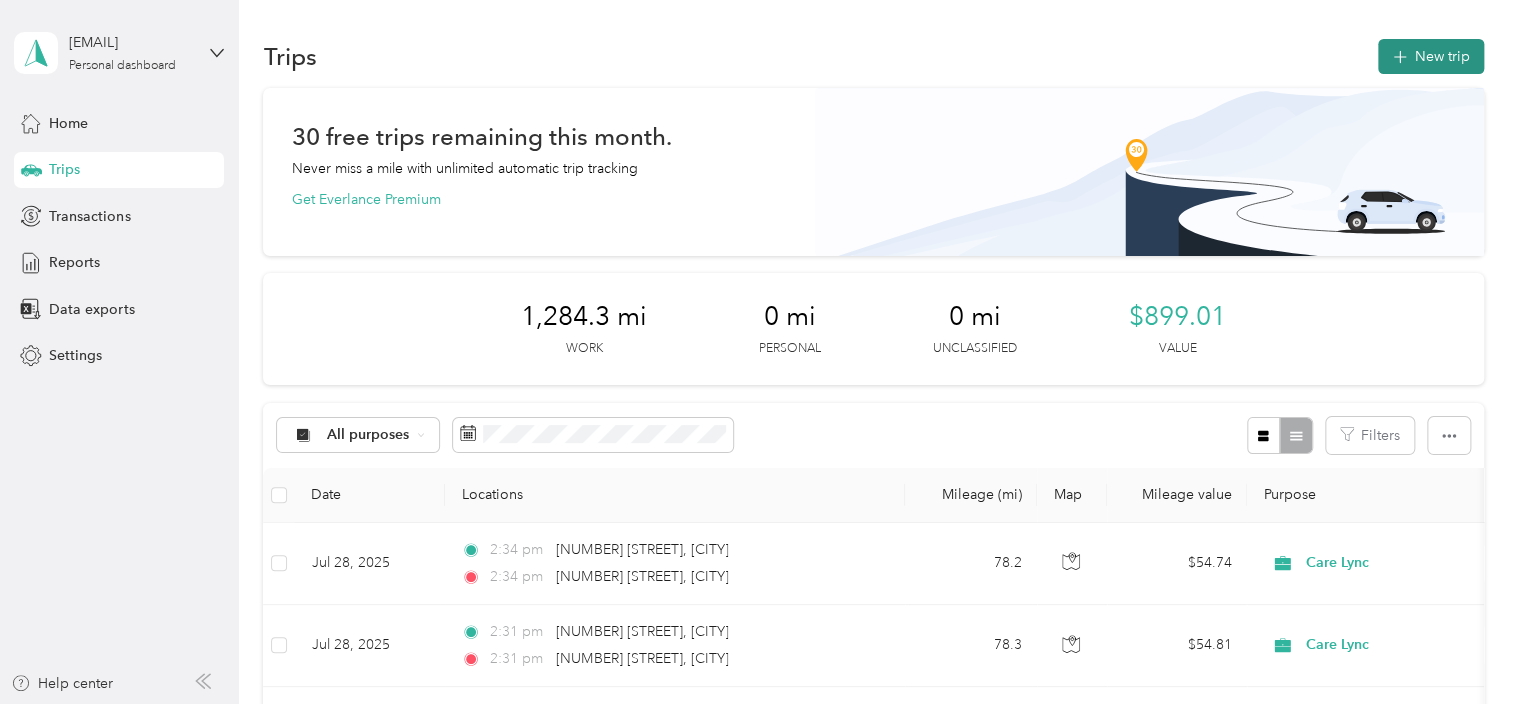 click on "New trip" at bounding box center (1431, 56) 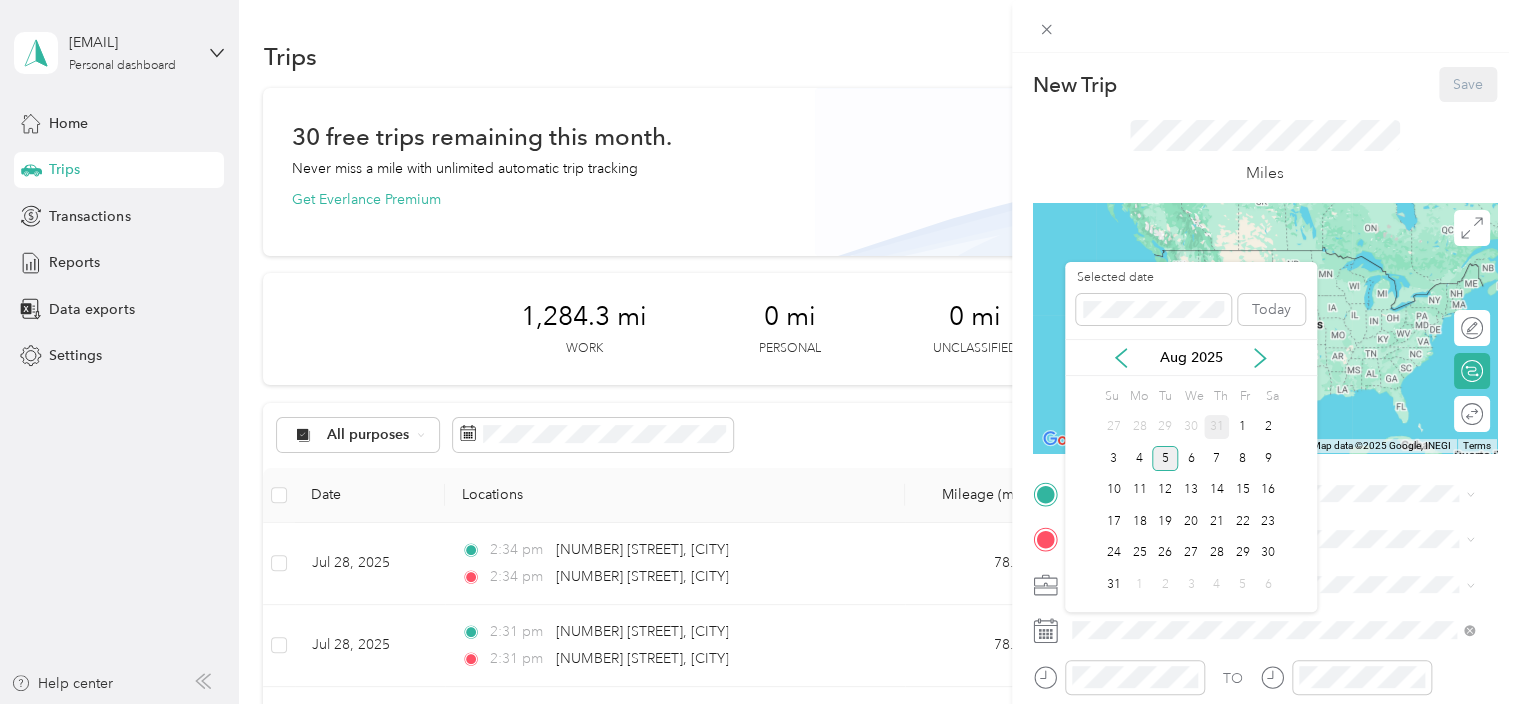 click on "31" at bounding box center [1217, 427] 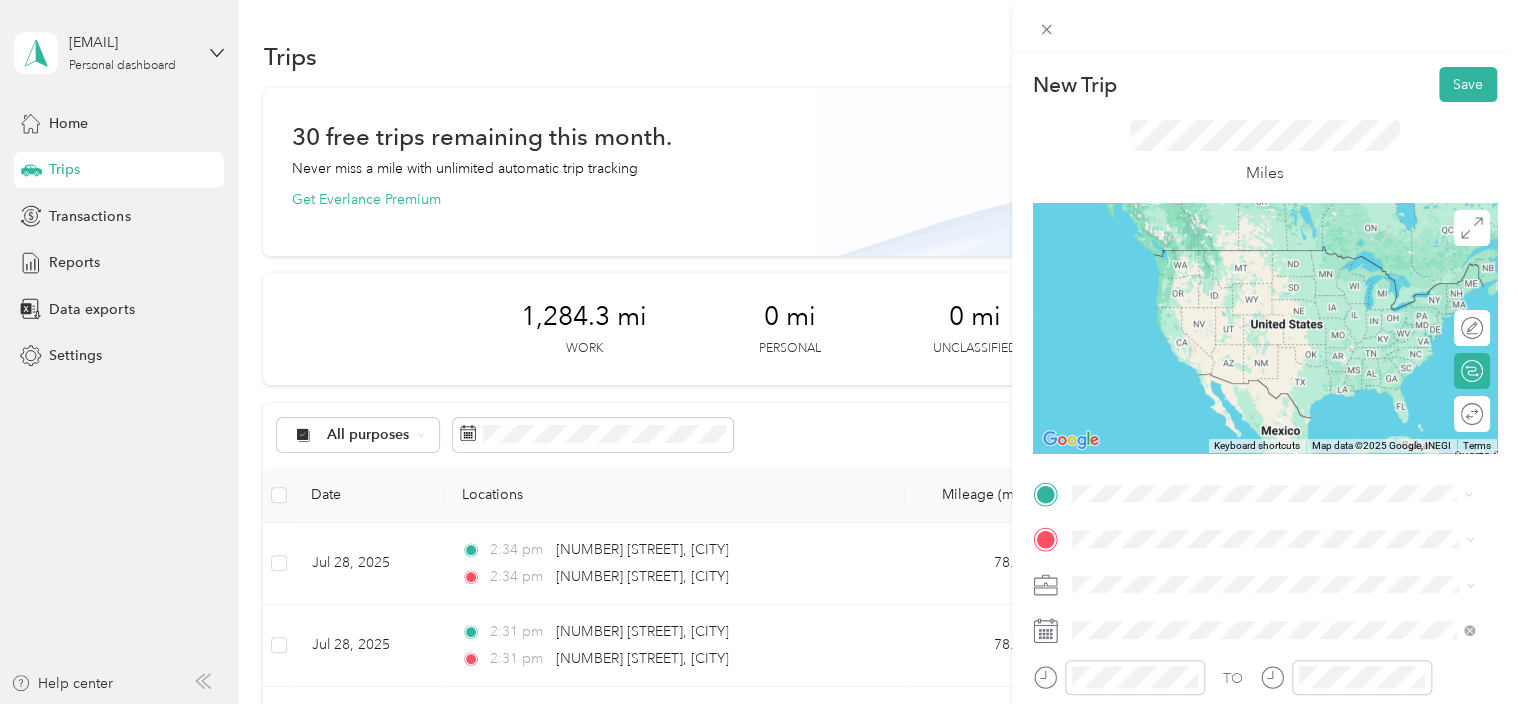 click on "[NUMBER] [STREET]
[CITY], [STATE] [POSTAL_CODE], [COUNTRY]" at bounding box center (1253, 258) 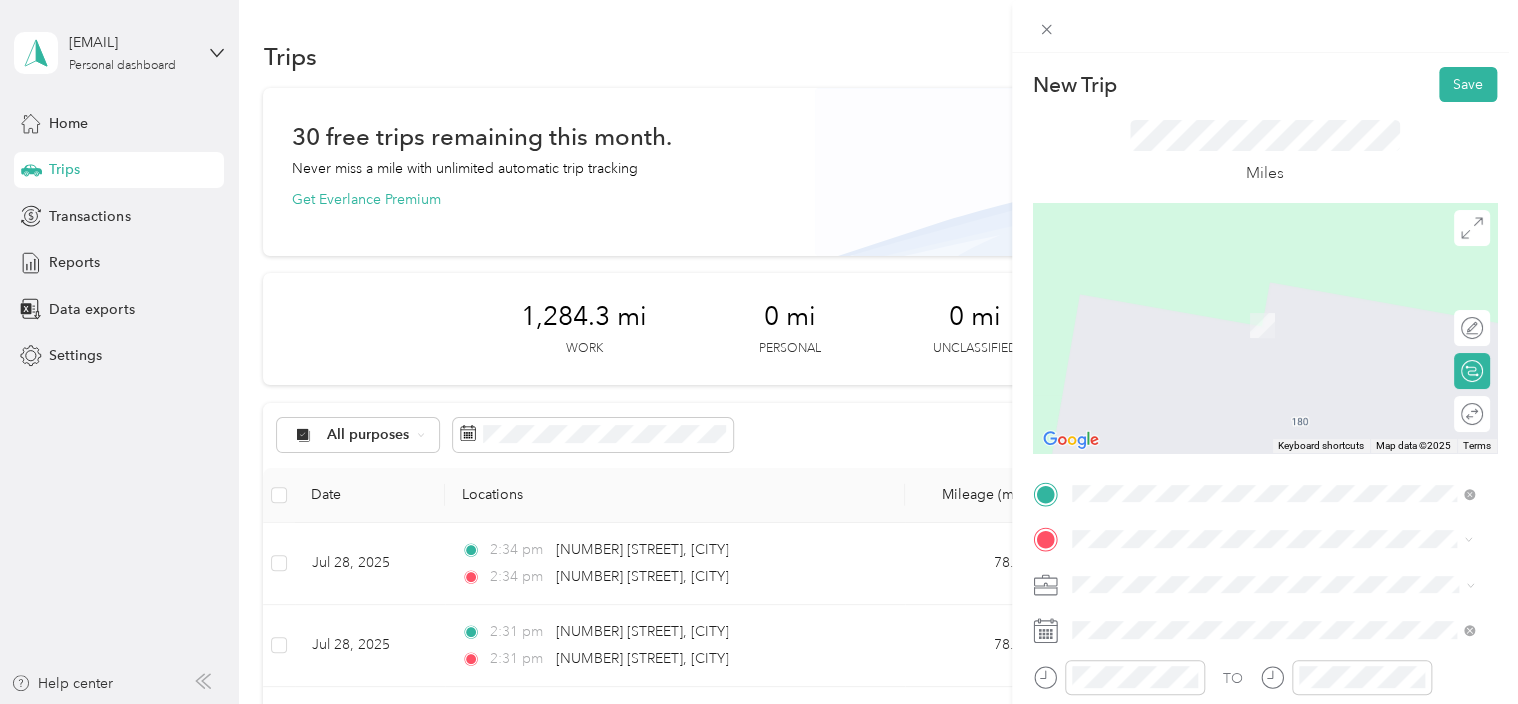 click on "[NUMBER] [STREET]
[CITY], [STATE] [POSTAL_CODE], [COUNTRY]" at bounding box center [1253, 304] 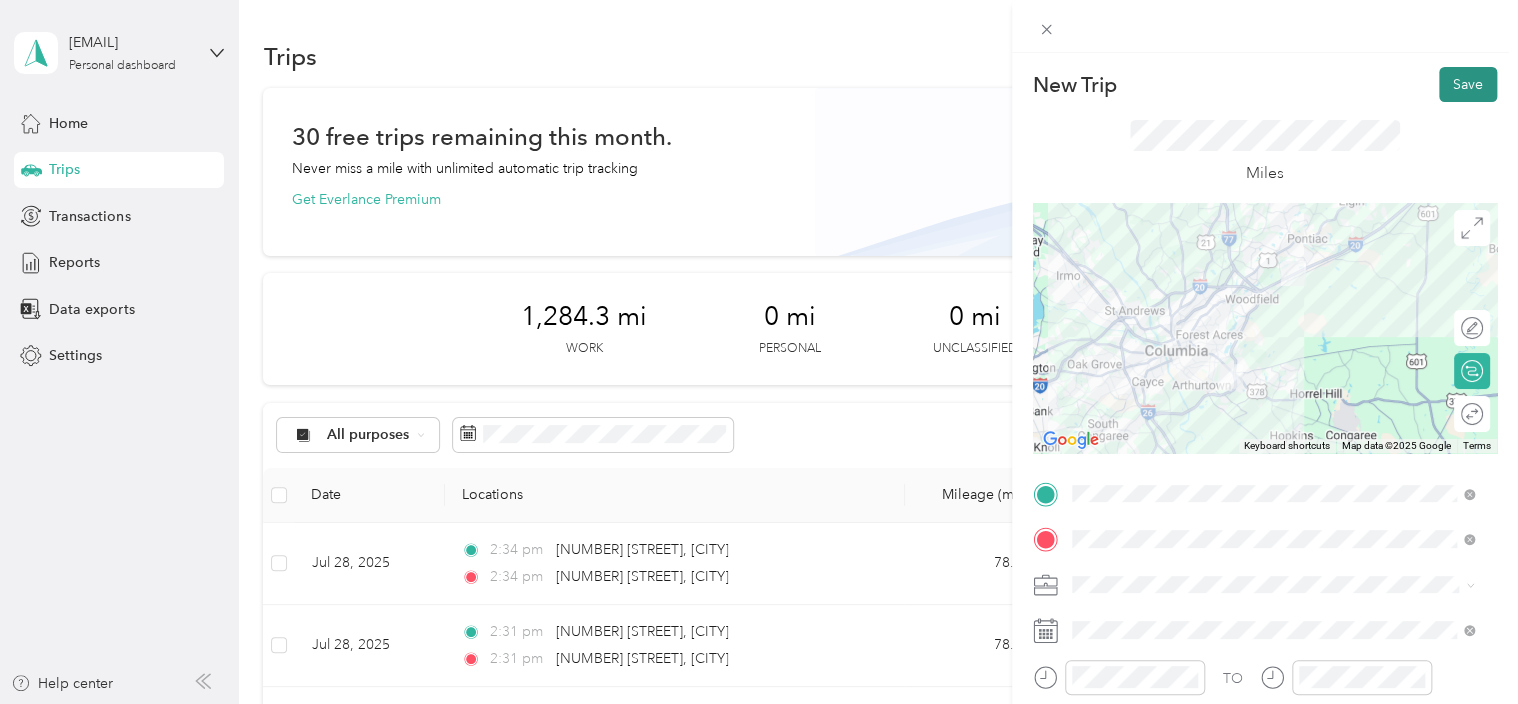 click on "Save" at bounding box center [1468, 84] 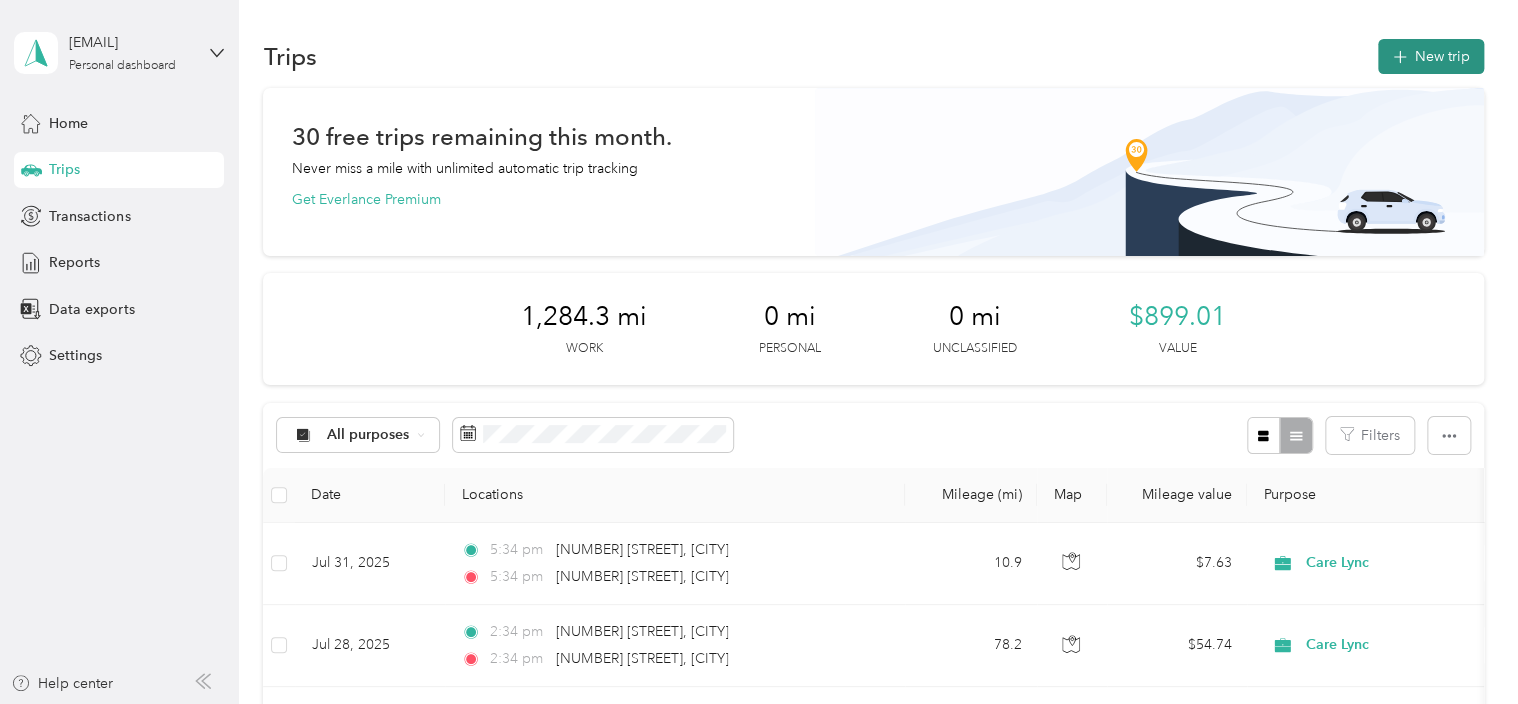 click 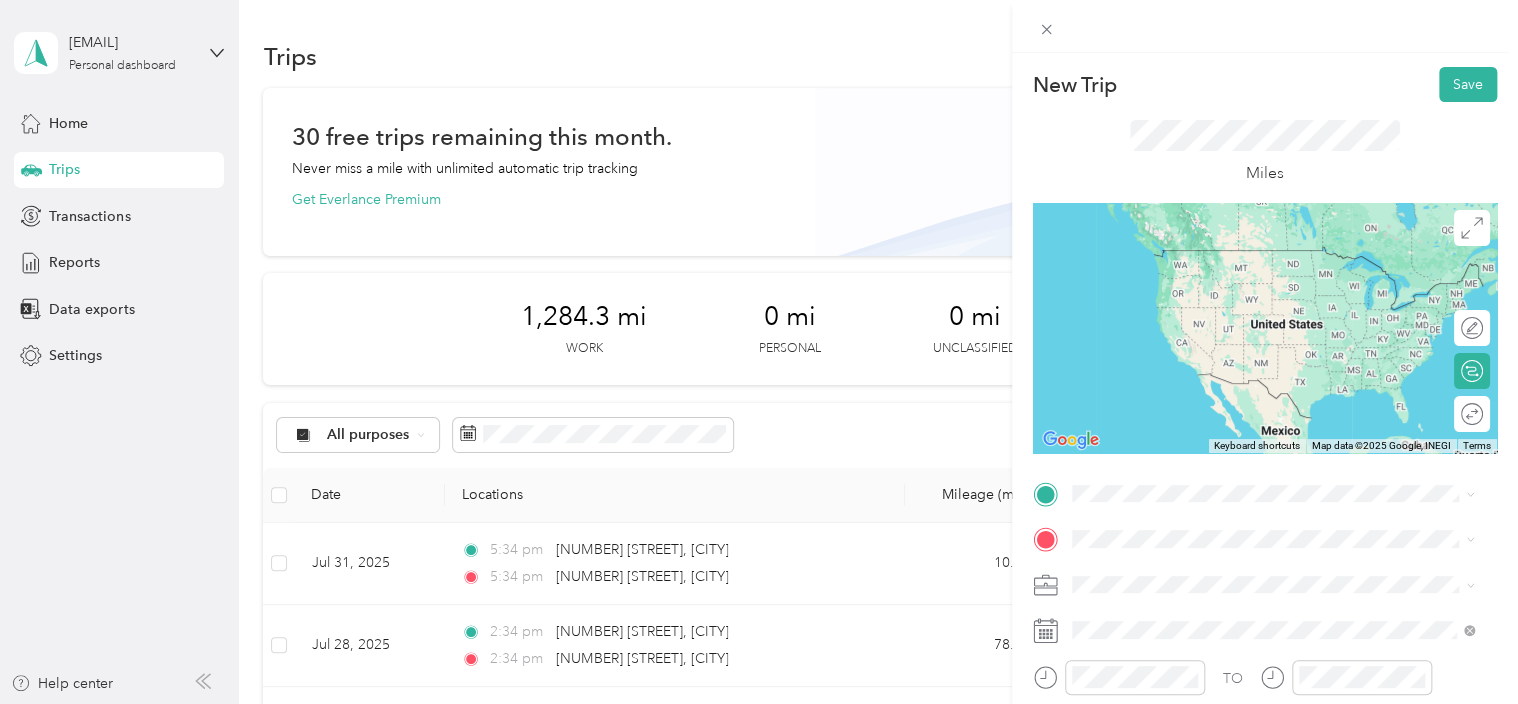 click on "[NUMBER] [STREET]
[CITY], [STATE] [POSTAL_CODE], [COUNTRY]" at bounding box center [1253, 248] 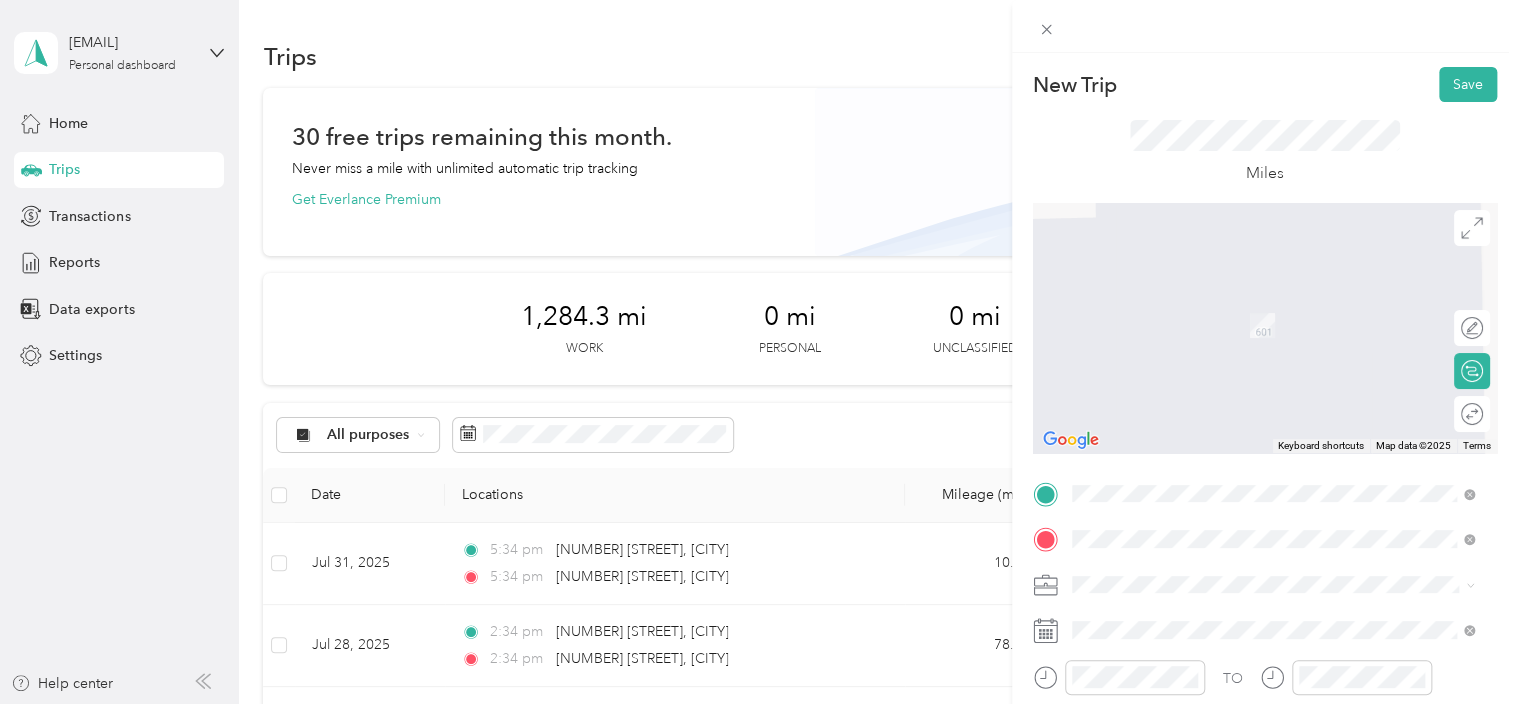 click on "[NUMBER] [STREET]
[CITY], [STATE] [POSTAL_CODE], [COUNTRY]" at bounding box center [1253, 304] 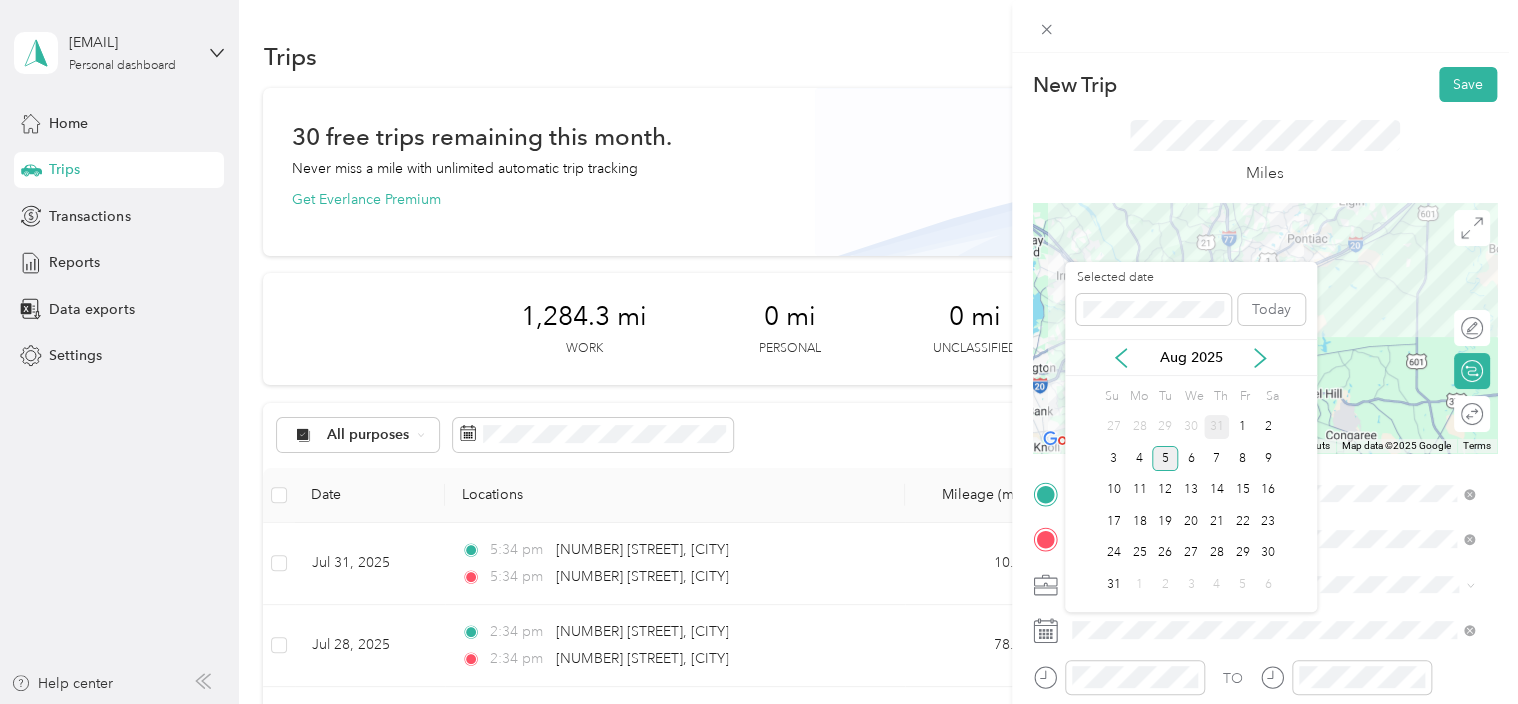 click on "31" at bounding box center (1217, 427) 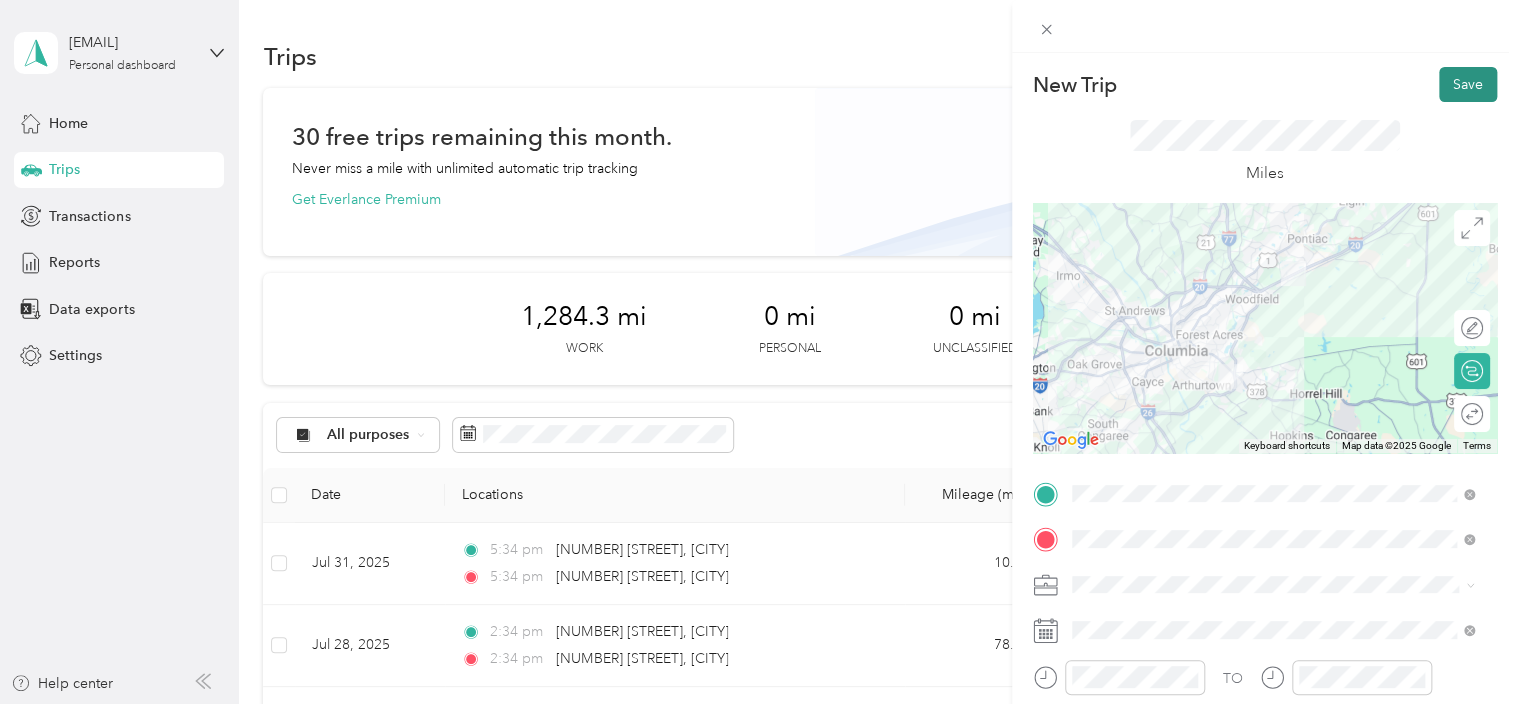 click on "Save" at bounding box center [1468, 84] 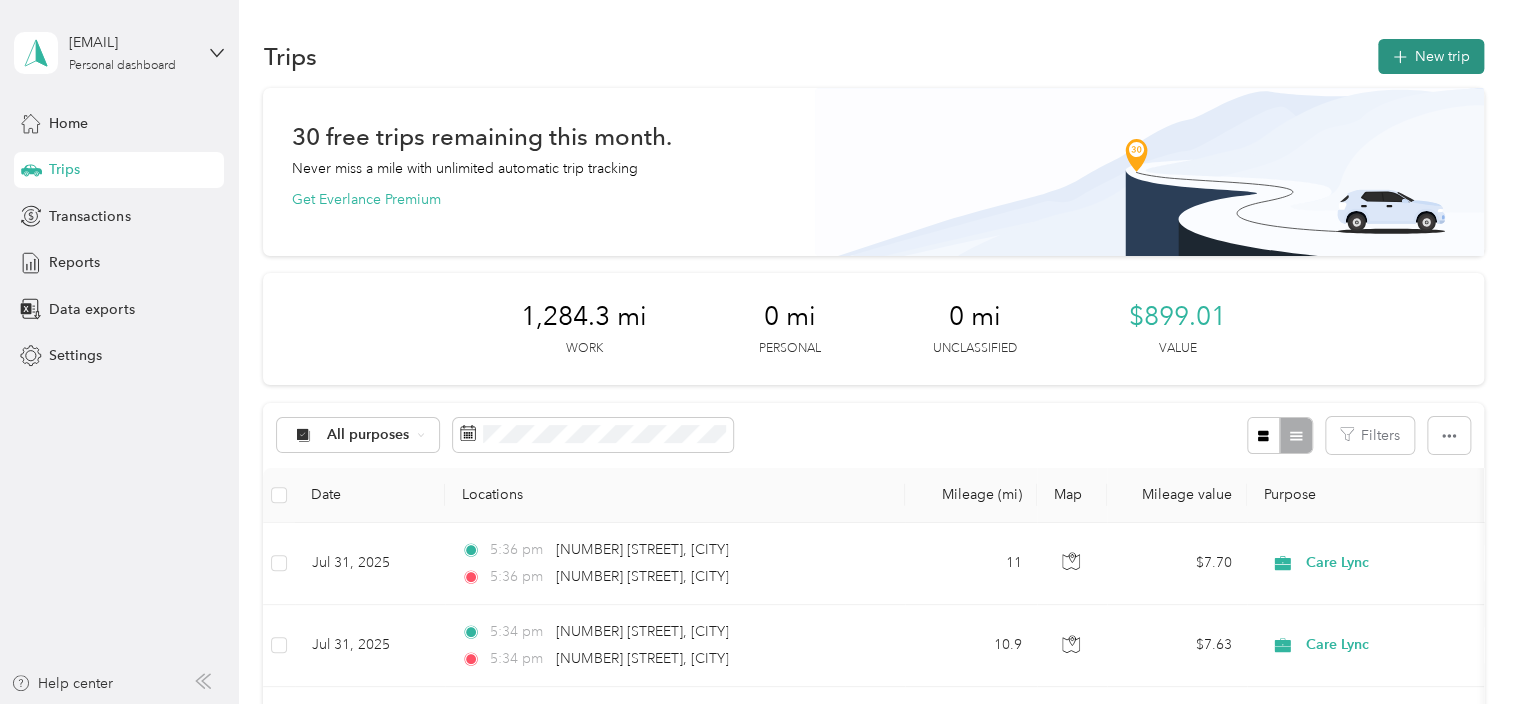 click 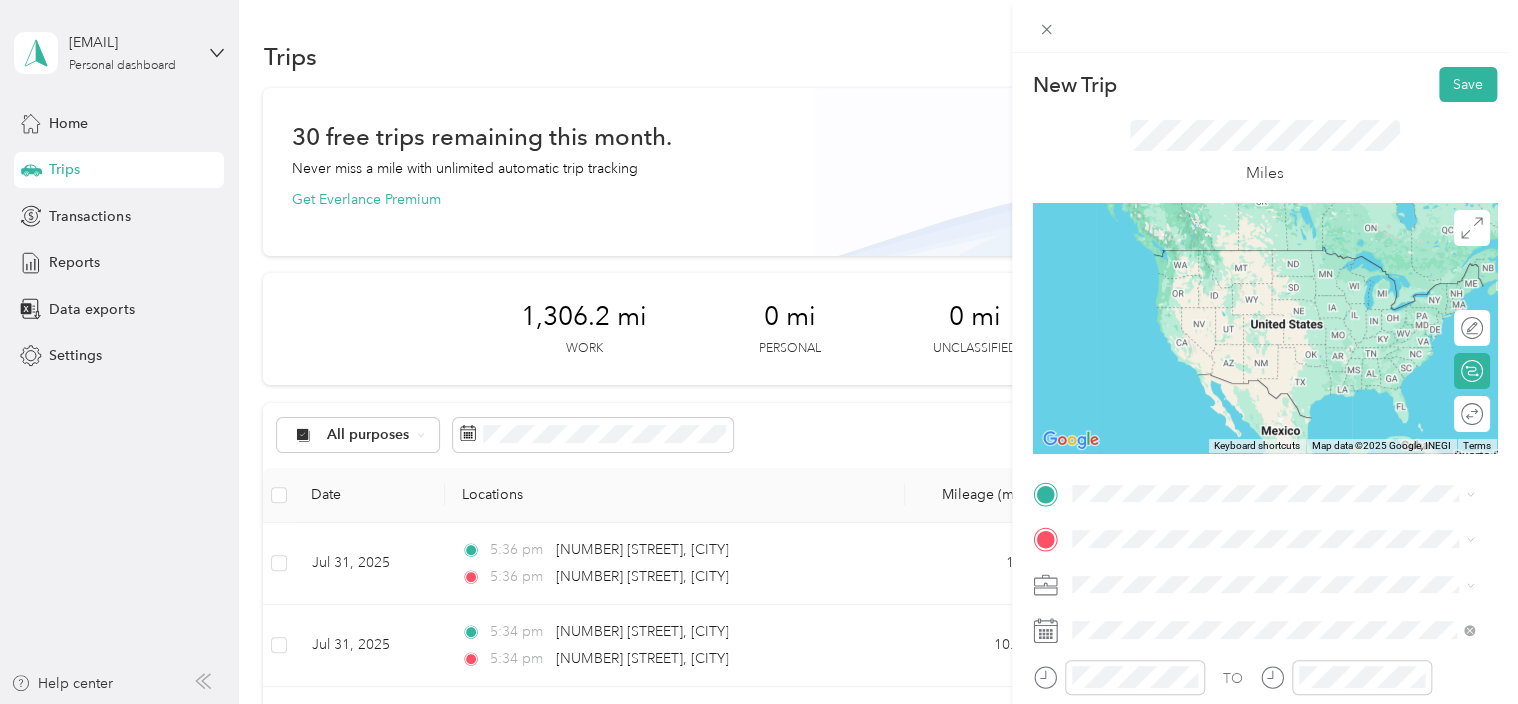 click on "[NUMBER] [STREET]
[CITY], [STATE] [POSTAL_CODE], [COUNTRY]" at bounding box center [1253, 302] 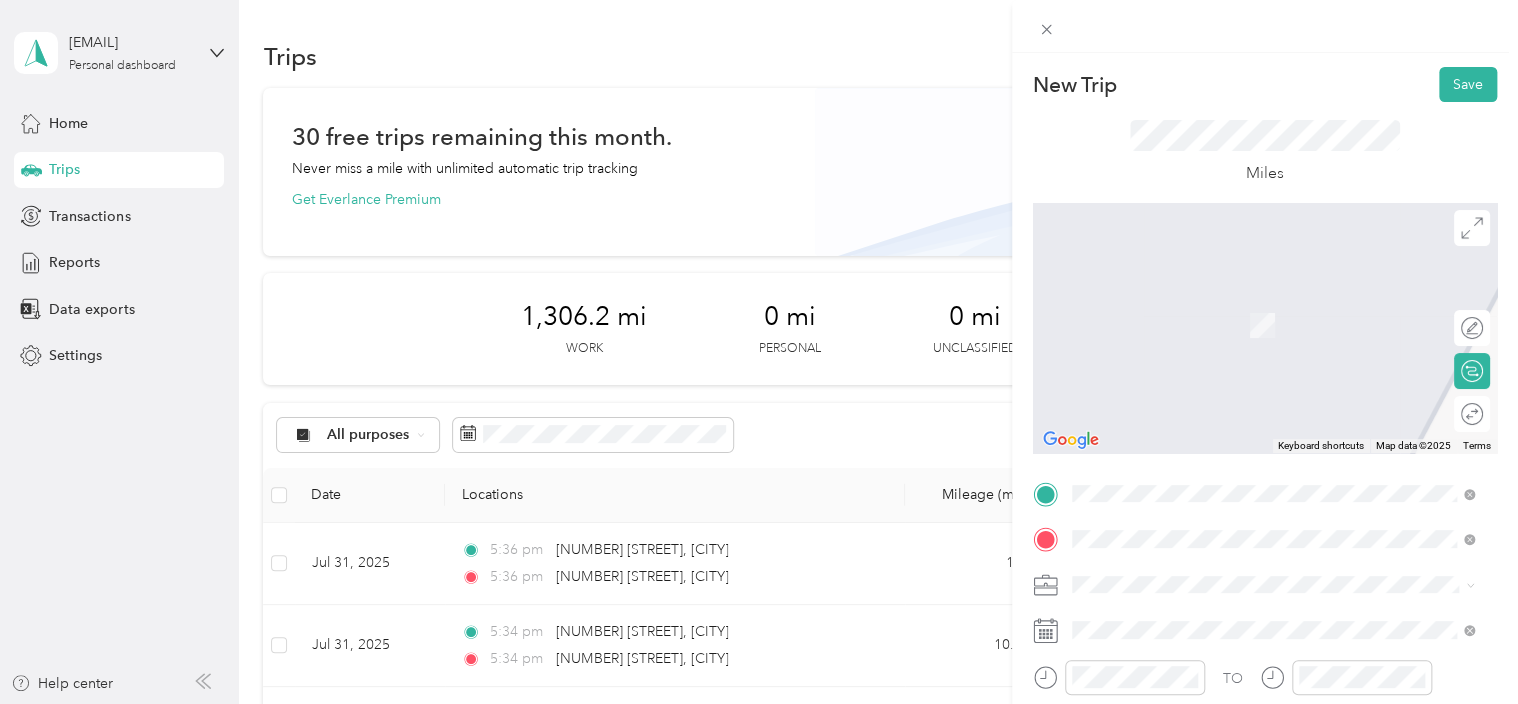click on "[NUMBER] [STREET]
[CITY], [STATE] [POSTAL_CODE], [COUNTRY]" at bounding box center (1253, 258) 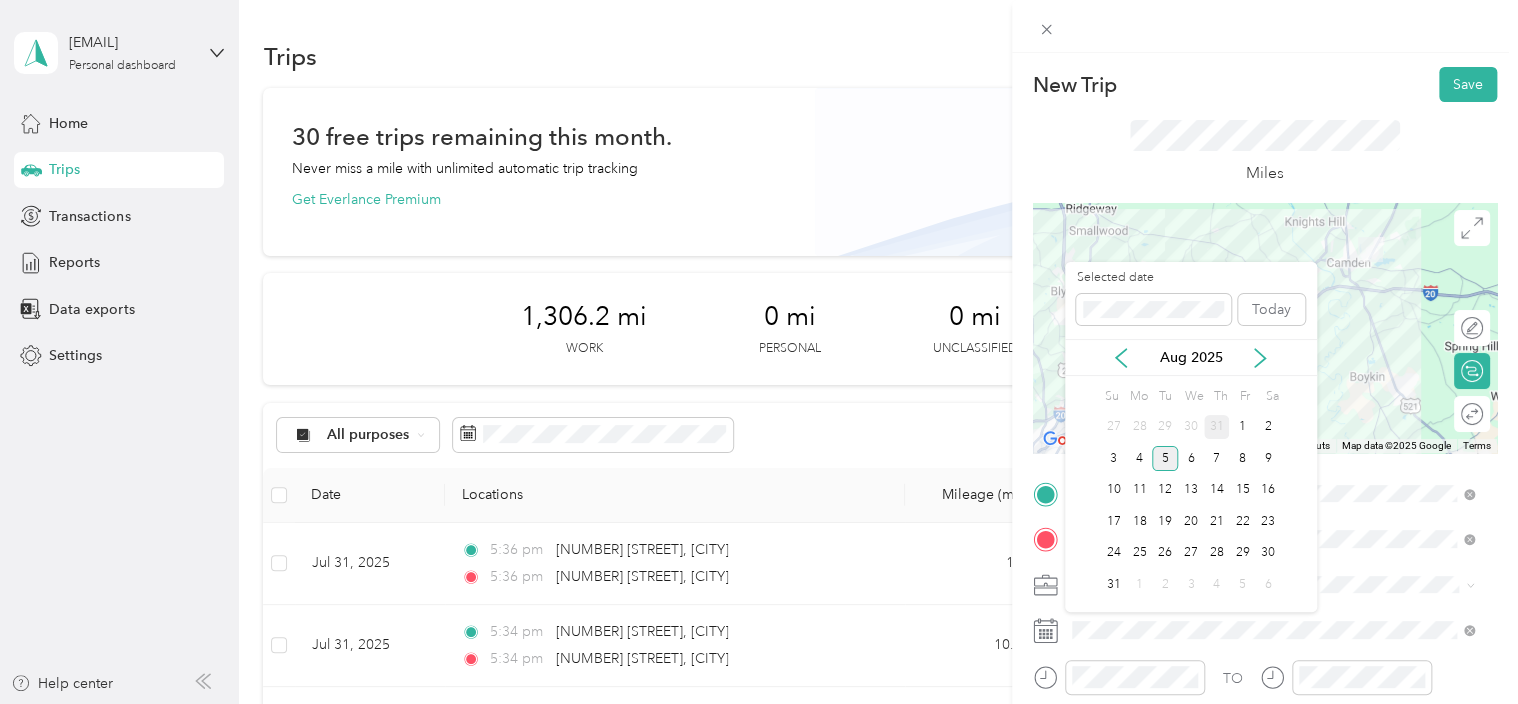 click on "31" at bounding box center [1217, 427] 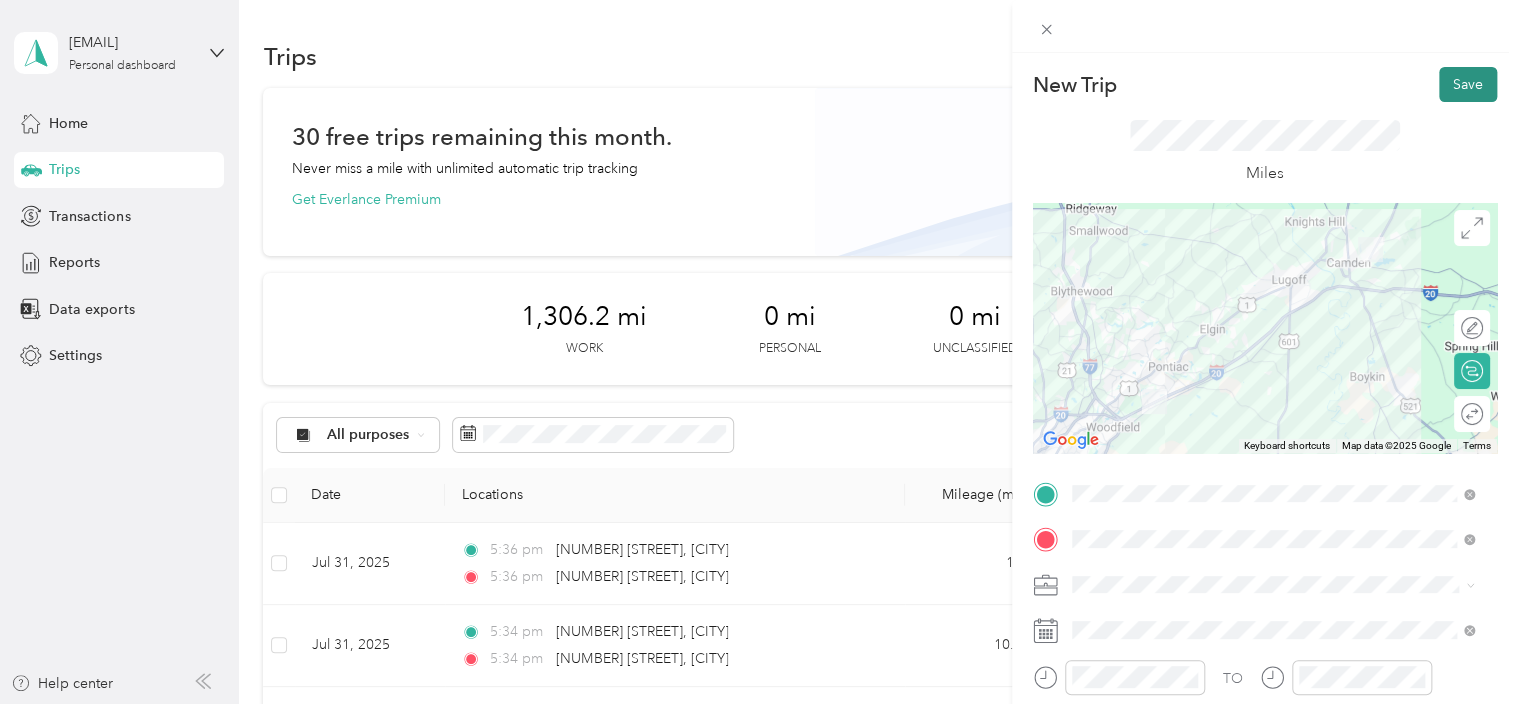 click on "Save" at bounding box center (1468, 84) 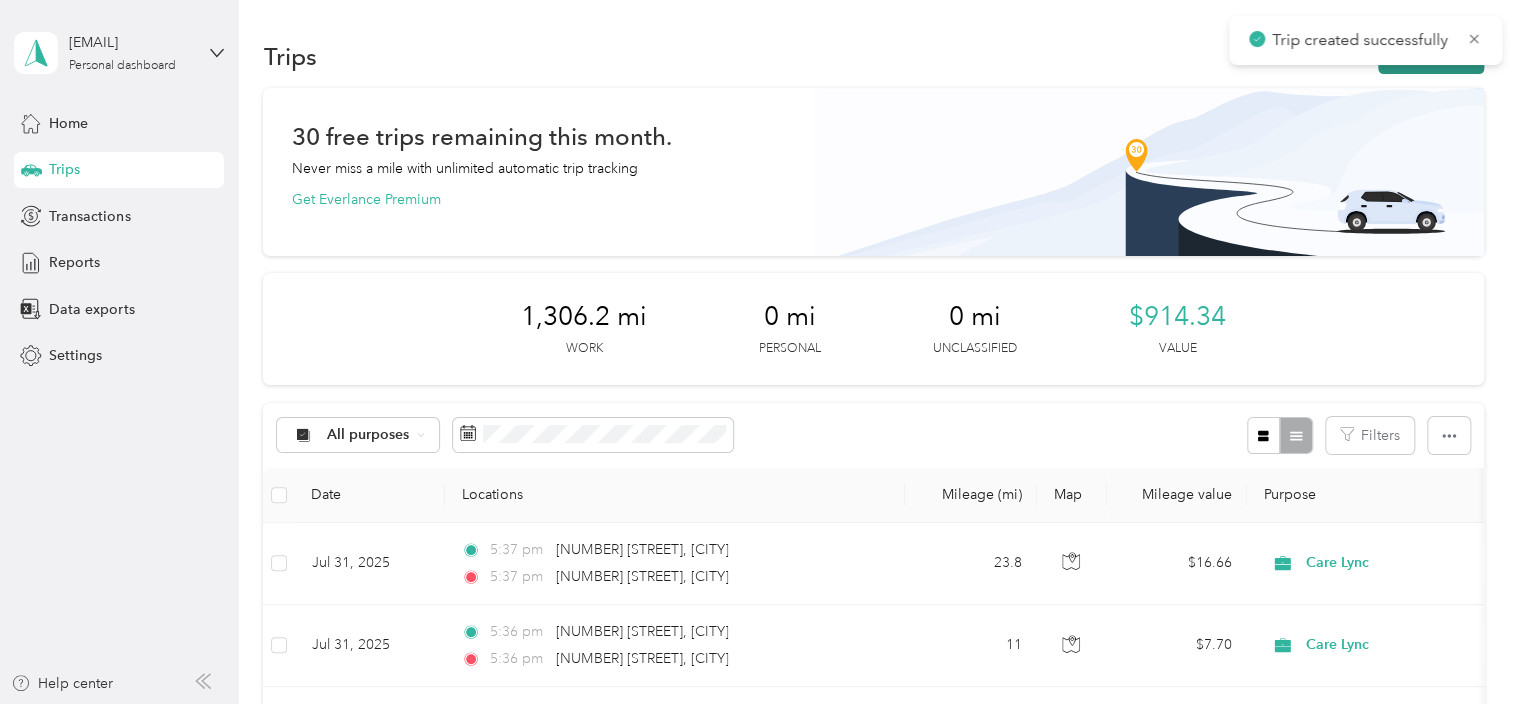 click on "New trip" at bounding box center (1431, 56) 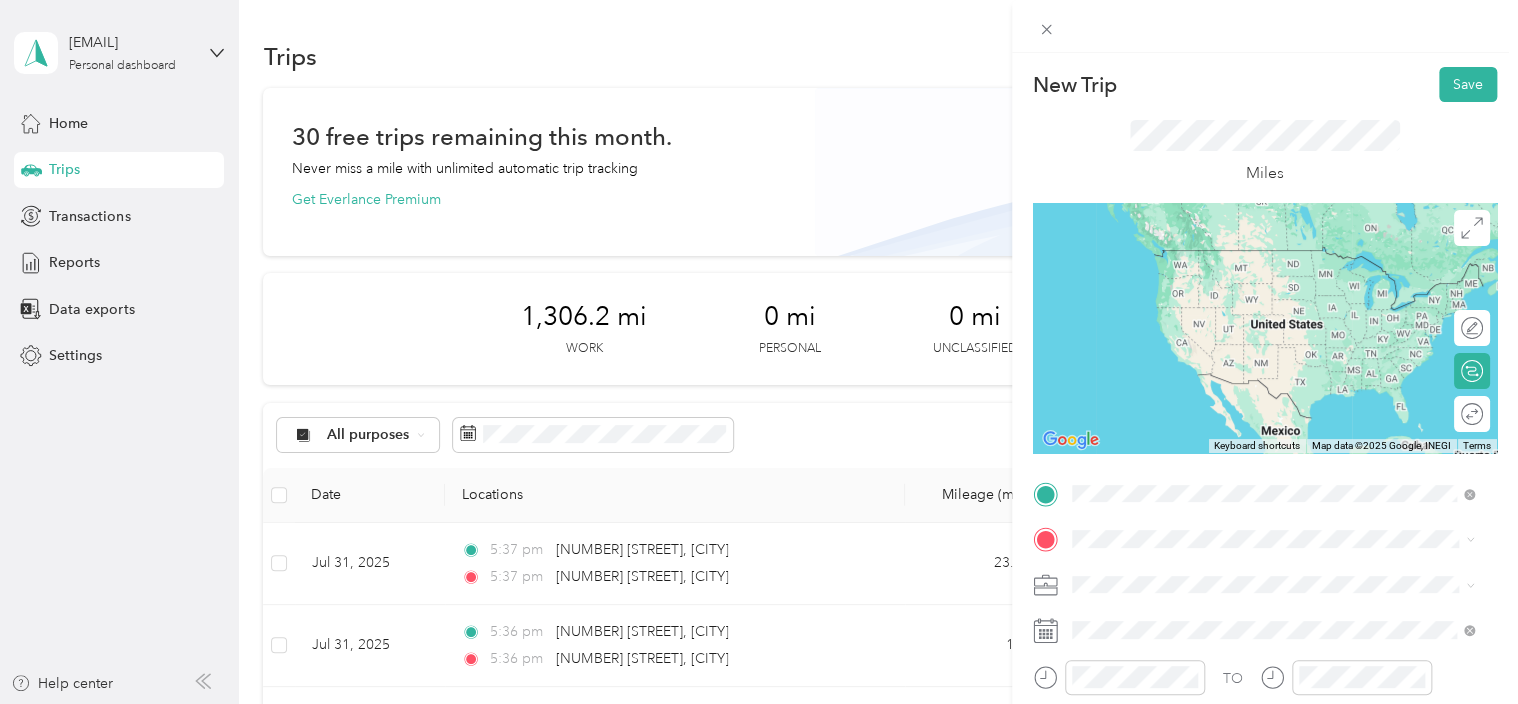 click on "[NUMBER] [STREET]
[CITY], [STATE] [POSTAL_CODE], [COUNTRY]" at bounding box center (1253, 258) 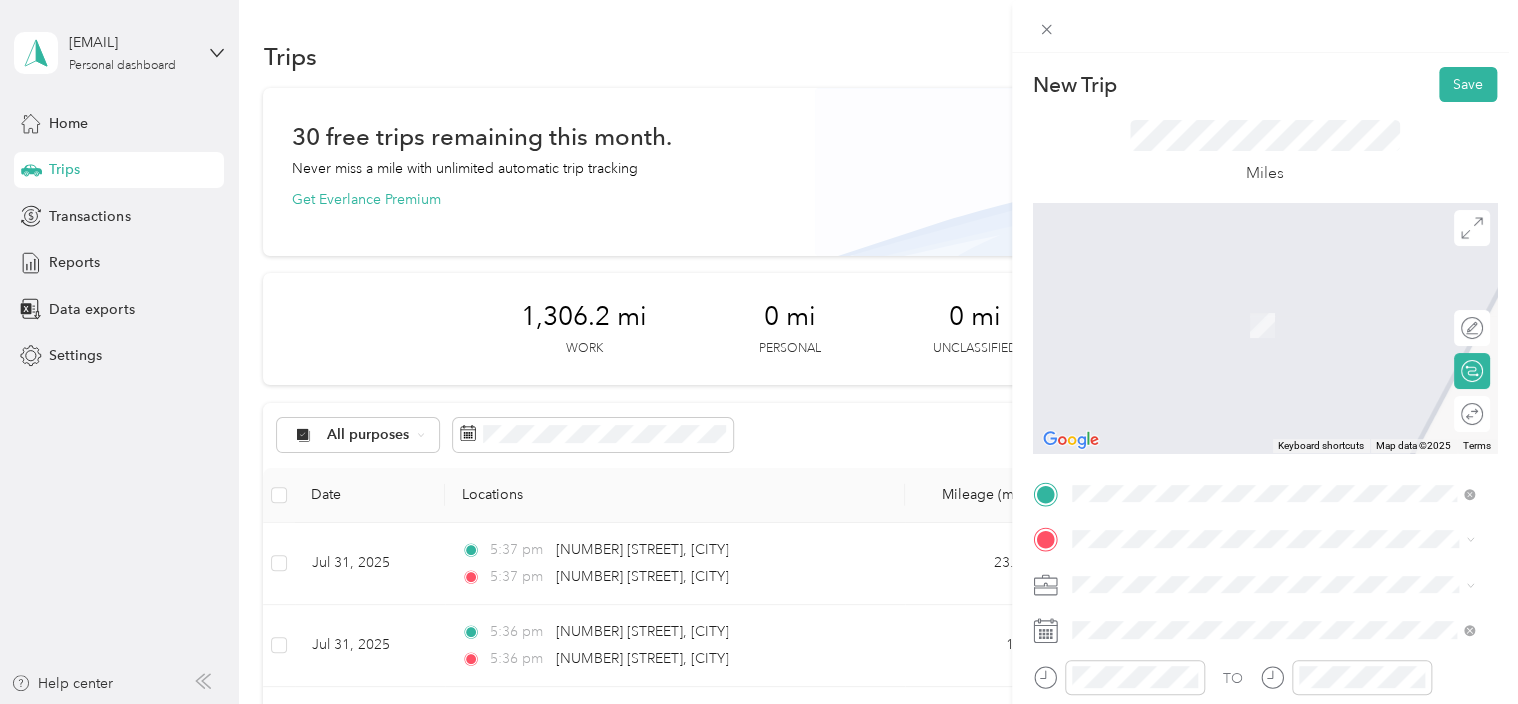 click on "[NUMBER] [STREET]
[CITY], [STATE] [POSTAL_CODE], [COUNTRY]" at bounding box center [1273, 293] 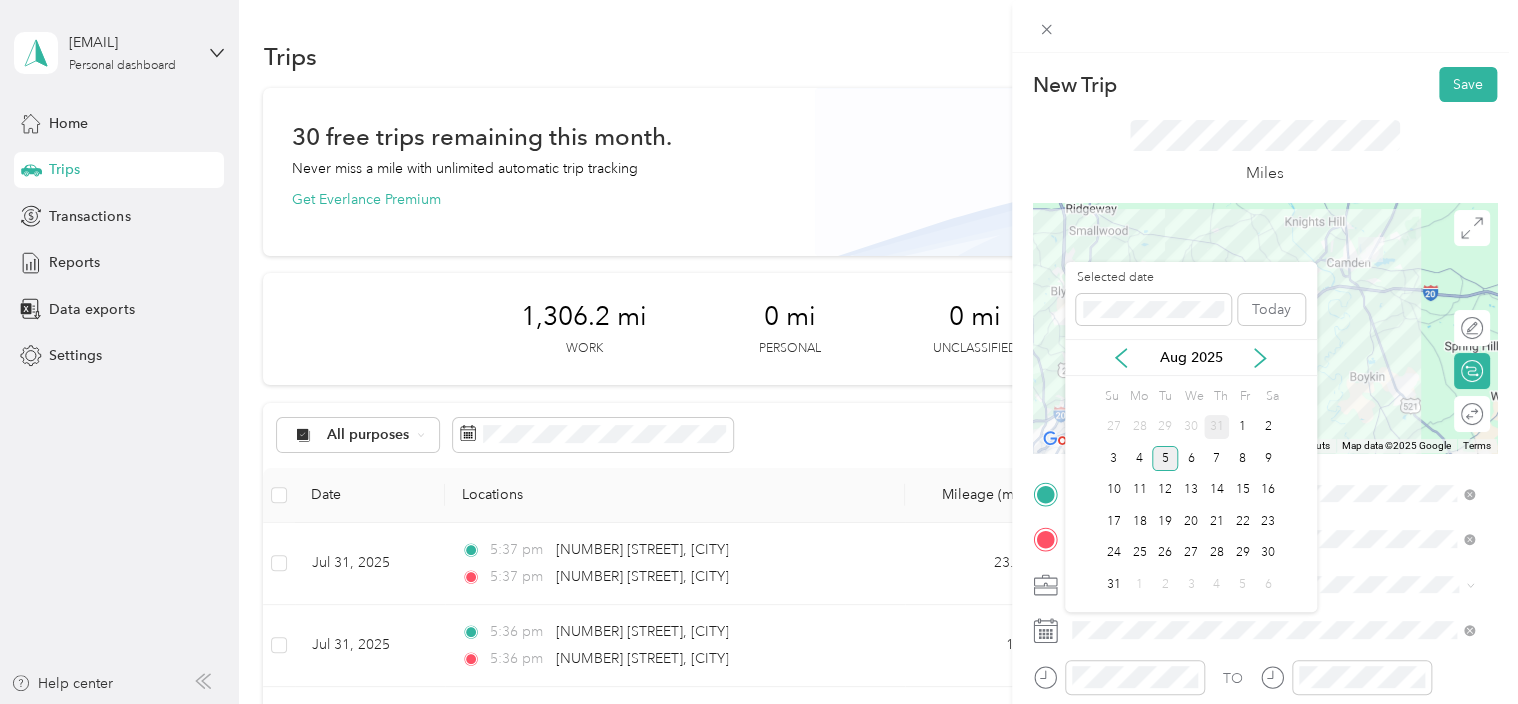 click on "31" at bounding box center (1217, 427) 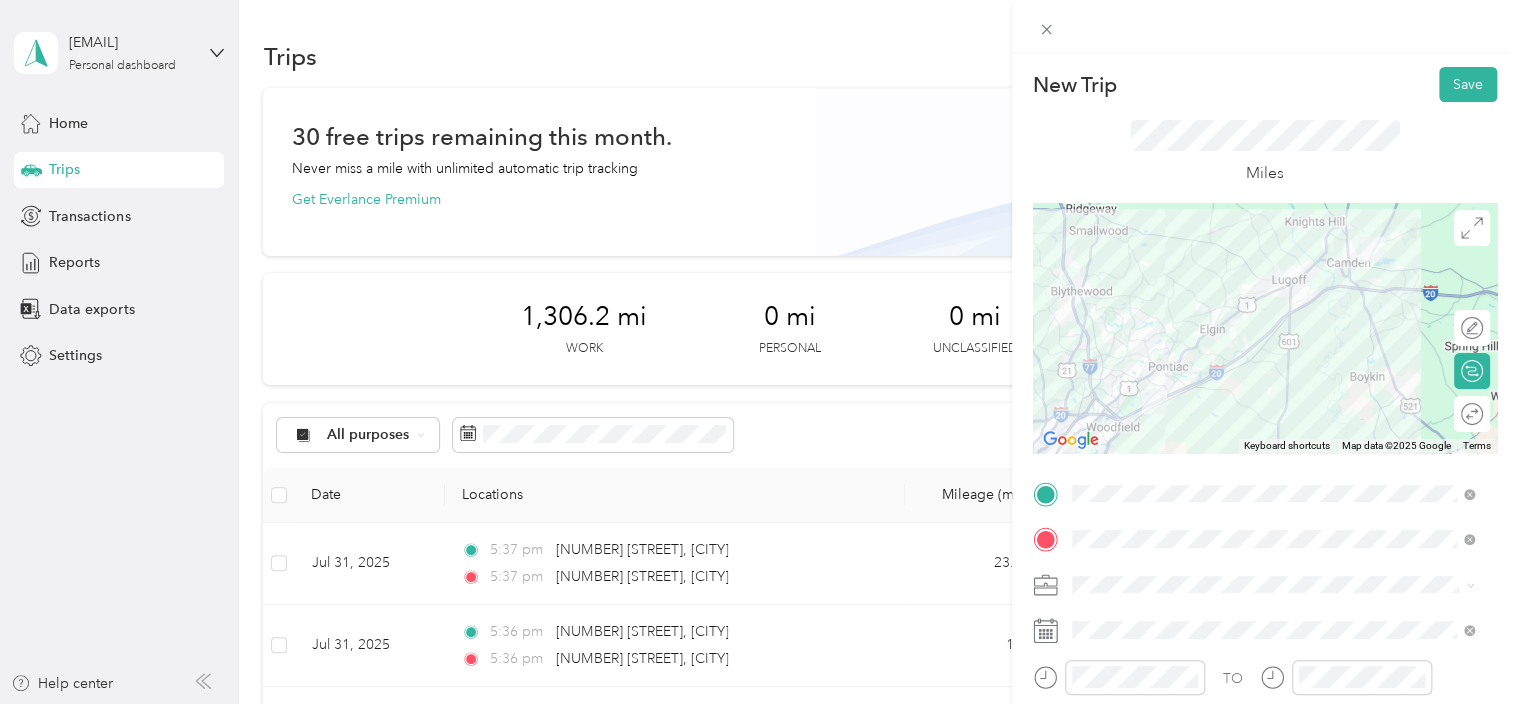 click on "31" at bounding box center [1217, 426] 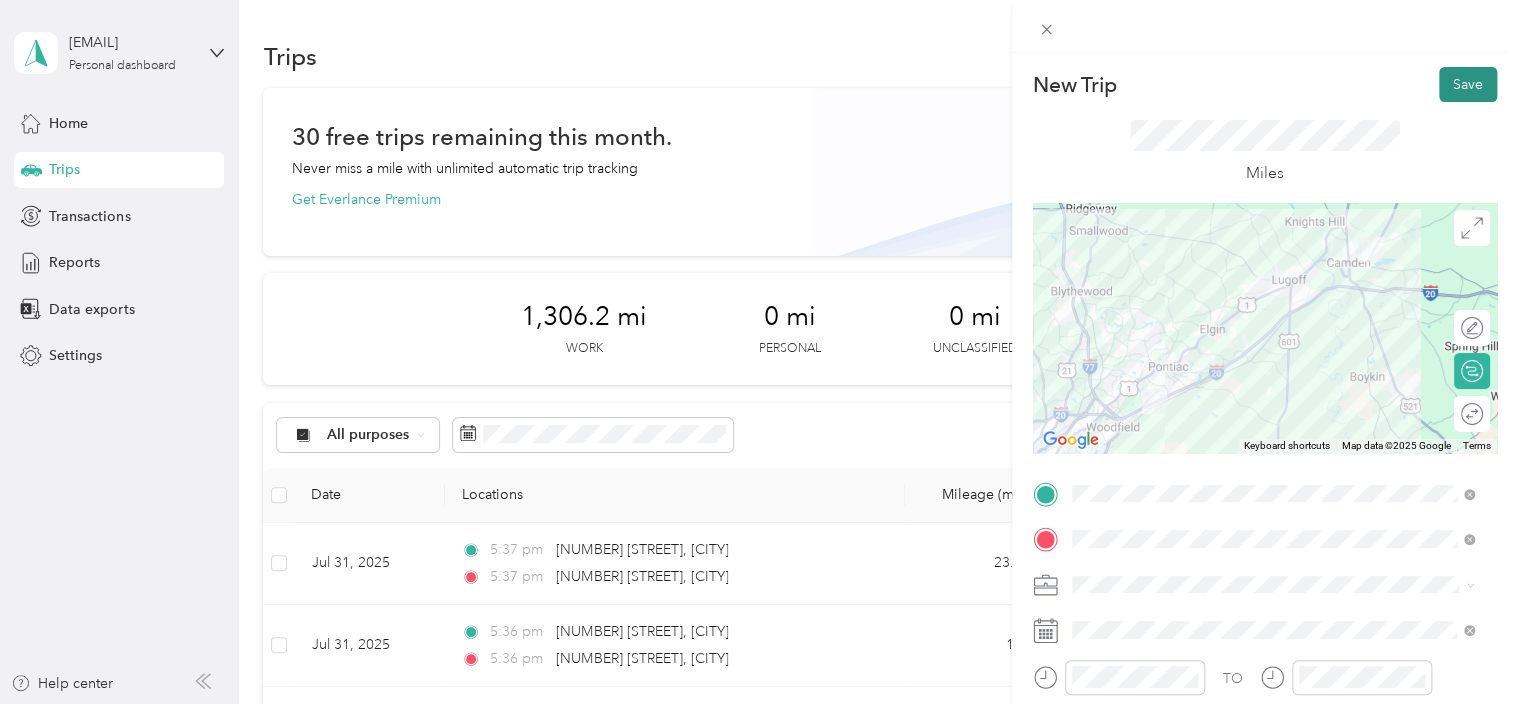 click on "Save" at bounding box center (1468, 84) 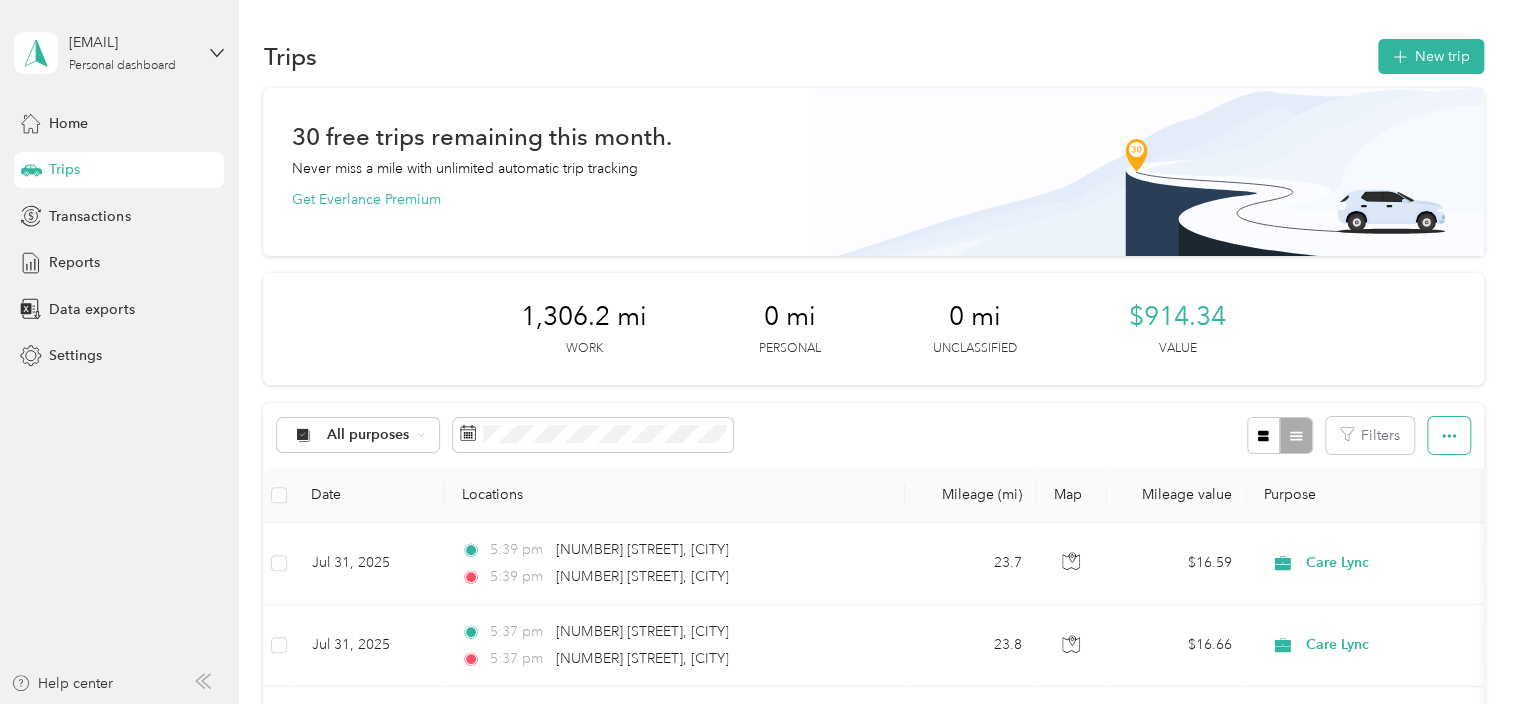 click 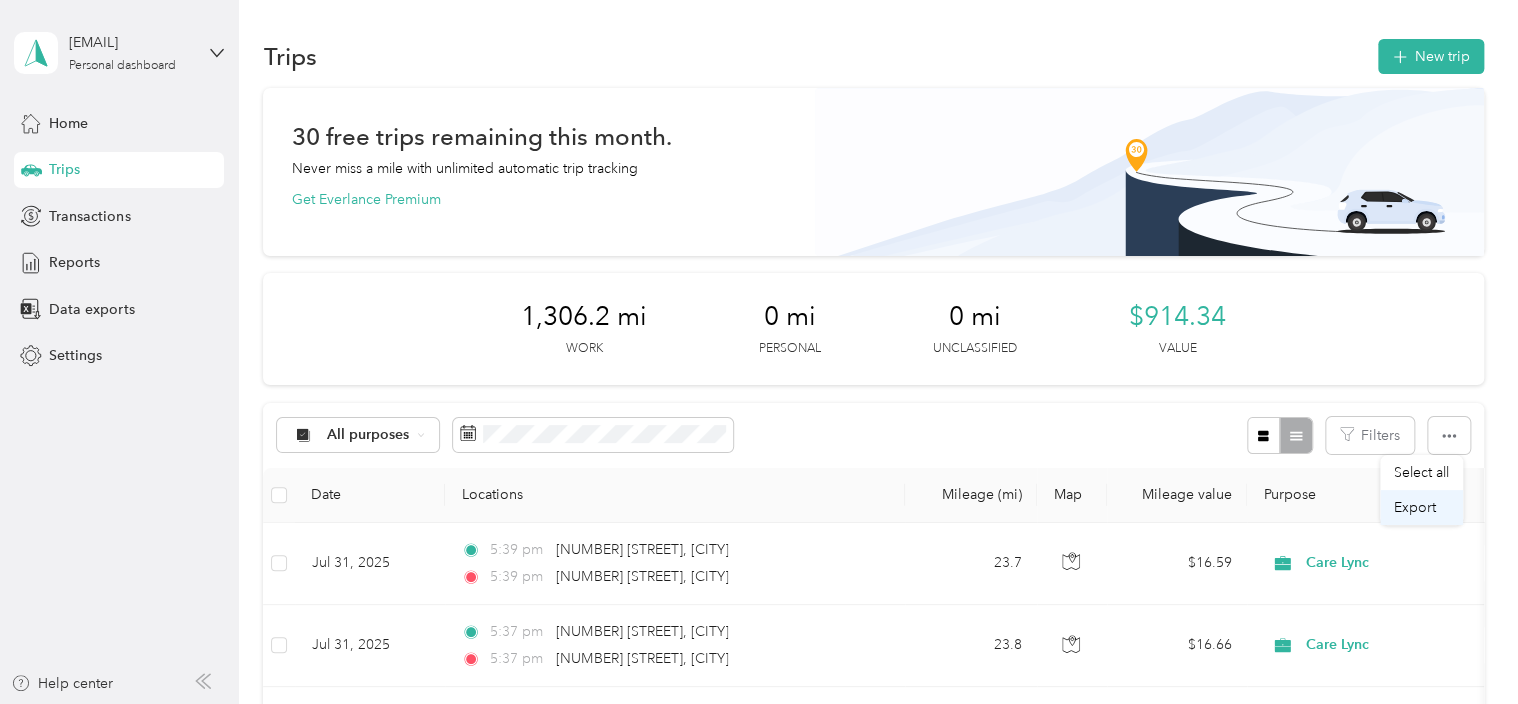 click on "Export" at bounding box center [1415, 507] 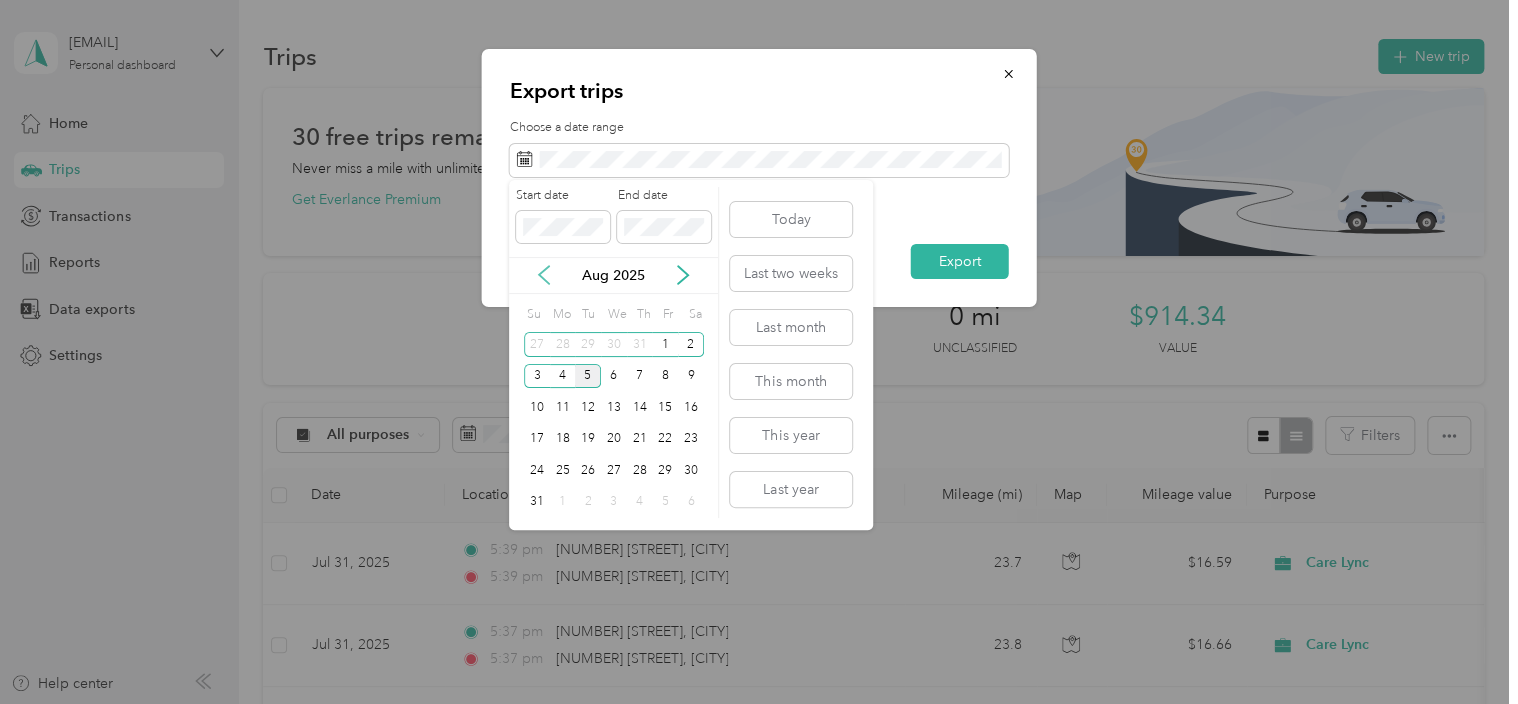 click 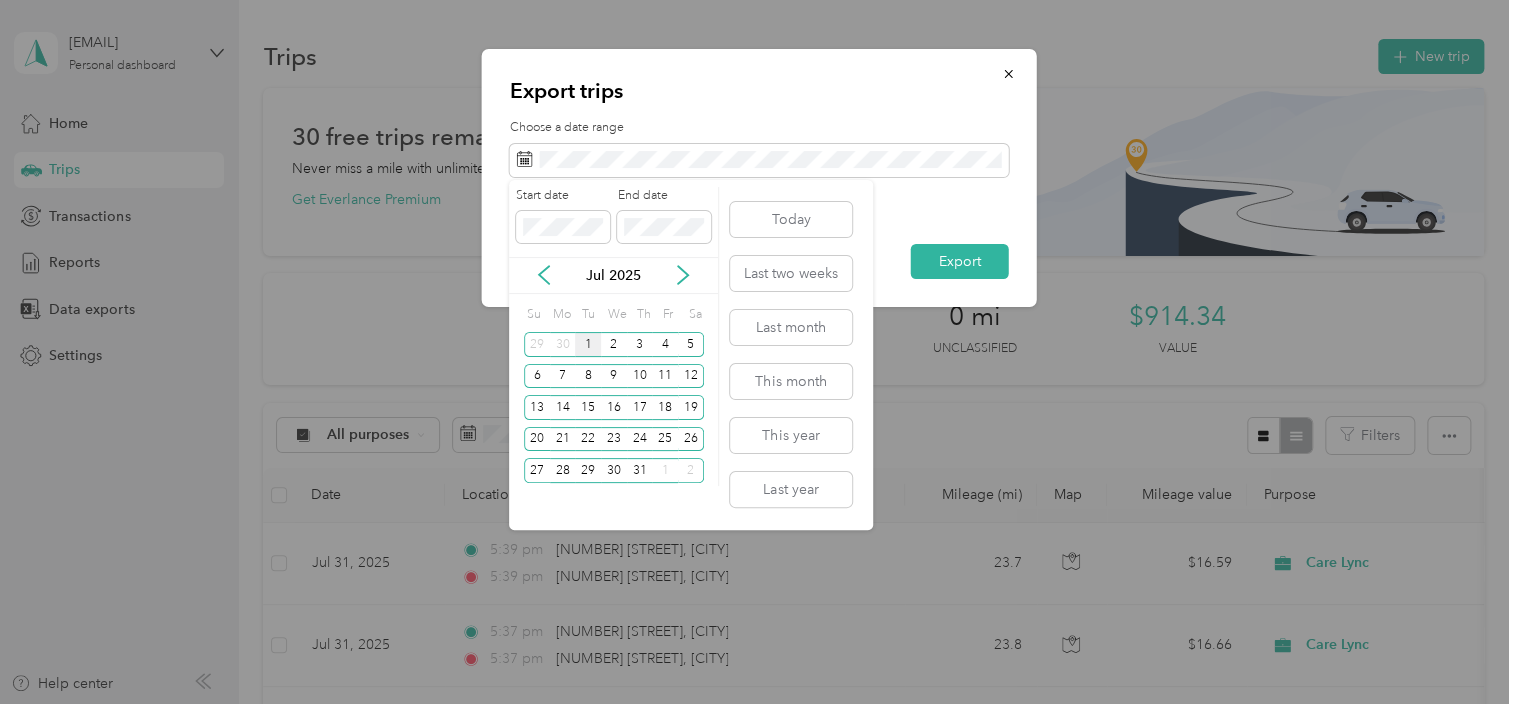 click on "1" at bounding box center (588, 344) 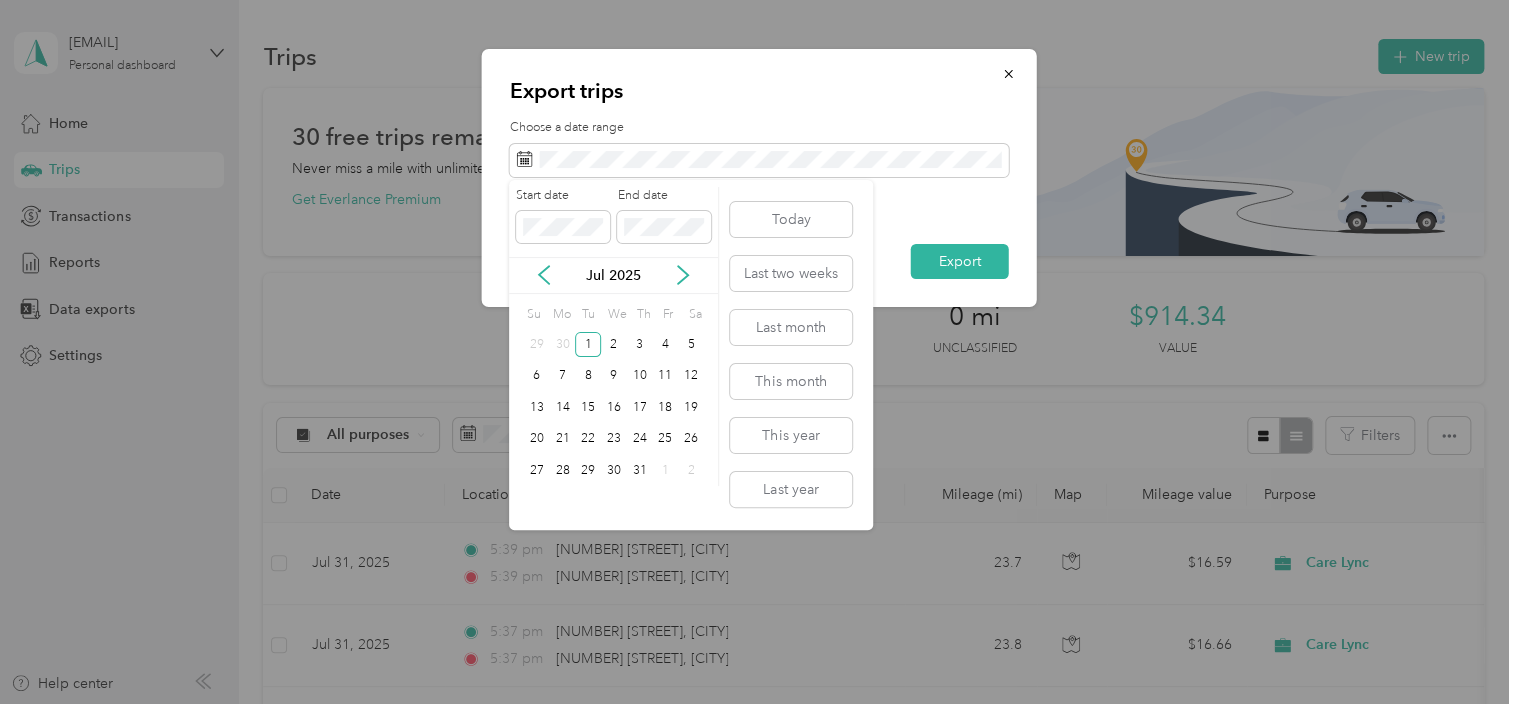click on "Jul 2025" at bounding box center [614, 275] 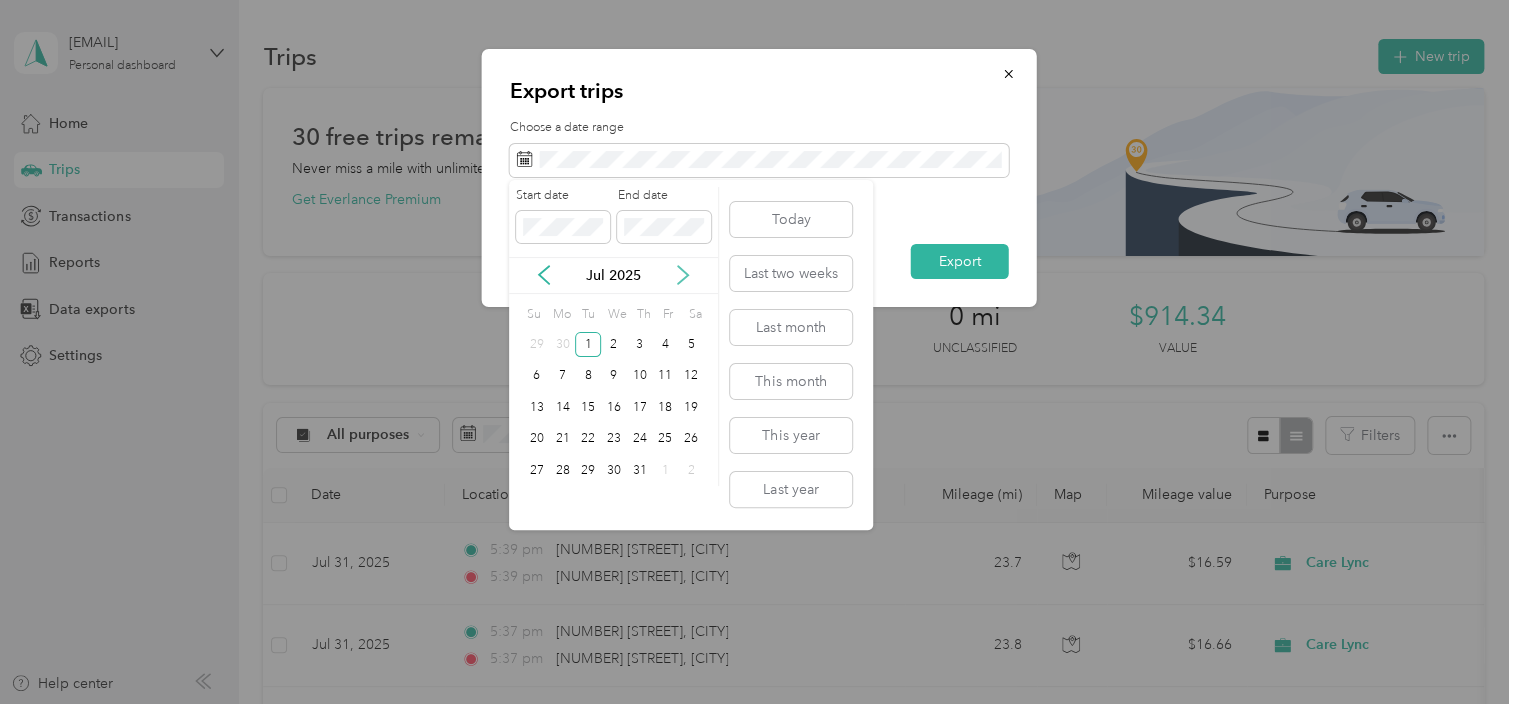 click 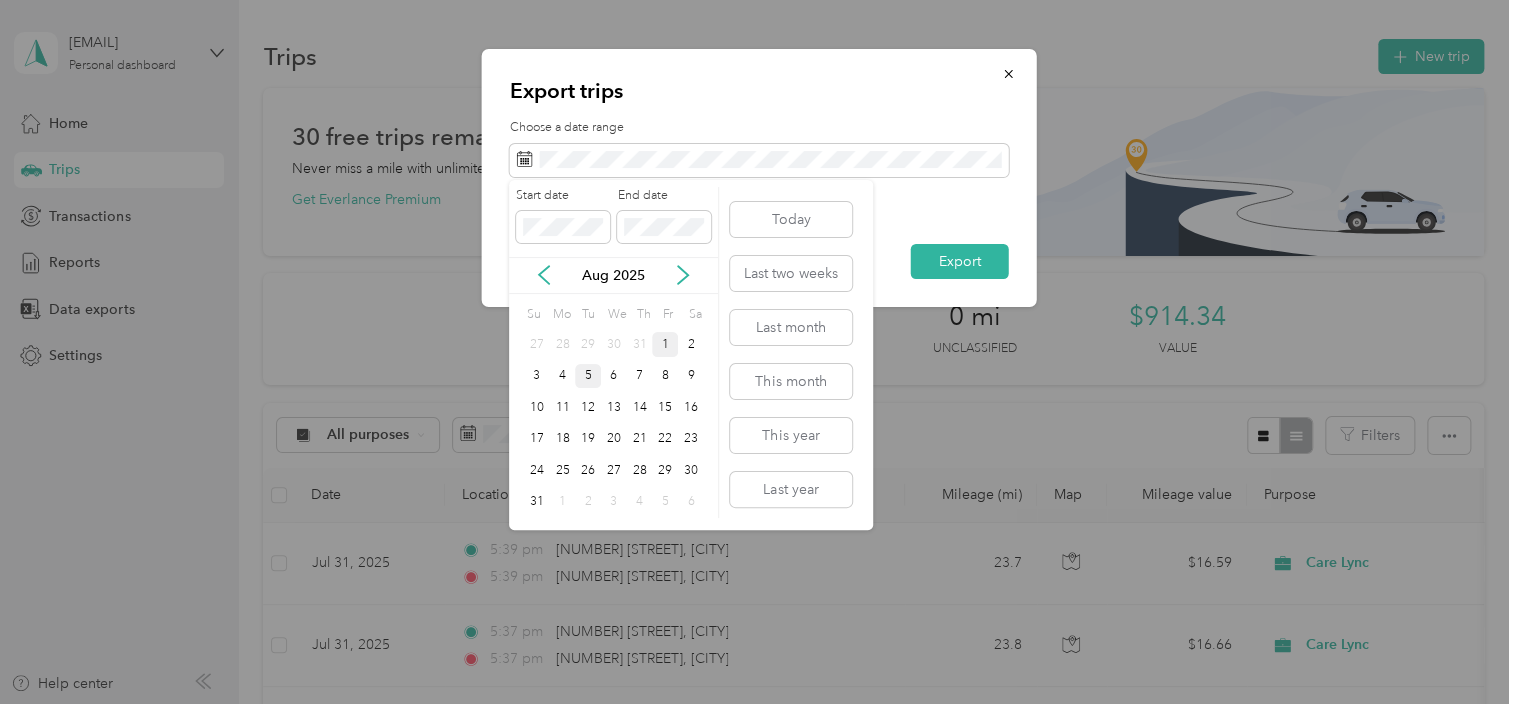 click on "1" at bounding box center (665, 344) 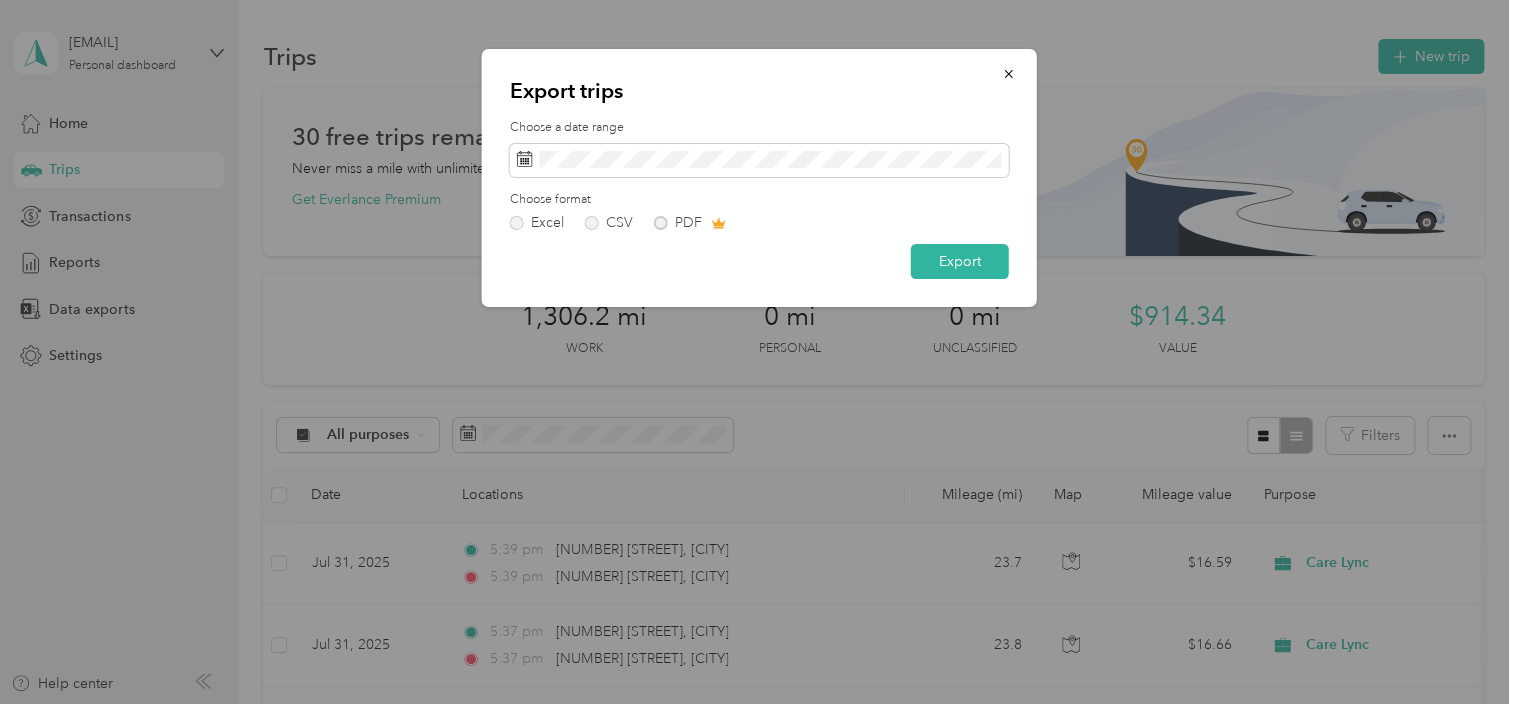 click on "Excel CSV PDF" at bounding box center (759, 223) 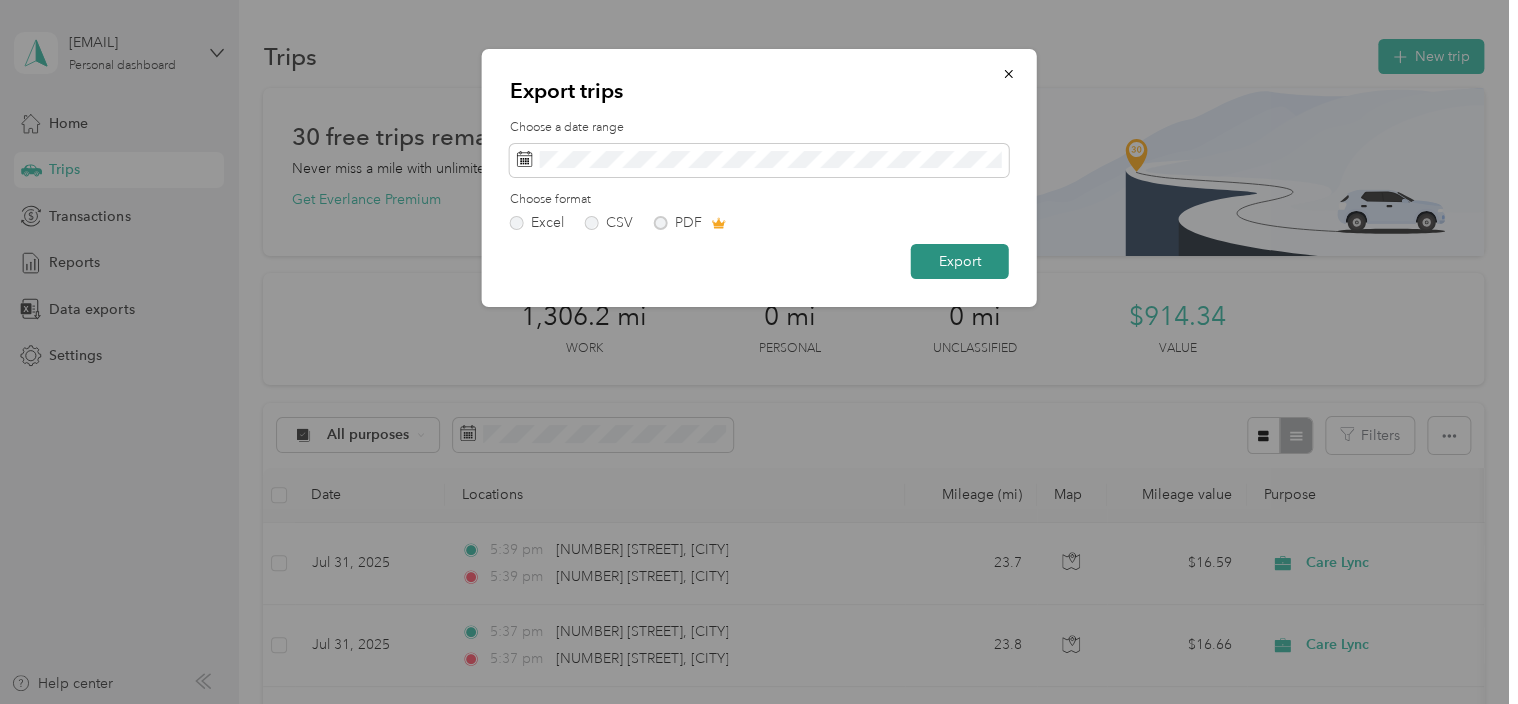 click on "Export" at bounding box center [960, 261] 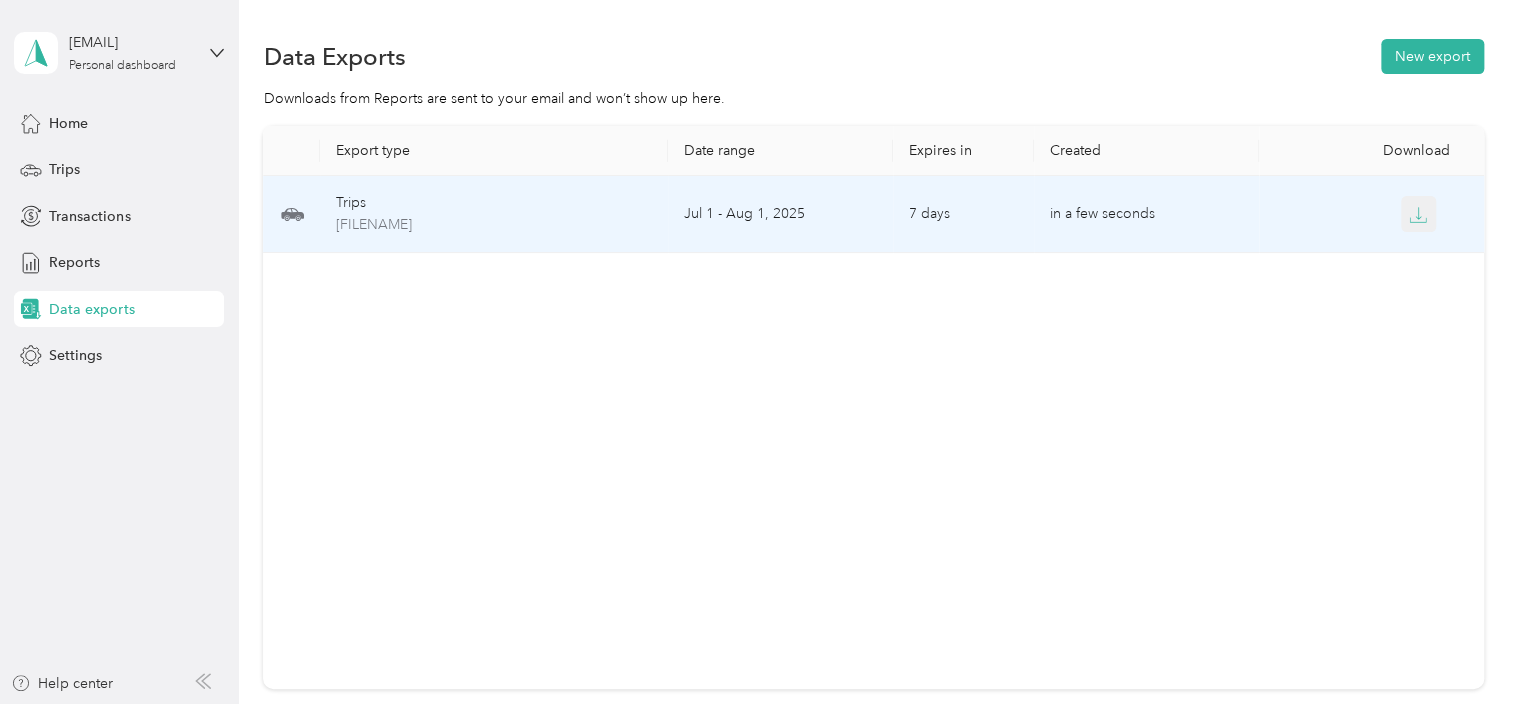 click 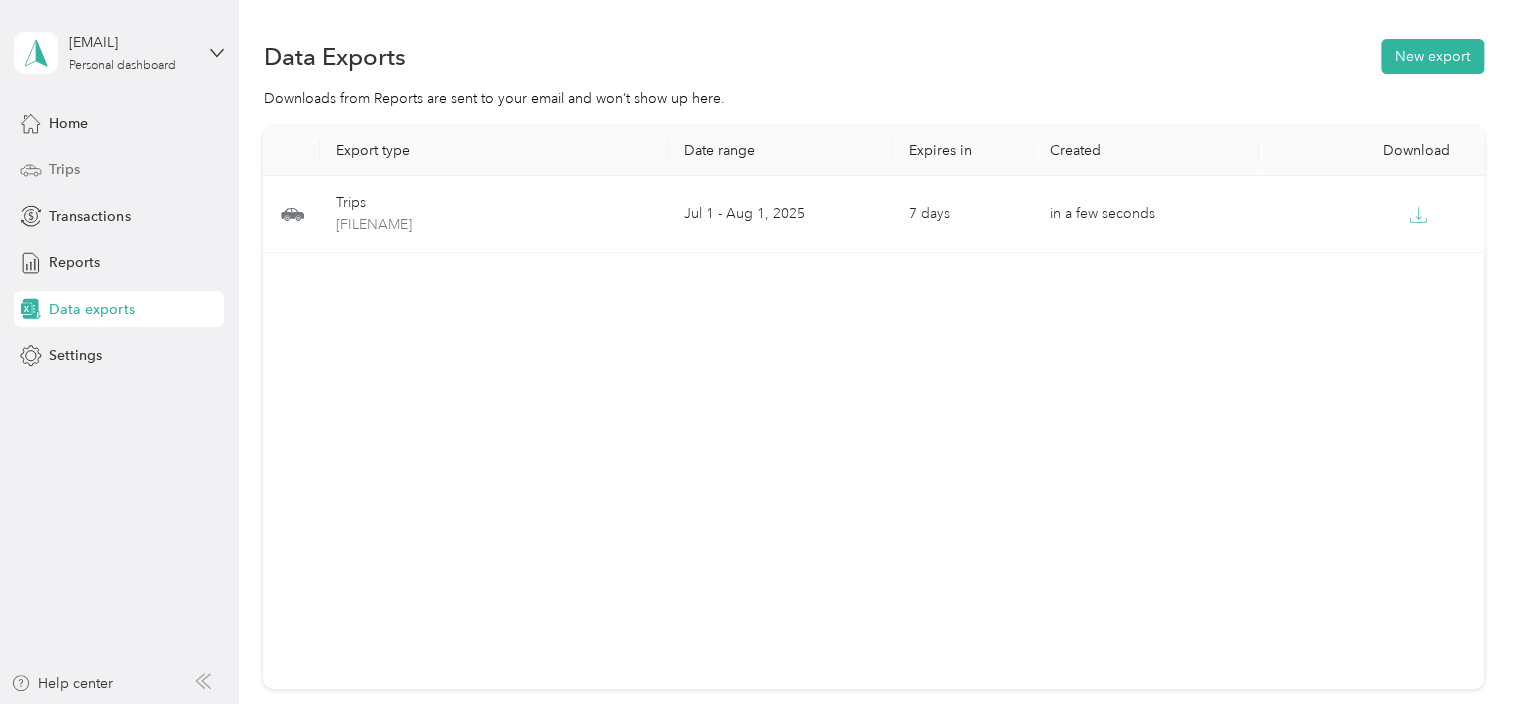 click on "Trips" at bounding box center (64, 169) 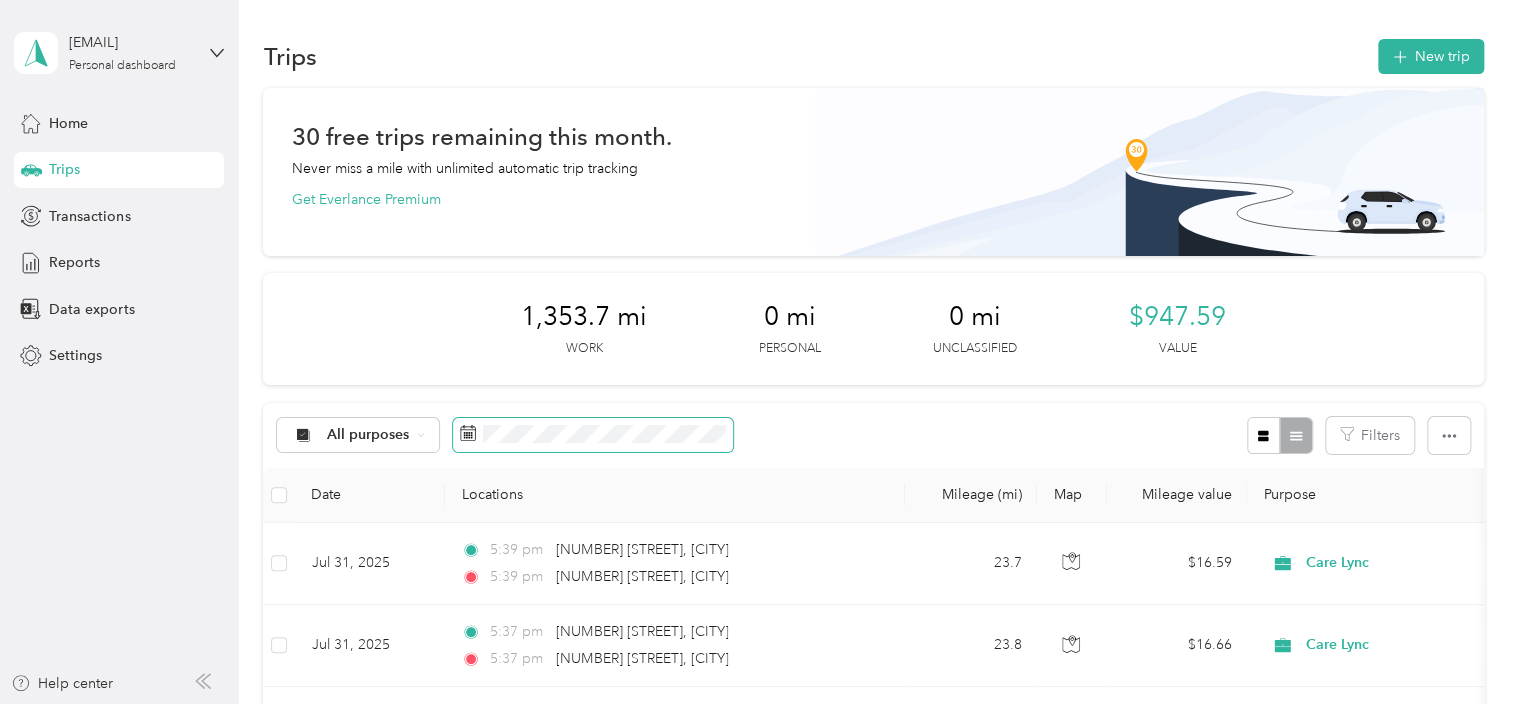 click at bounding box center (593, 435) 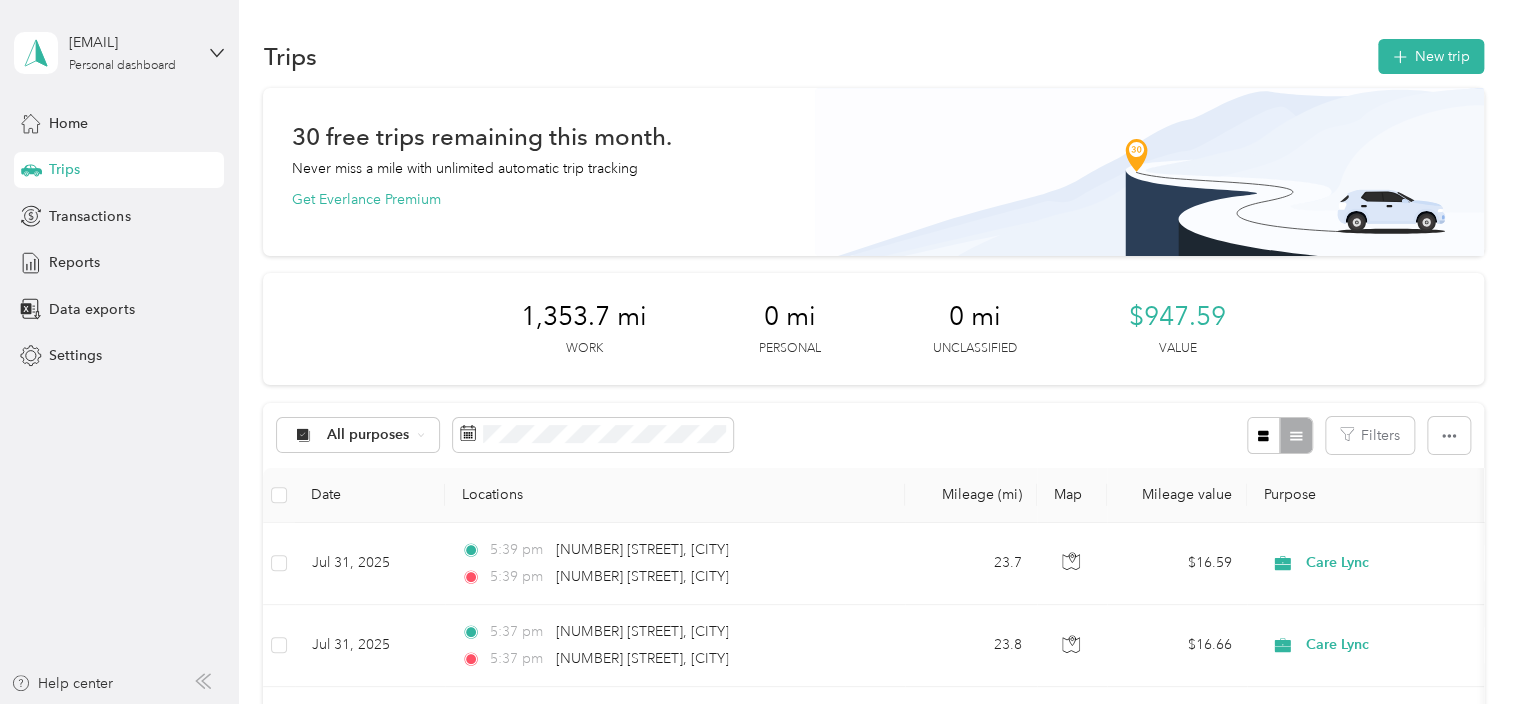 click on "All purposes Filters" at bounding box center (873, 435) 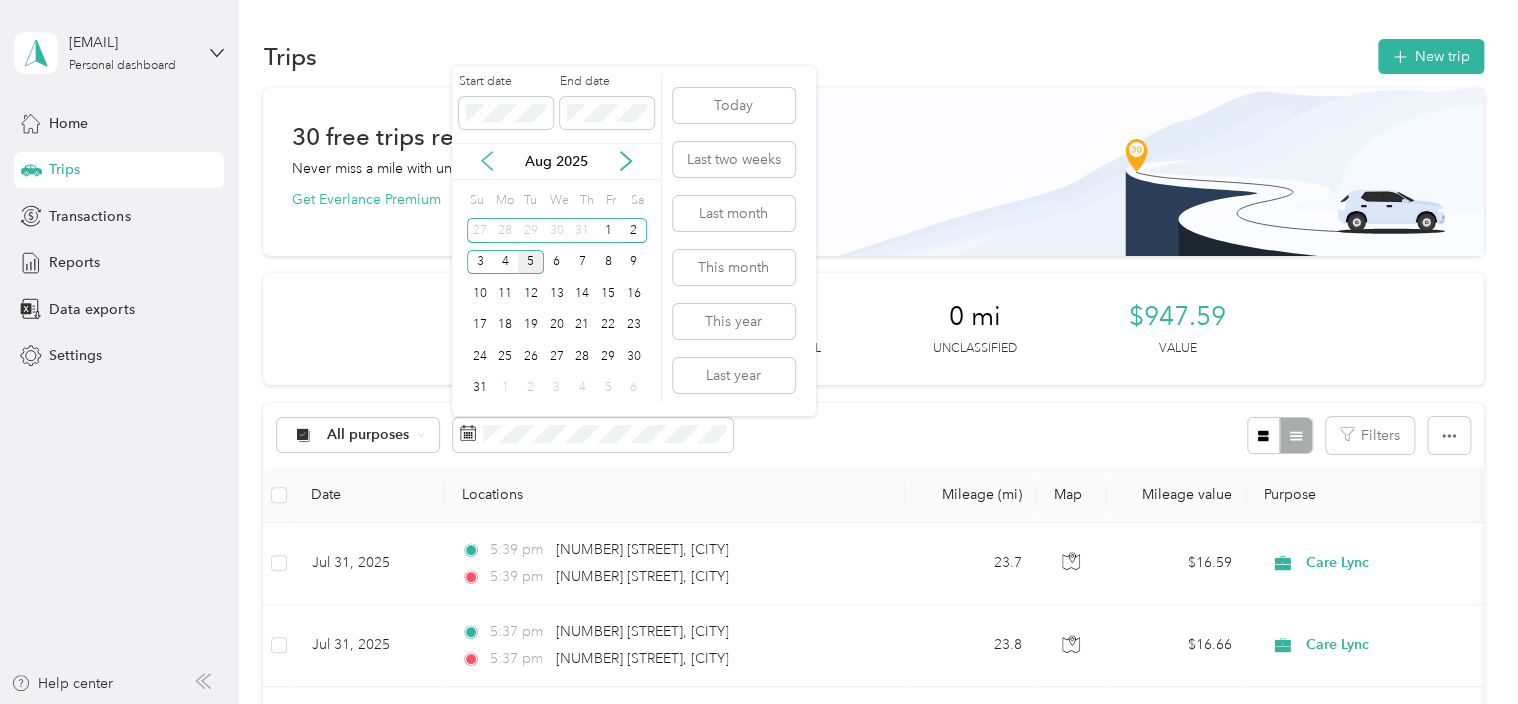 click 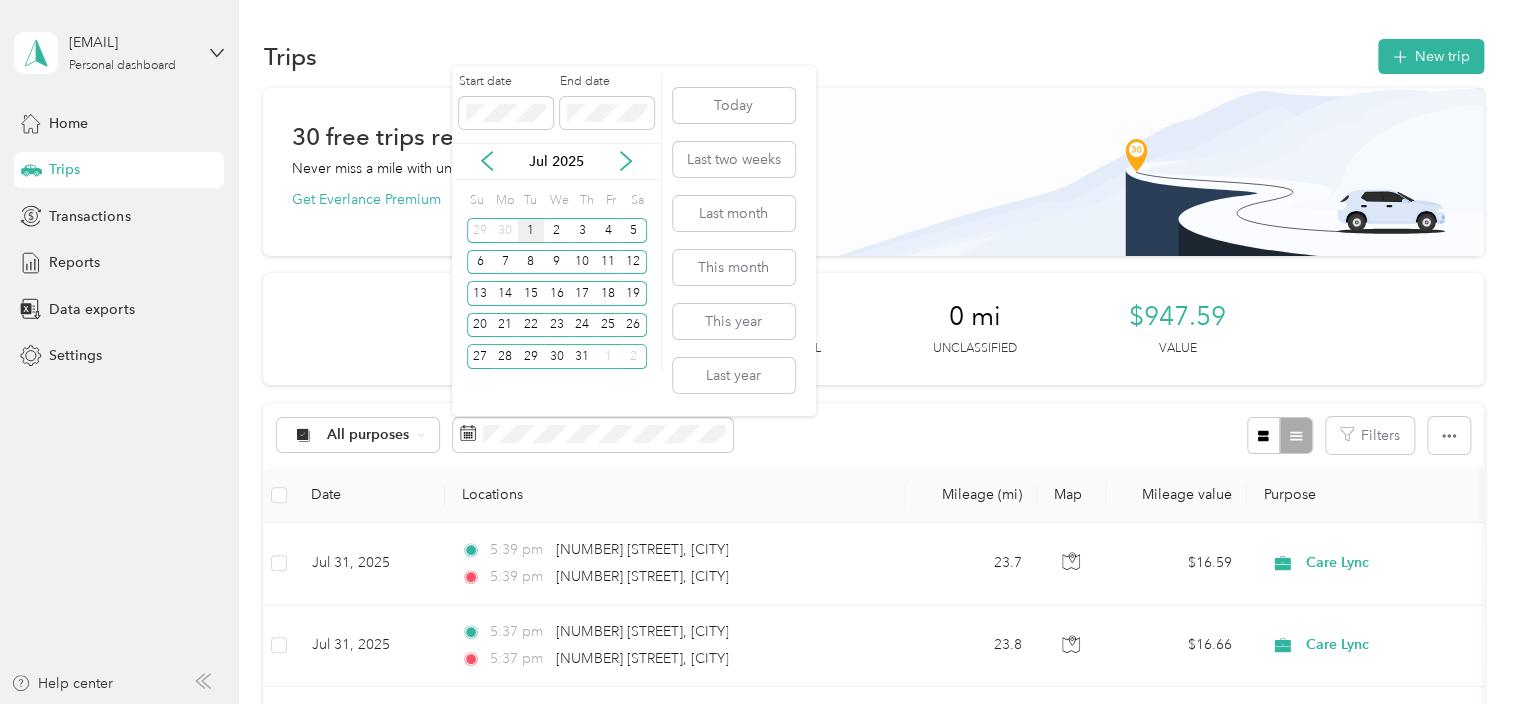 click on "1" at bounding box center (531, 230) 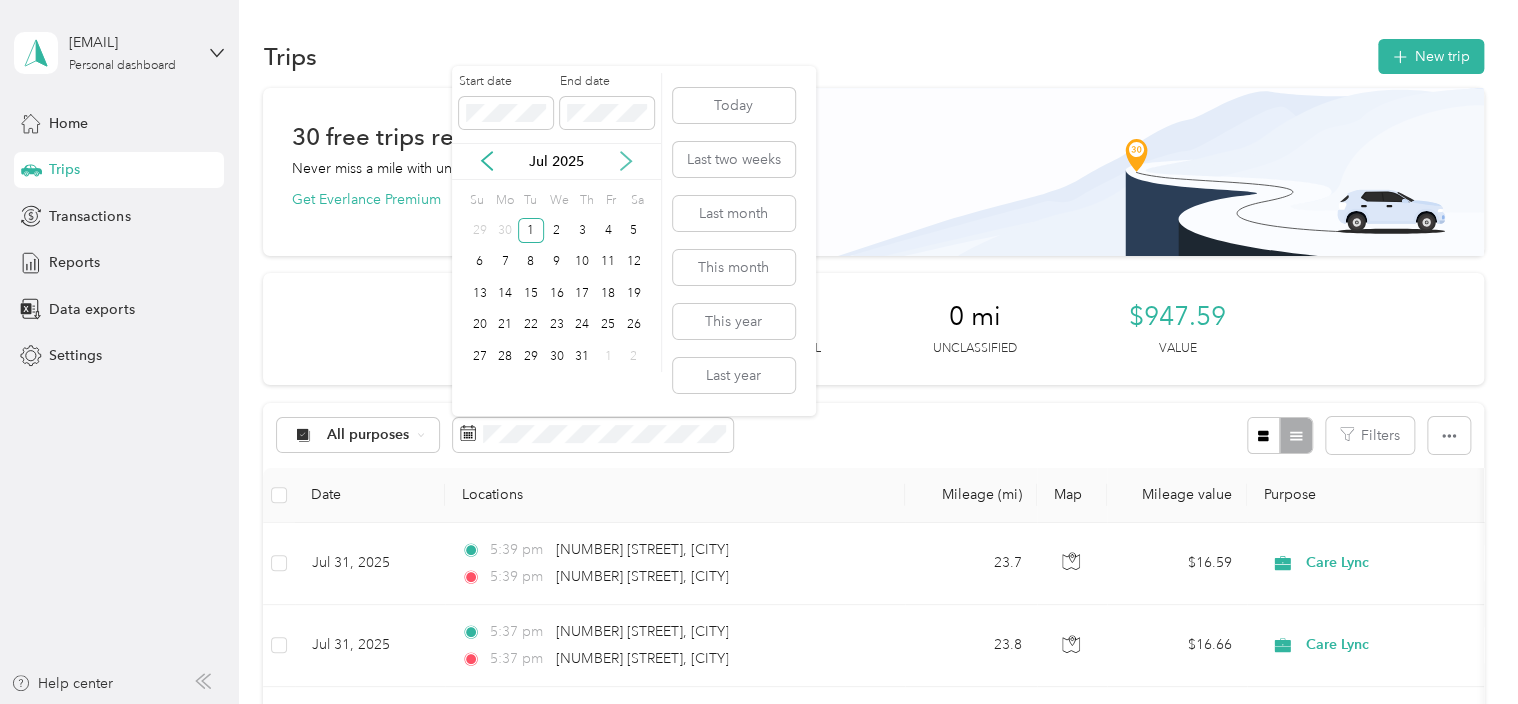 click 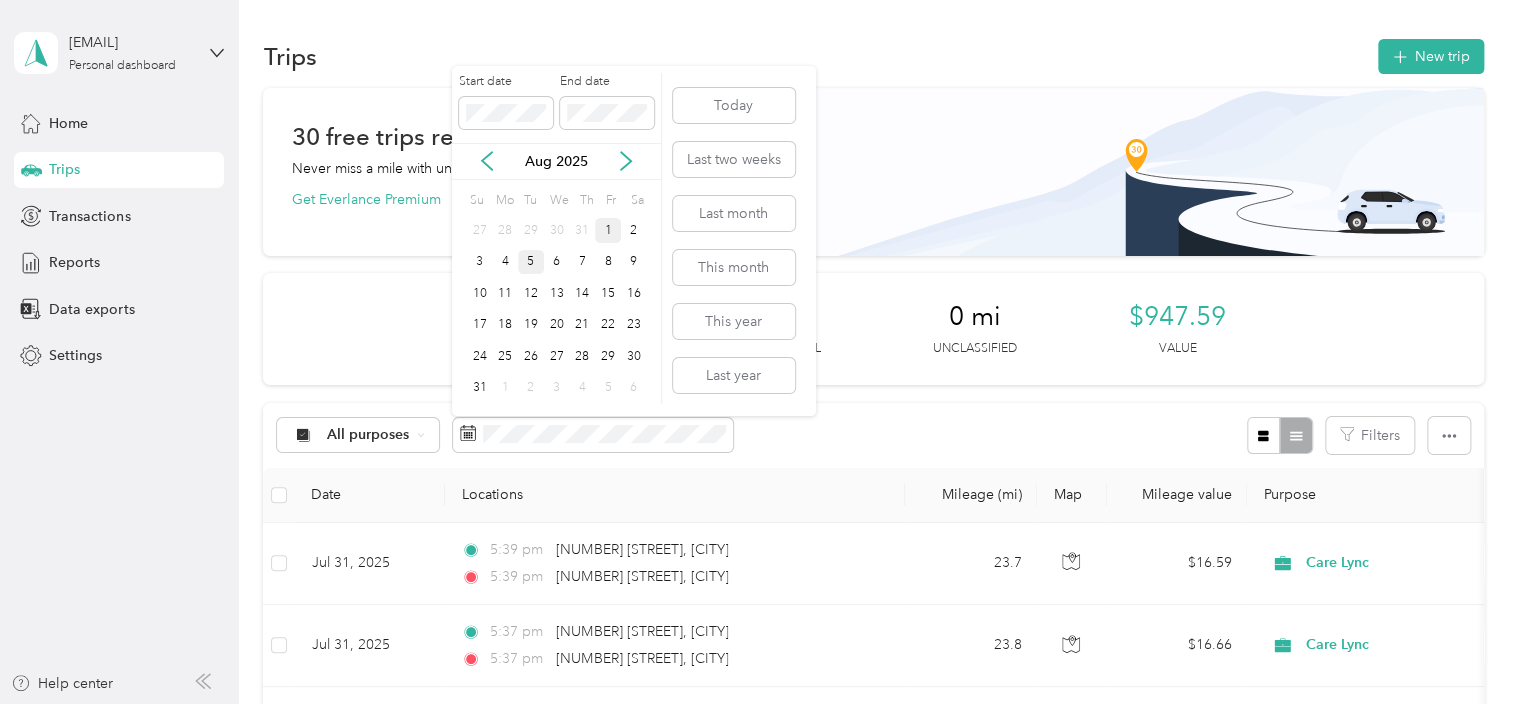 click on "1" at bounding box center [608, 230] 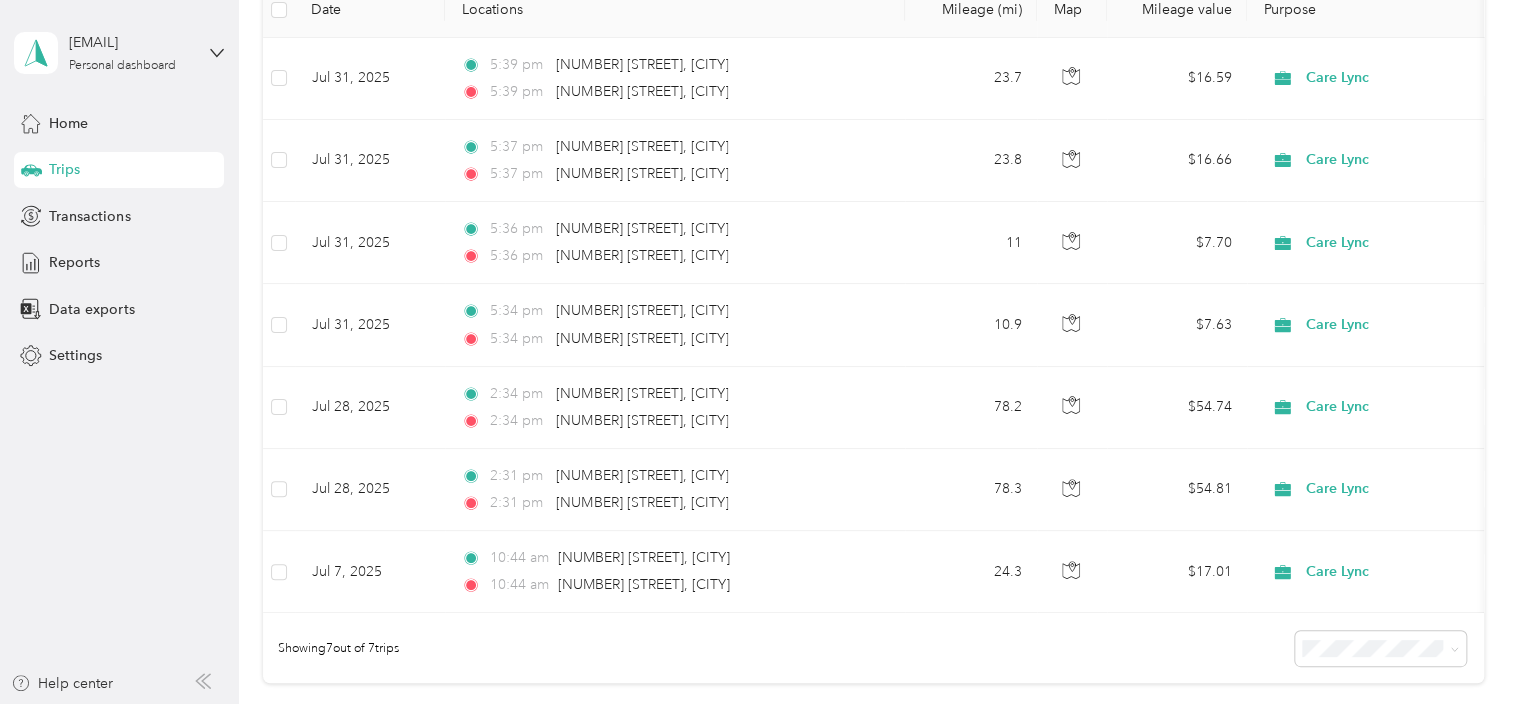 scroll, scrollTop: 505, scrollLeft: 0, axis: vertical 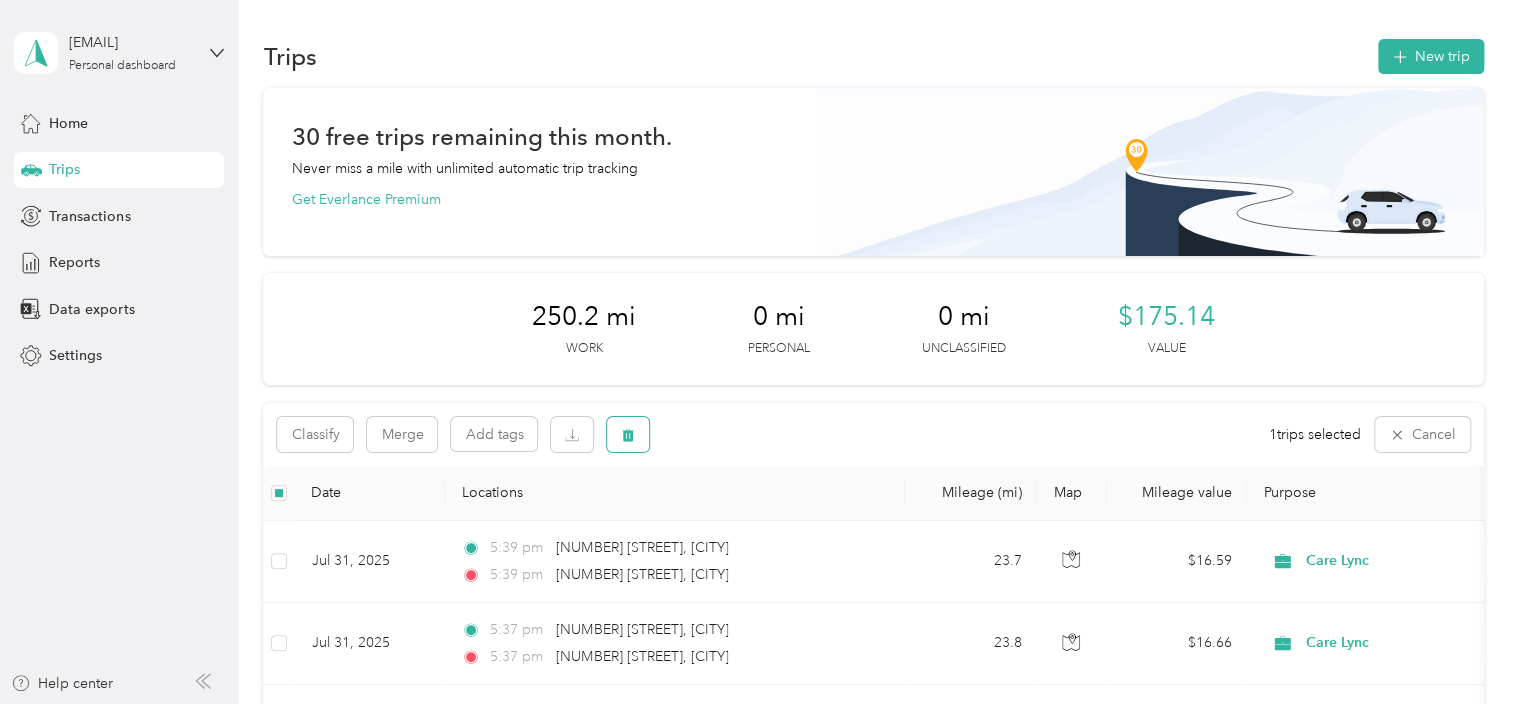 click at bounding box center [628, 434] 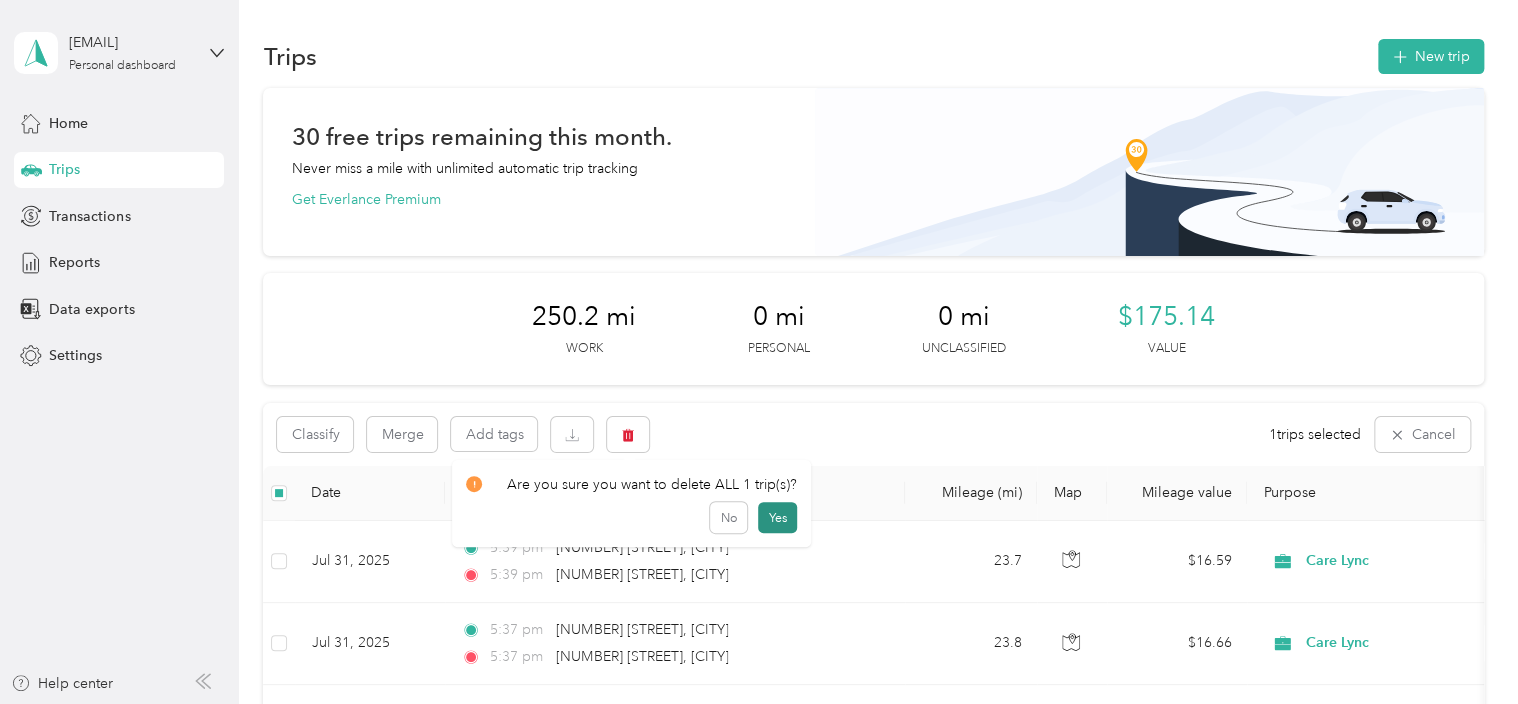 click on "Yes" at bounding box center (777, 518) 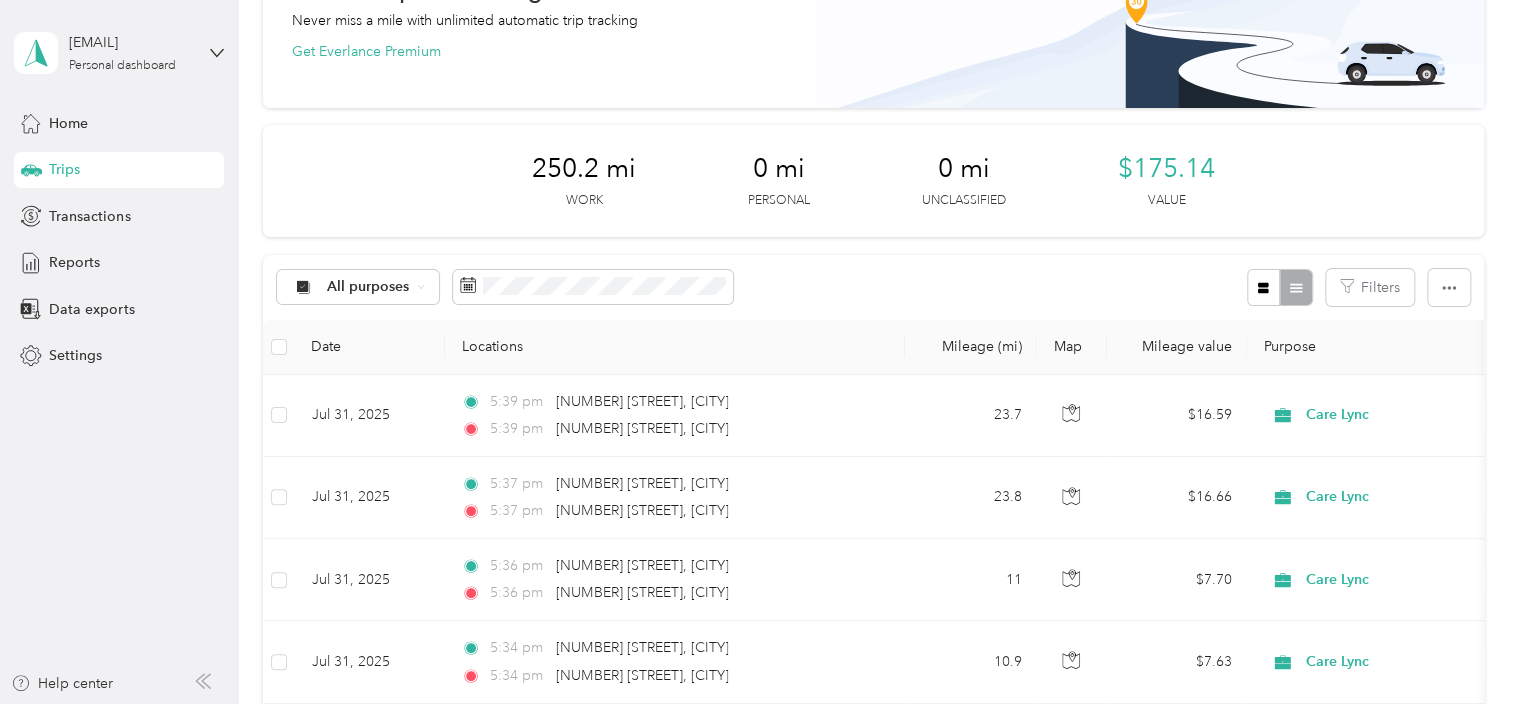 scroll, scrollTop: 0, scrollLeft: 0, axis: both 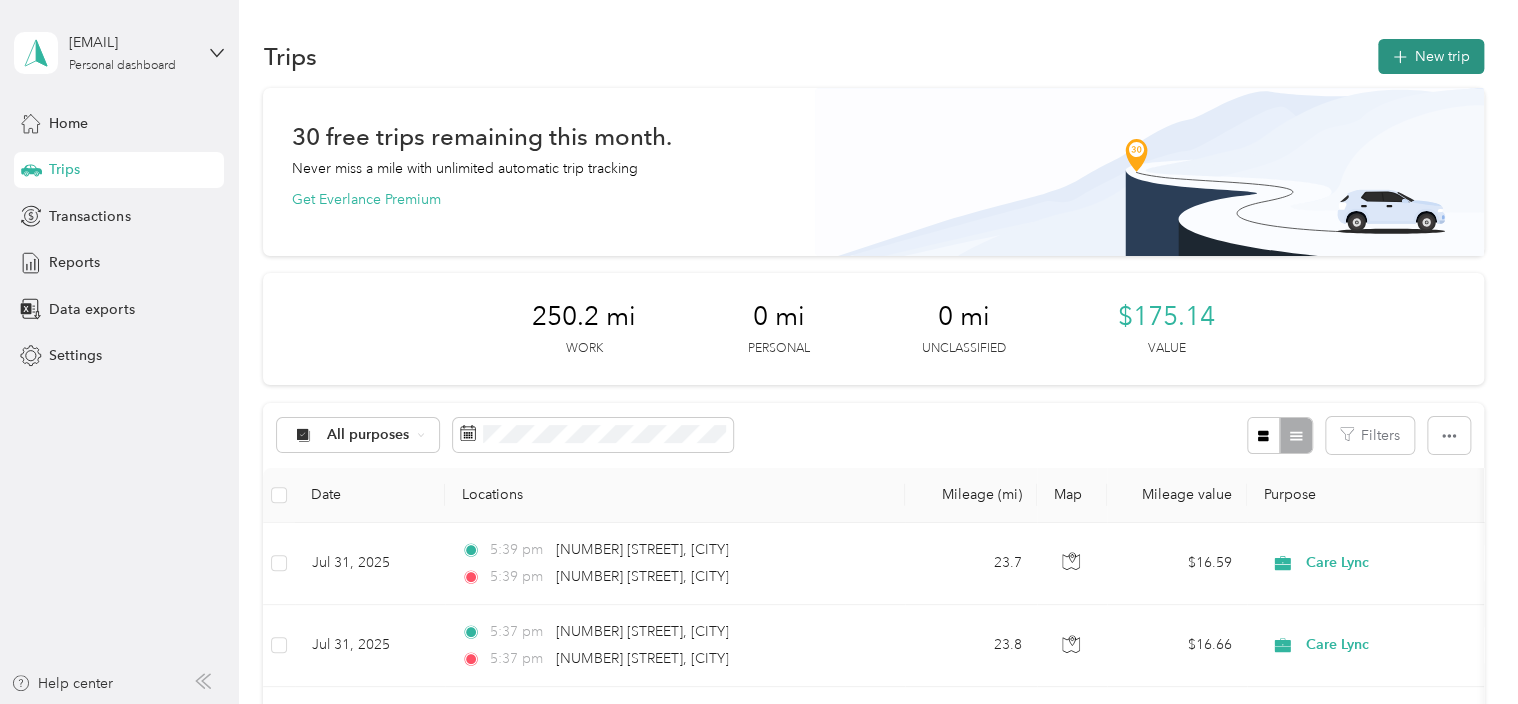 click on "New trip" at bounding box center (1431, 56) 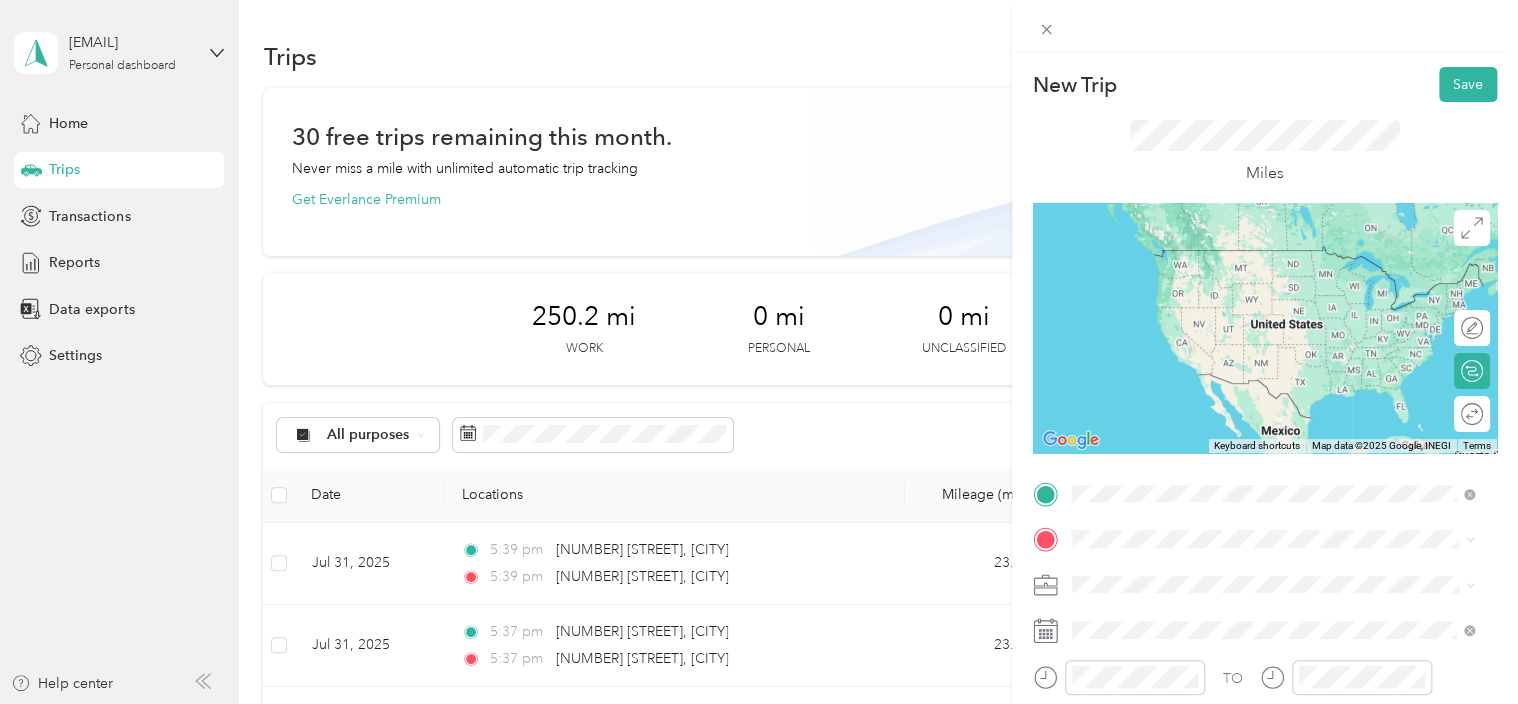 click on "[NUMBER] [STREET]
[CITY], [STATE] [POSTAL_CODE], [COUNTRY]" at bounding box center [1253, 258] 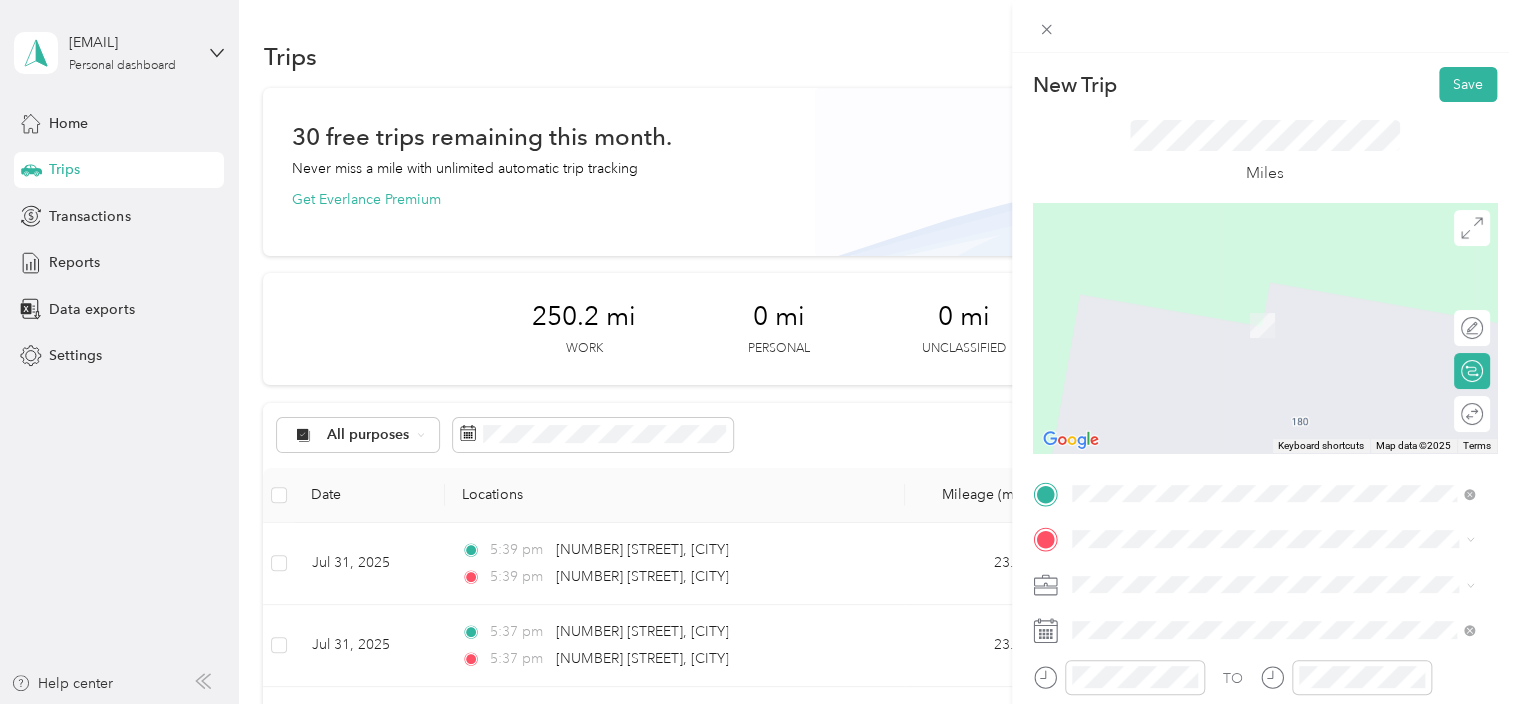 click on "[NUMBER] [STREET]
[CITY], [STATE] [POSTAL_CODE], [COUNTRY]" at bounding box center (1253, 353) 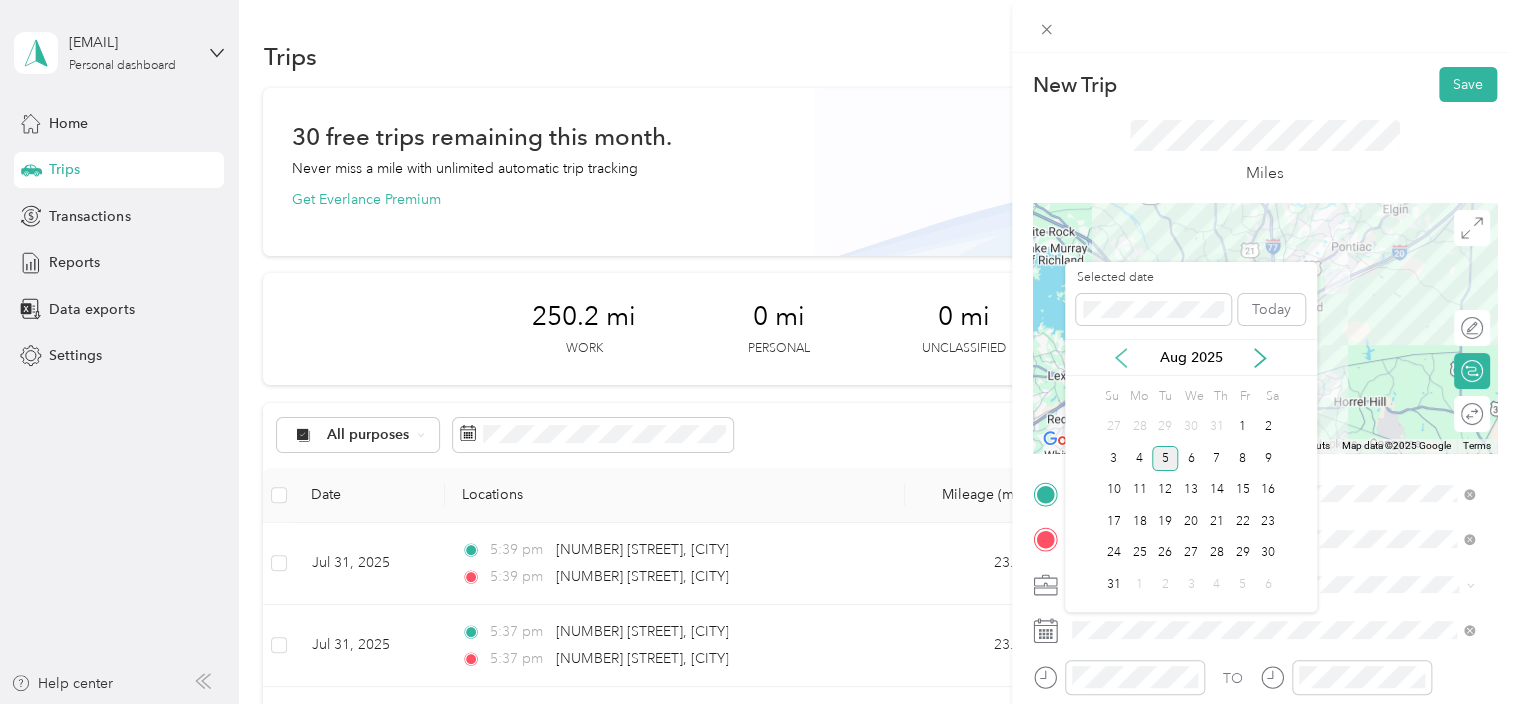 click 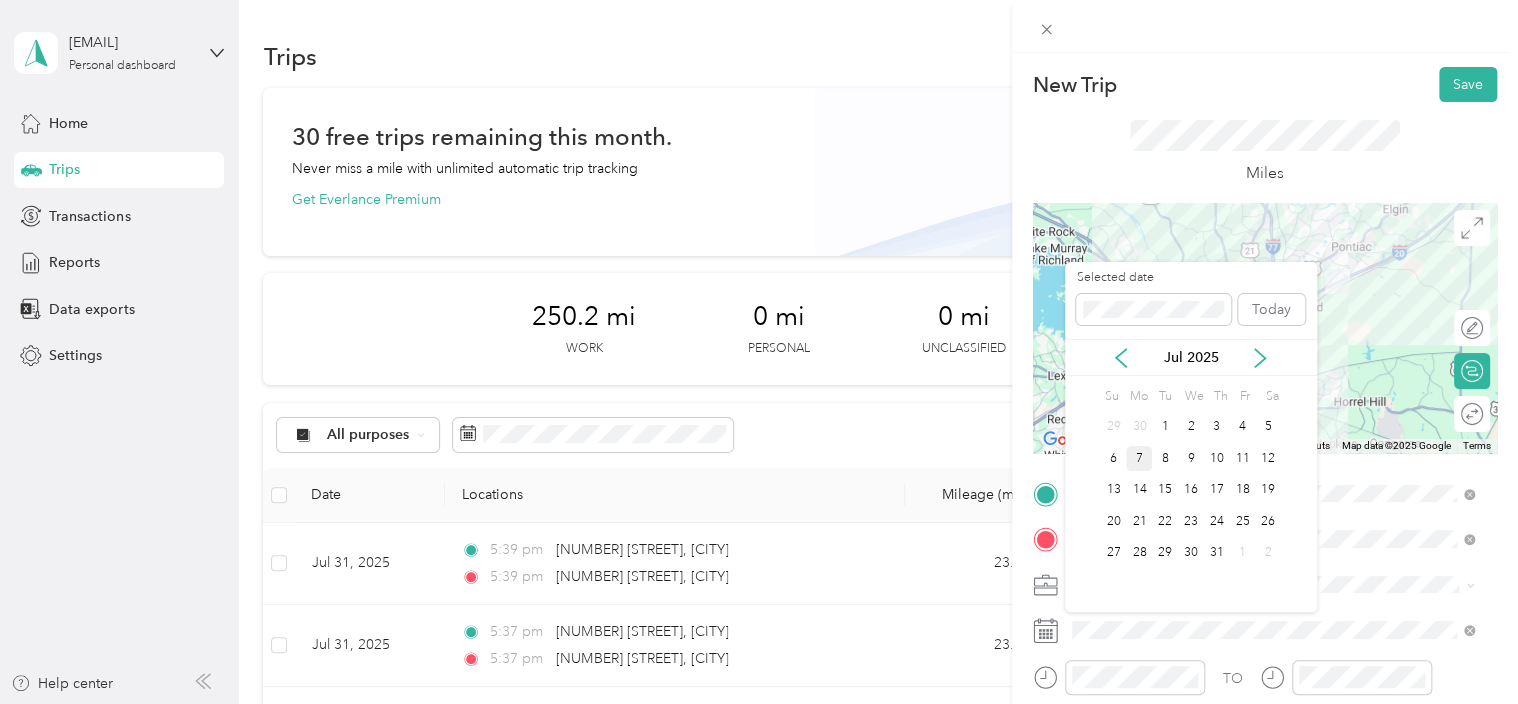 click on "7" at bounding box center (1139, 458) 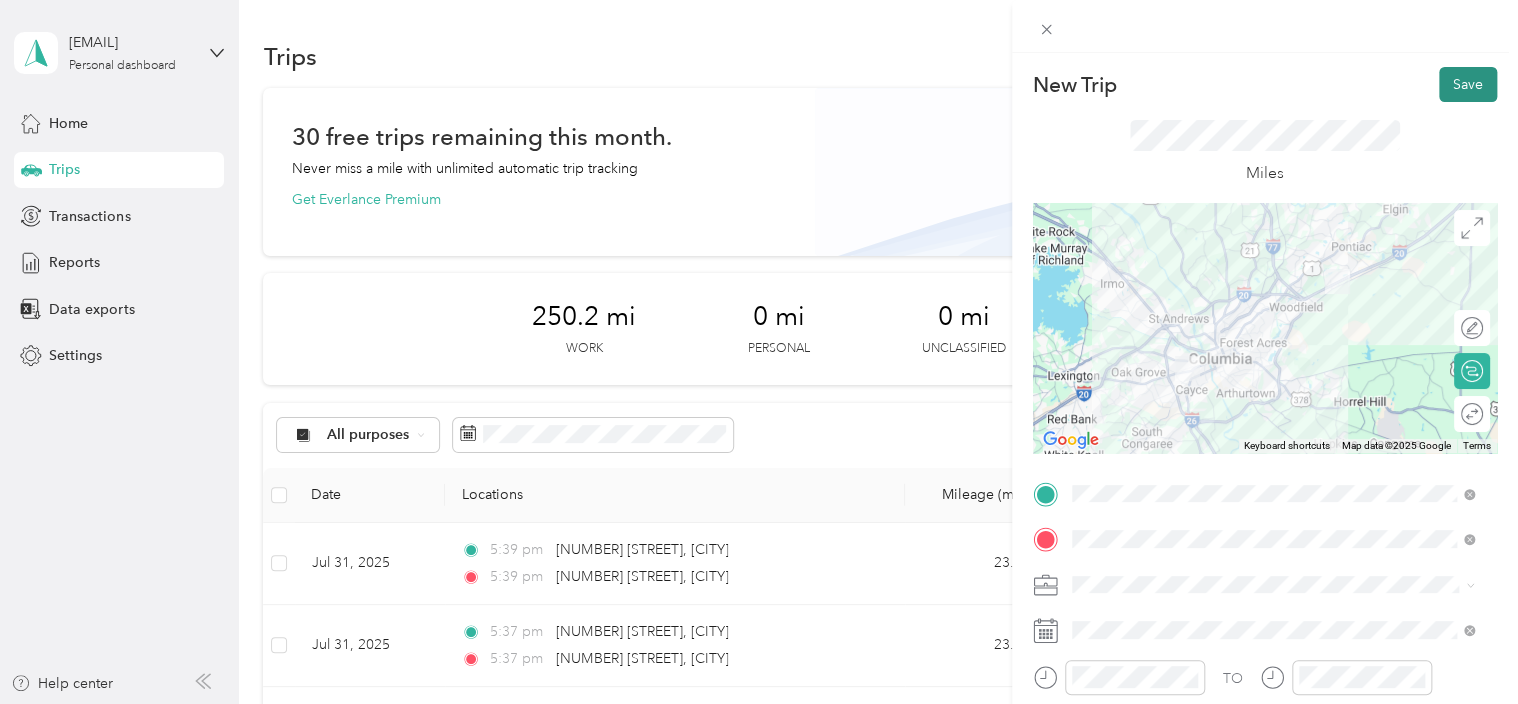 click on "Save" at bounding box center (1468, 84) 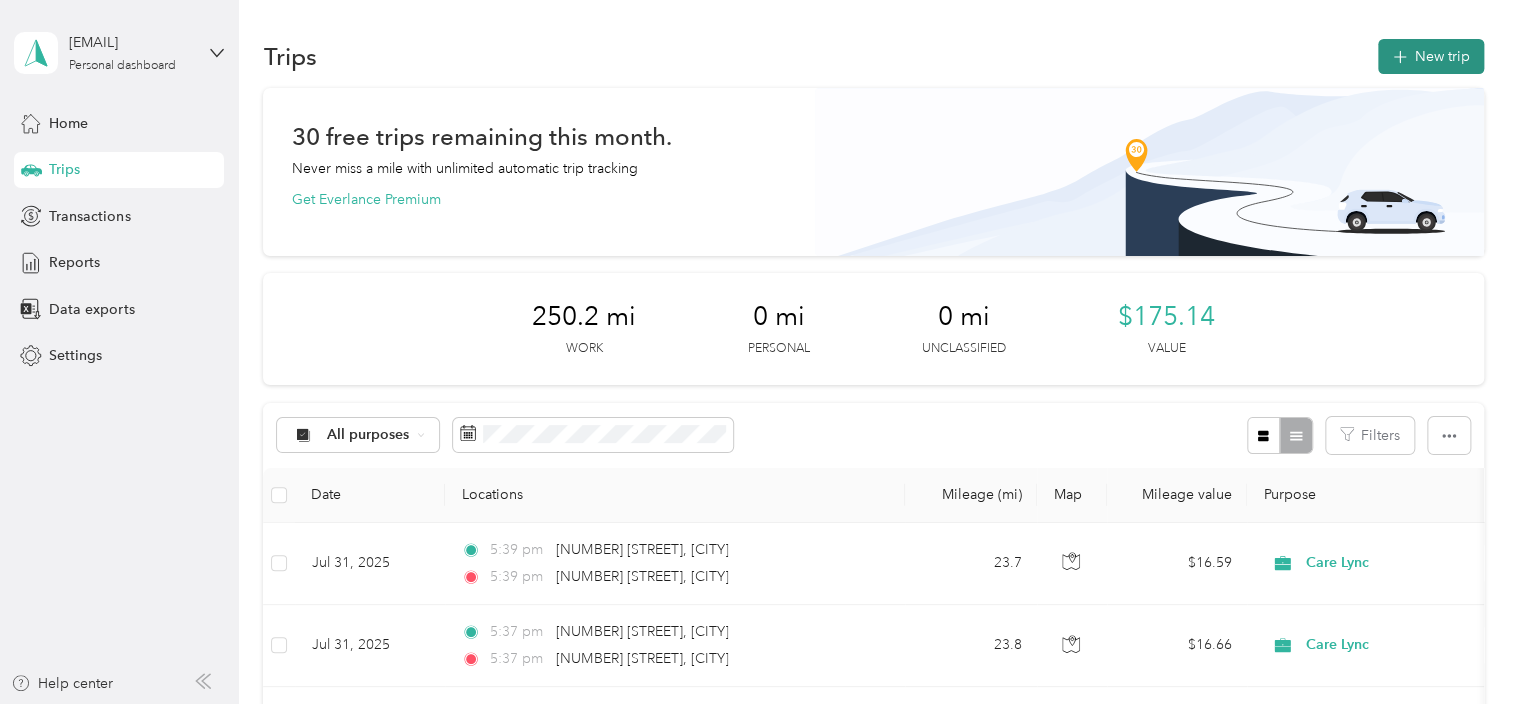 click on "New trip" at bounding box center [1431, 56] 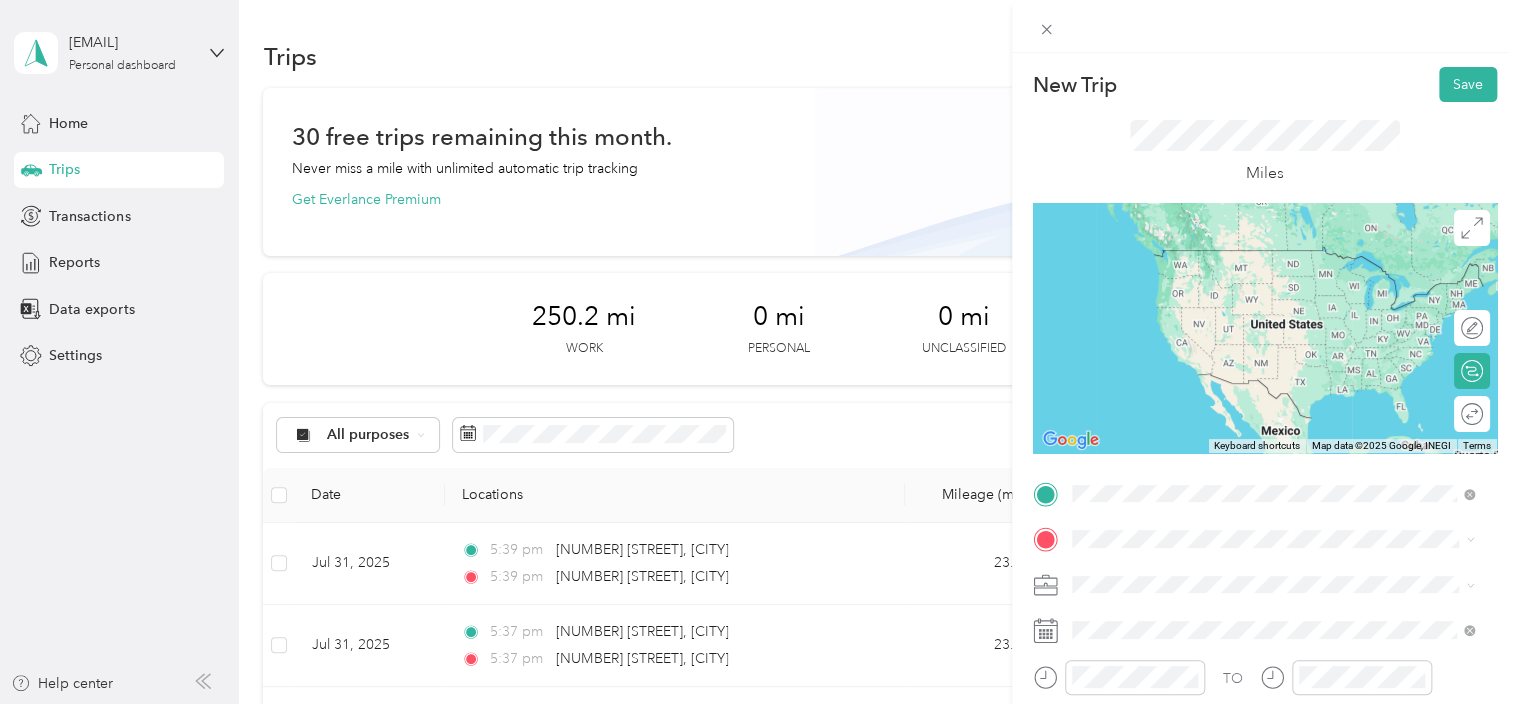 click on "[NUMBER] [STREET]
[CITY], [STATE] [POSTAL_CODE], [COUNTRY]" at bounding box center [1253, 370] 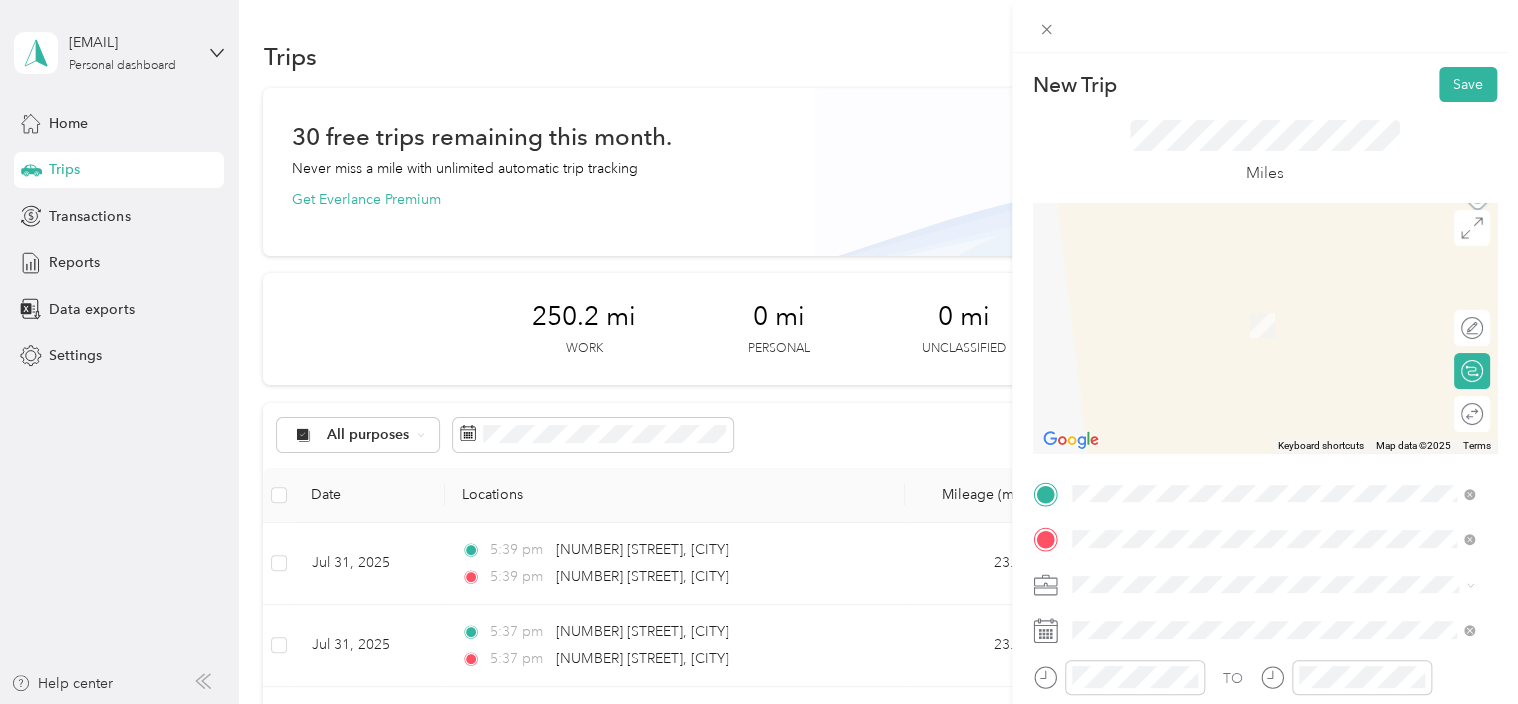 click on "[NUMBER] [STREET]
[CITY], [STATE] [POSTAL_CODE], [COUNTRY]" at bounding box center [1253, 304] 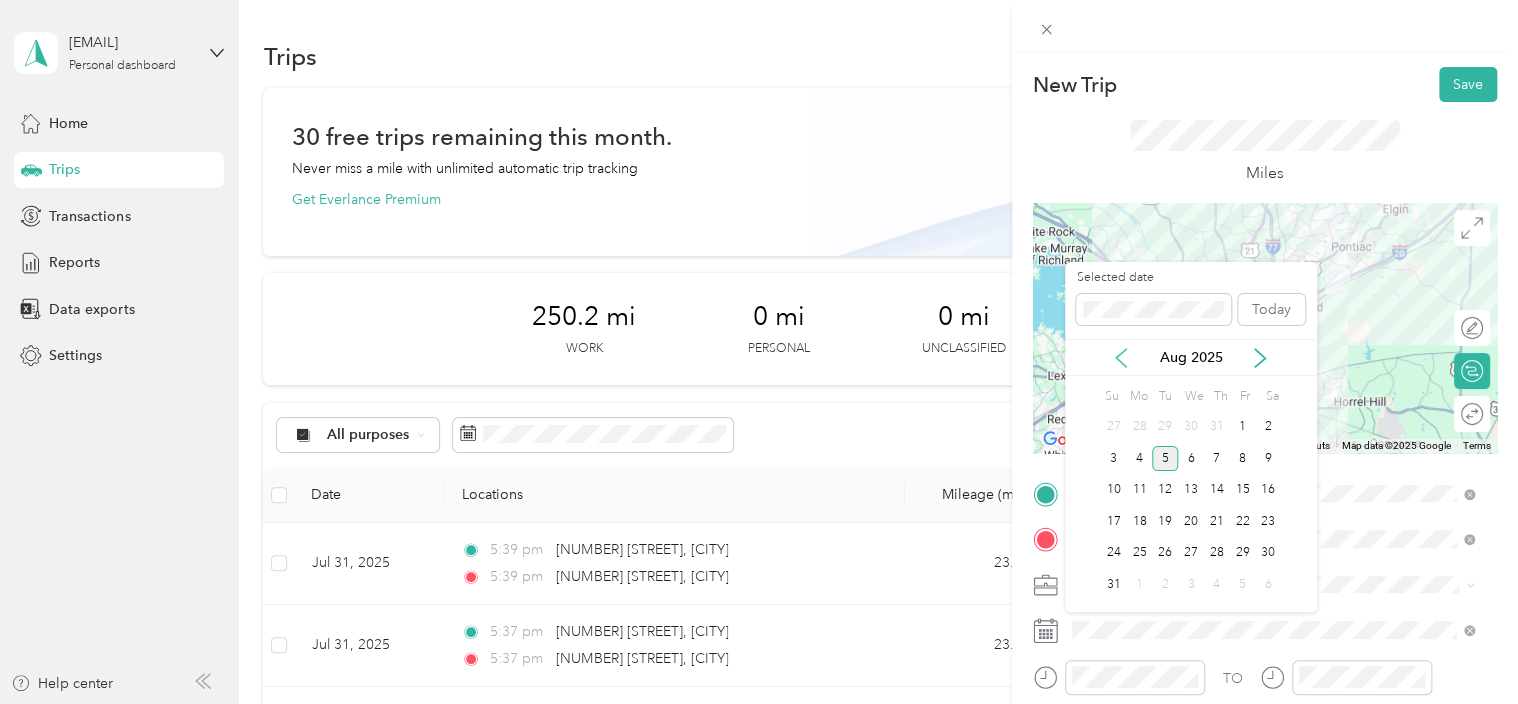 click 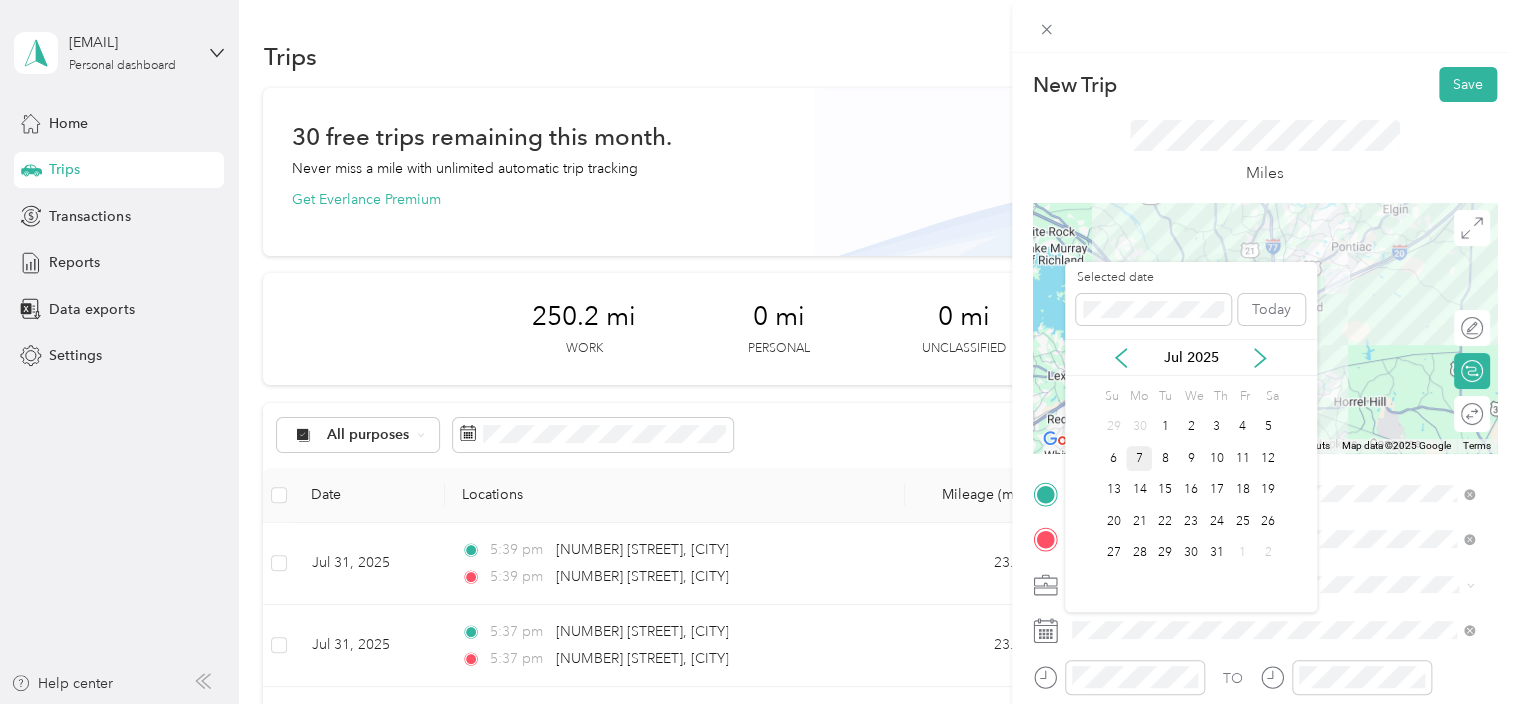 click on "7" at bounding box center [1139, 458] 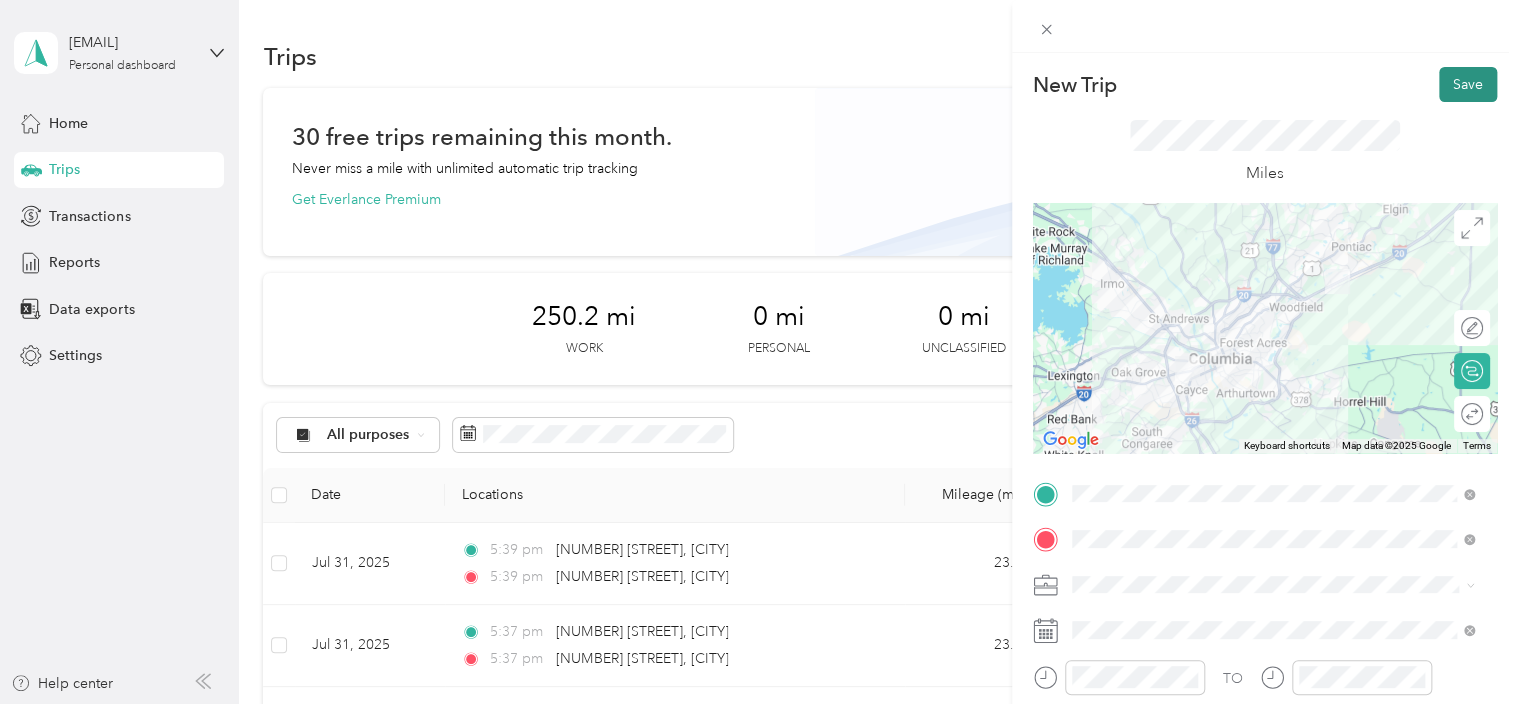click on "Save" at bounding box center (1468, 84) 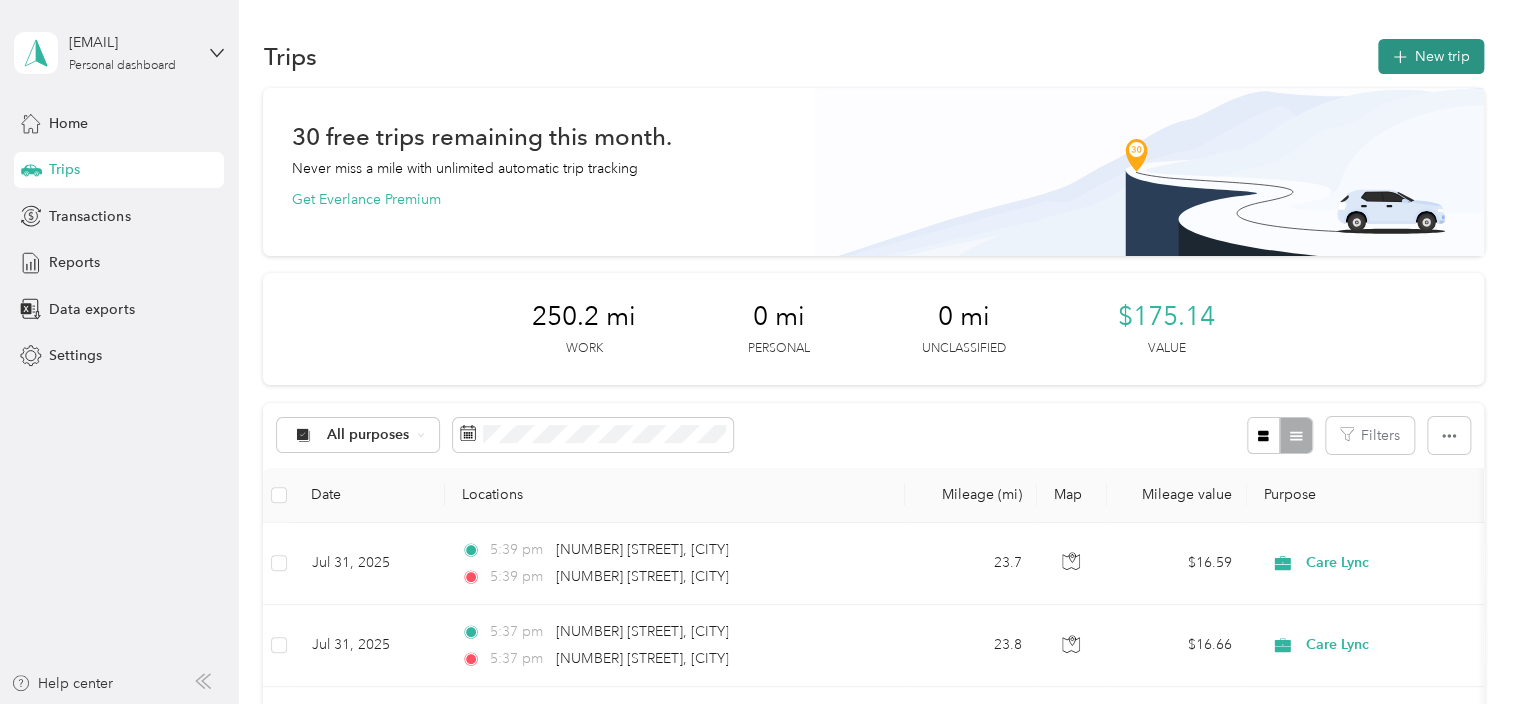 click on "New trip" at bounding box center (1431, 56) 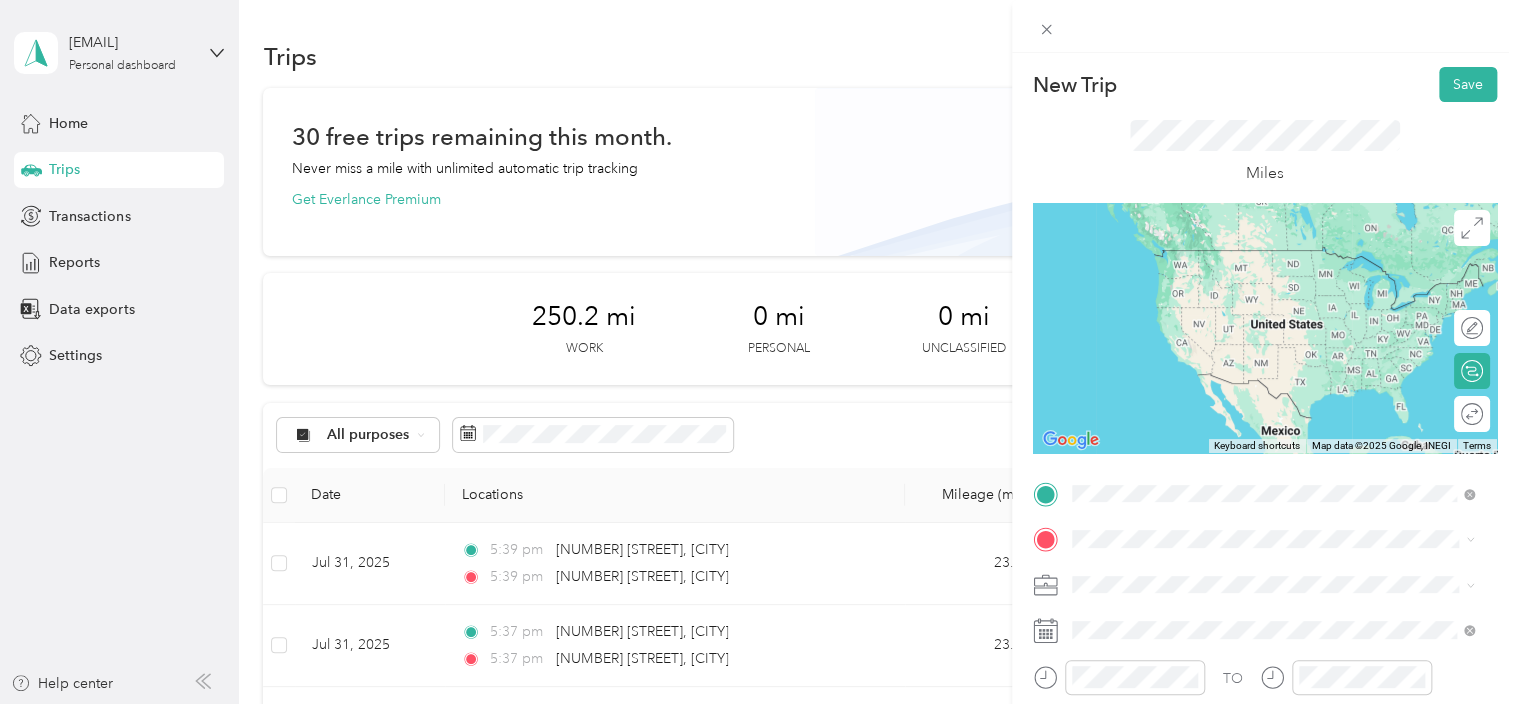 click on "[NUMBER] [STREET]
[CITY], [STATE] [POSTAL_CODE], [COUNTRY]" at bounding box center [1253, 258] 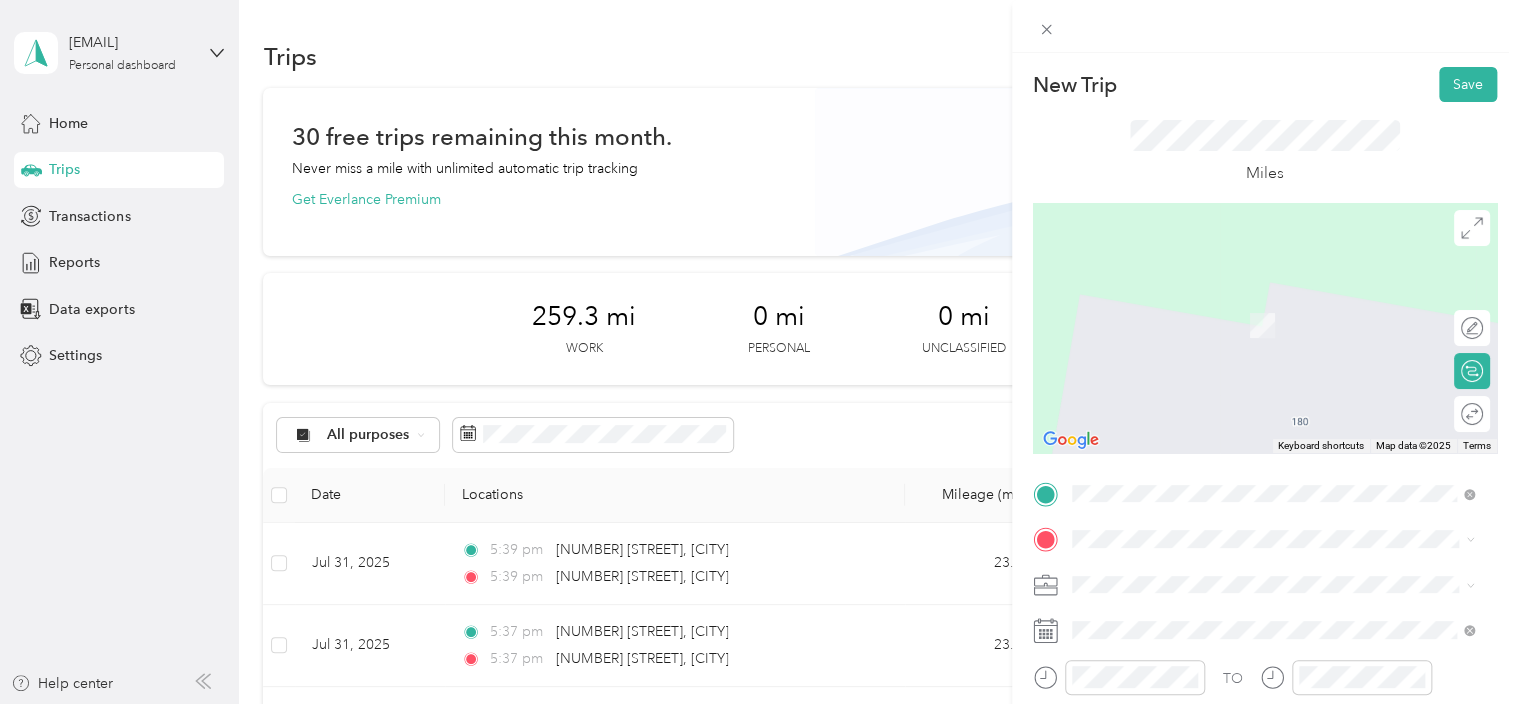 click on "[NUMBER] [STREET]
[CITY], [STATE] [POSTAL_CODE], [COUNTRY]" at bounding box center [1253, 414] 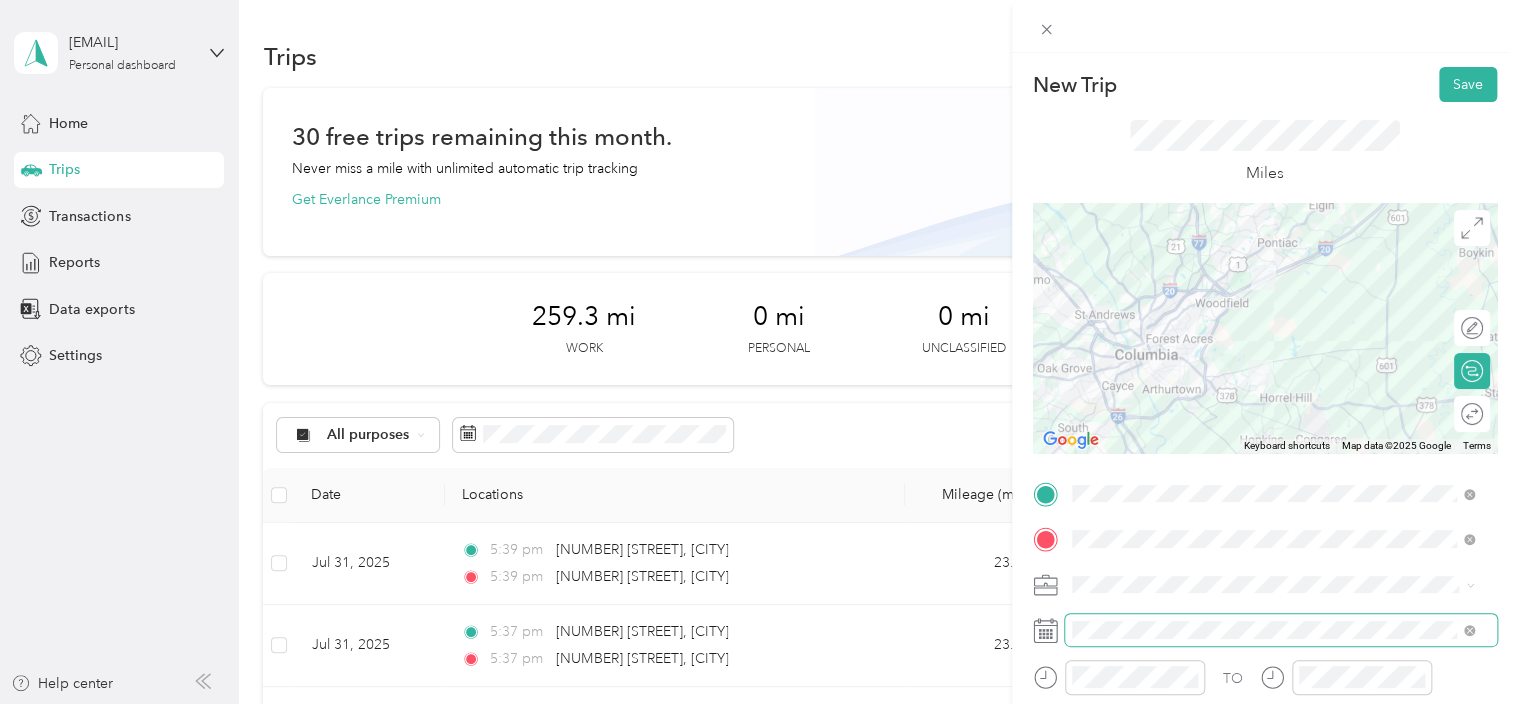 click at bounding box center [1281, 630] 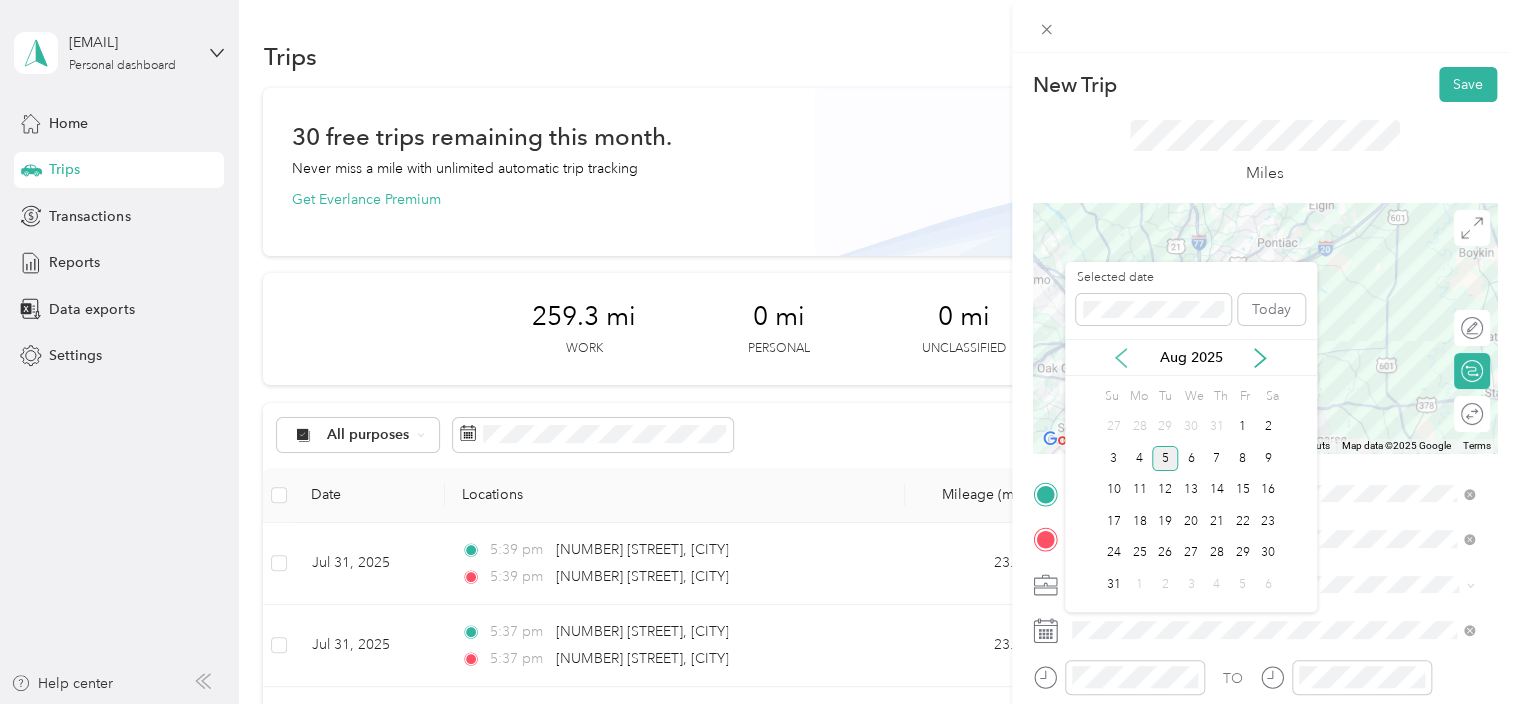 click 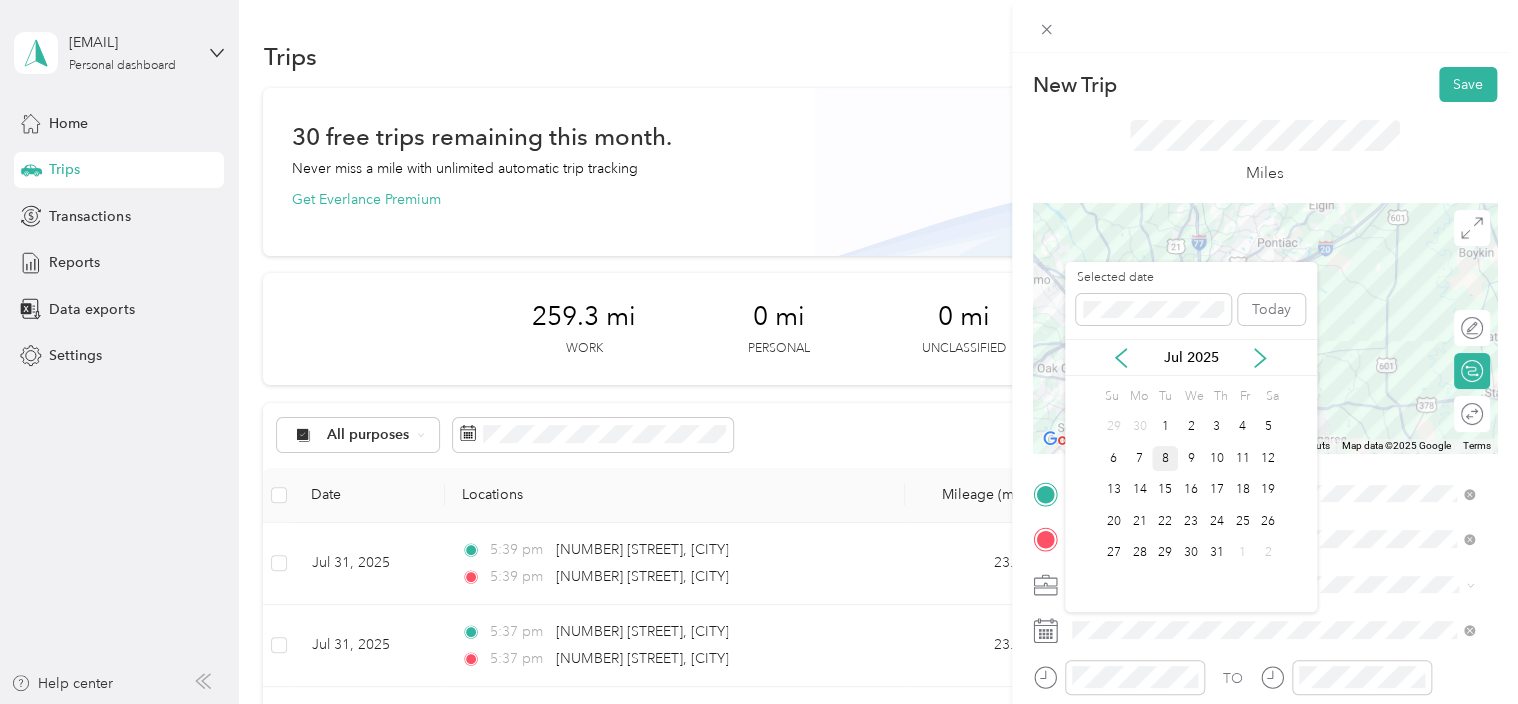click on "8" at bounding box center (1165, 458) 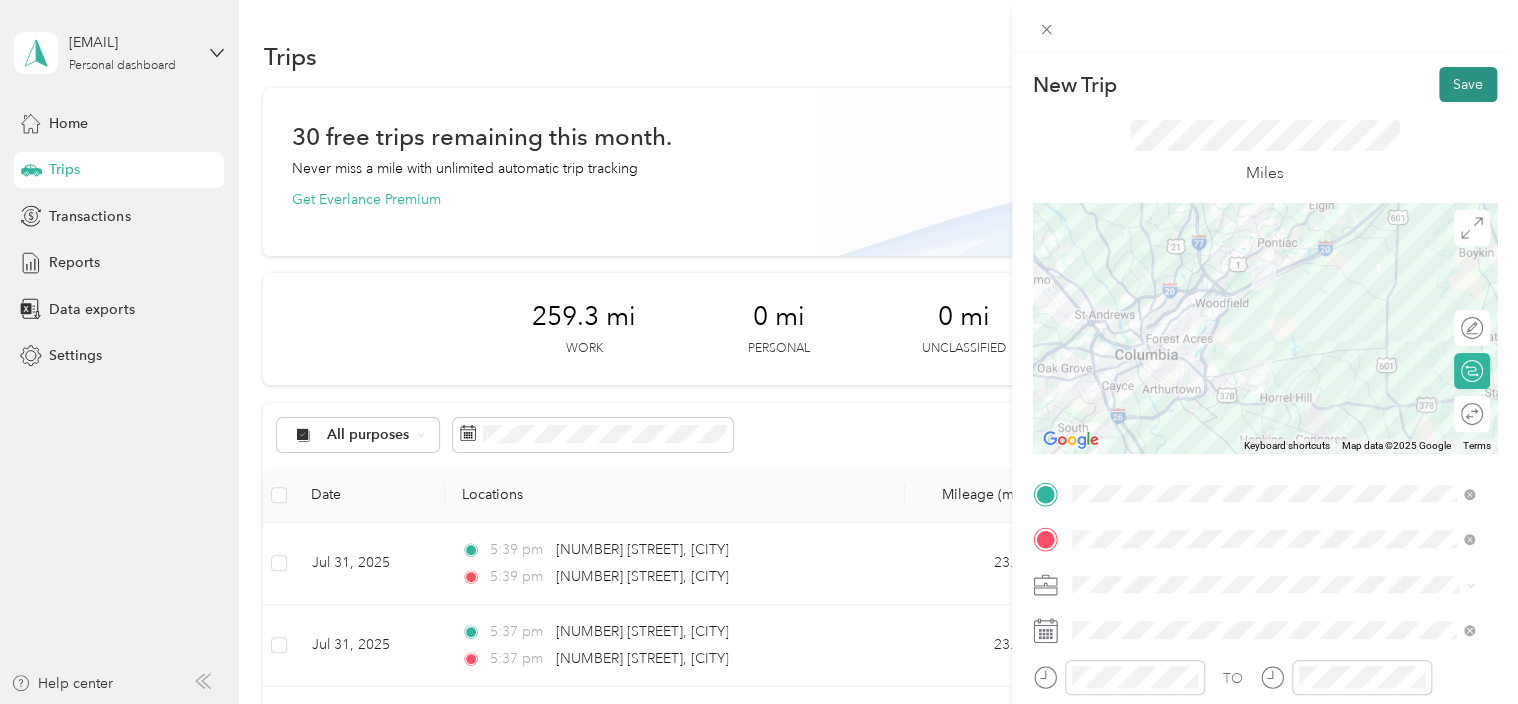 click on "Save" at bounding box center (1468, 84) 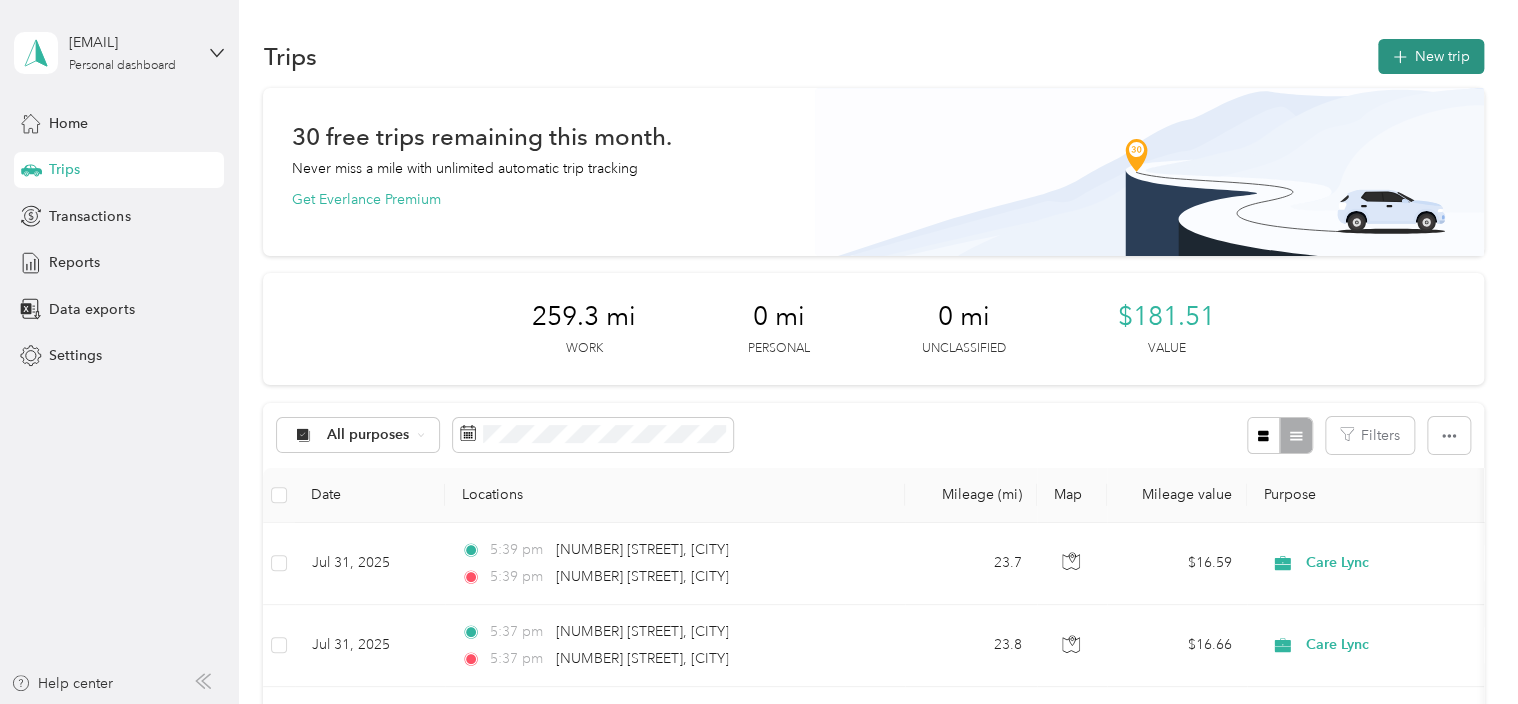 click on "New trip" at bounding box center [1431, 56] 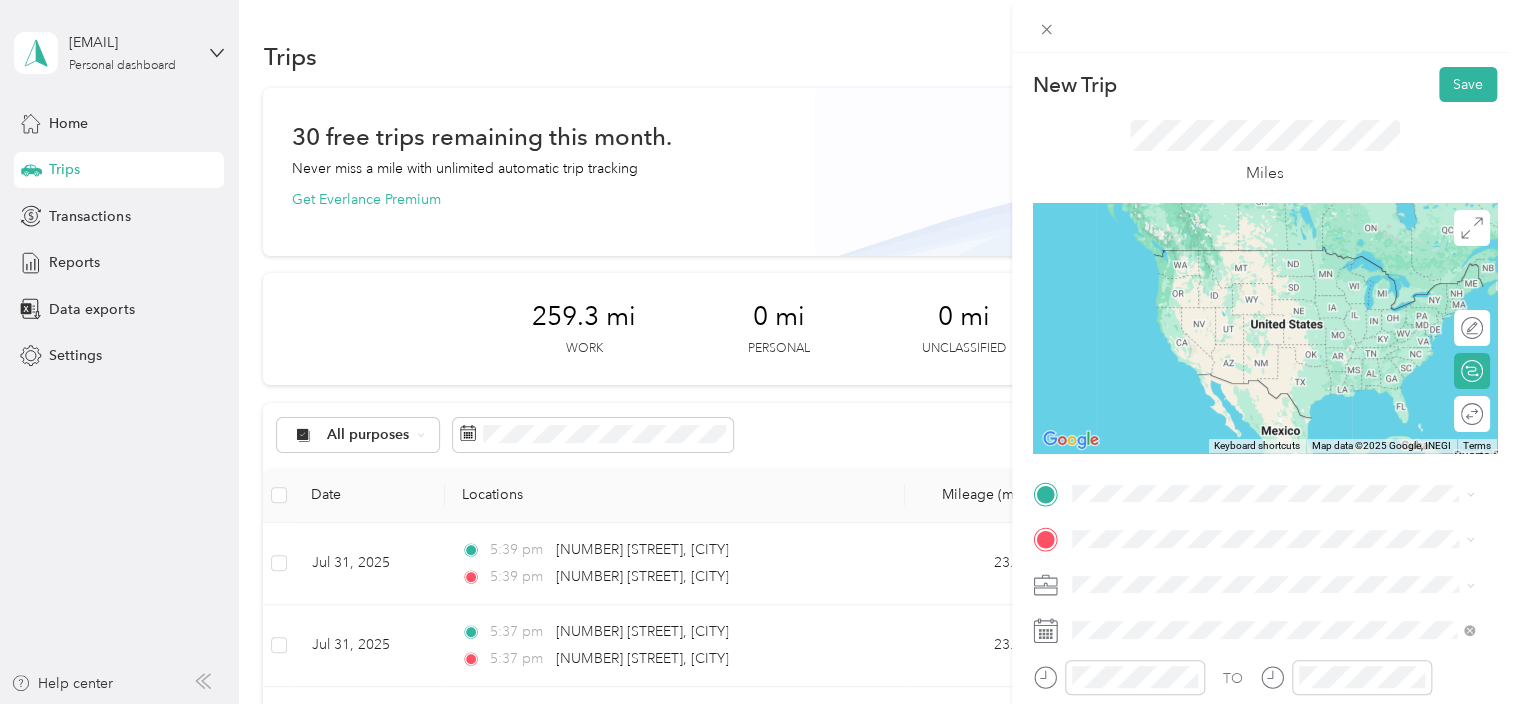click on "[NUMBER] [STREET]
[CITY], [STATE] [POSTAL_CODE], [COUNTRY]" at bounding box center [1253, 359] 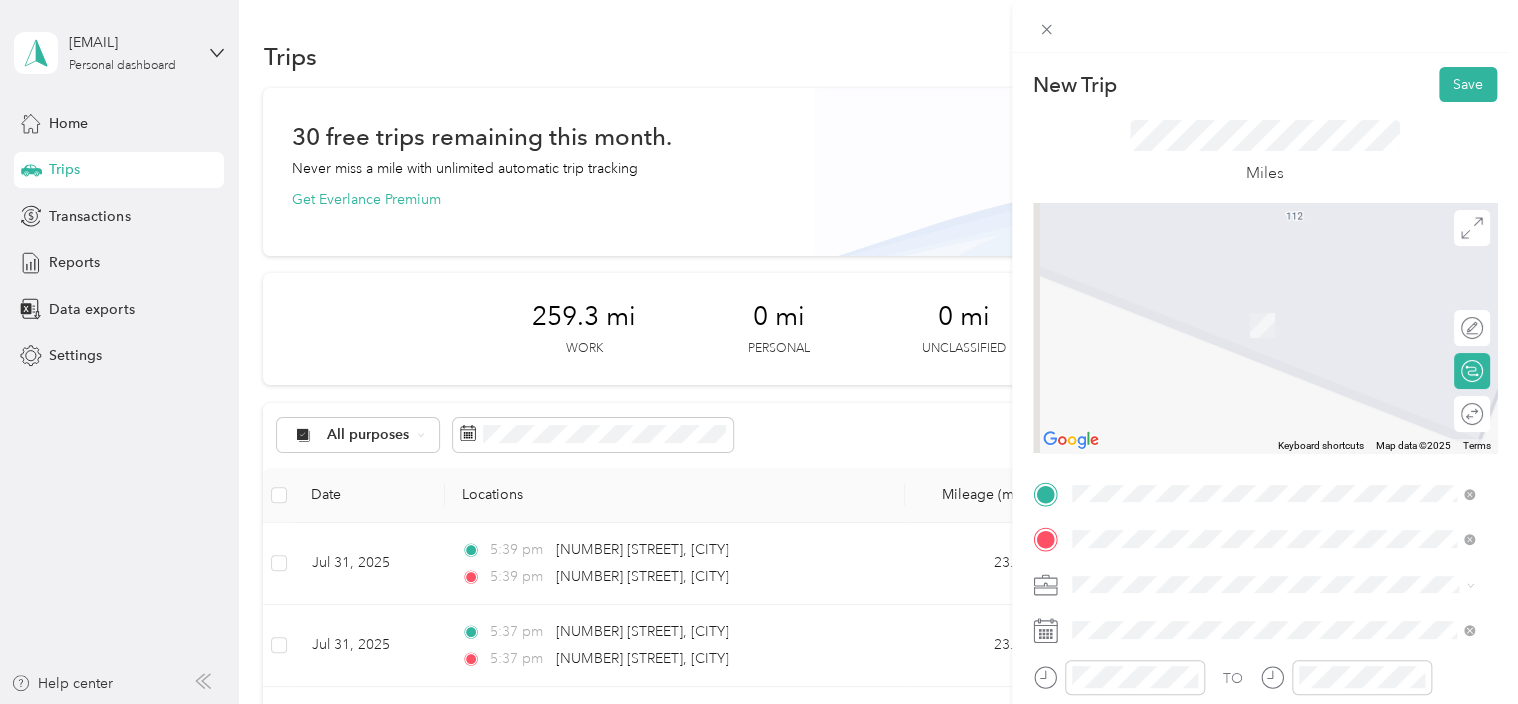 click on "[NUMBER] [STREET]
[CITY], [STATE] [POSTAL_CODE], [COUNTRY]" at bounding box center [1253, 304] 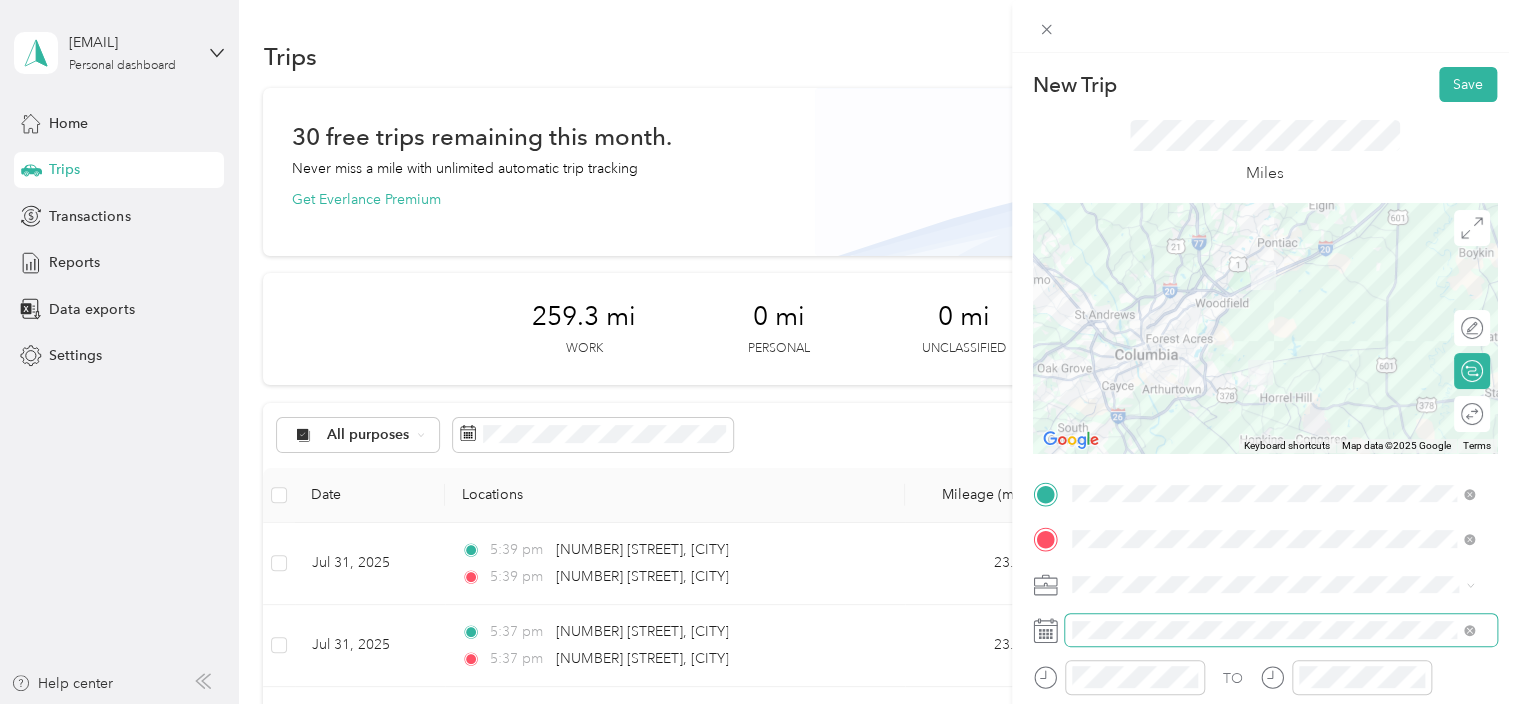 click at bounding box center (1281, 630) 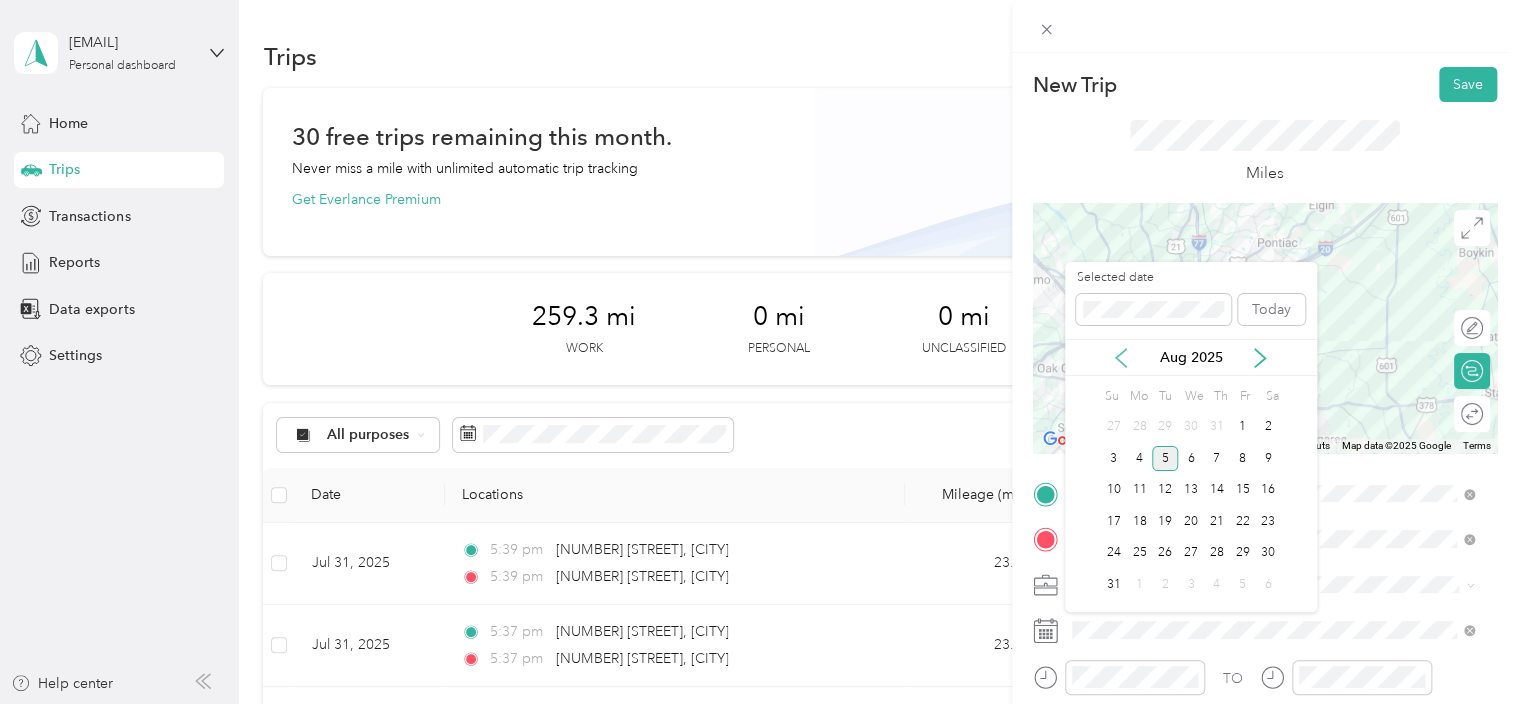 click 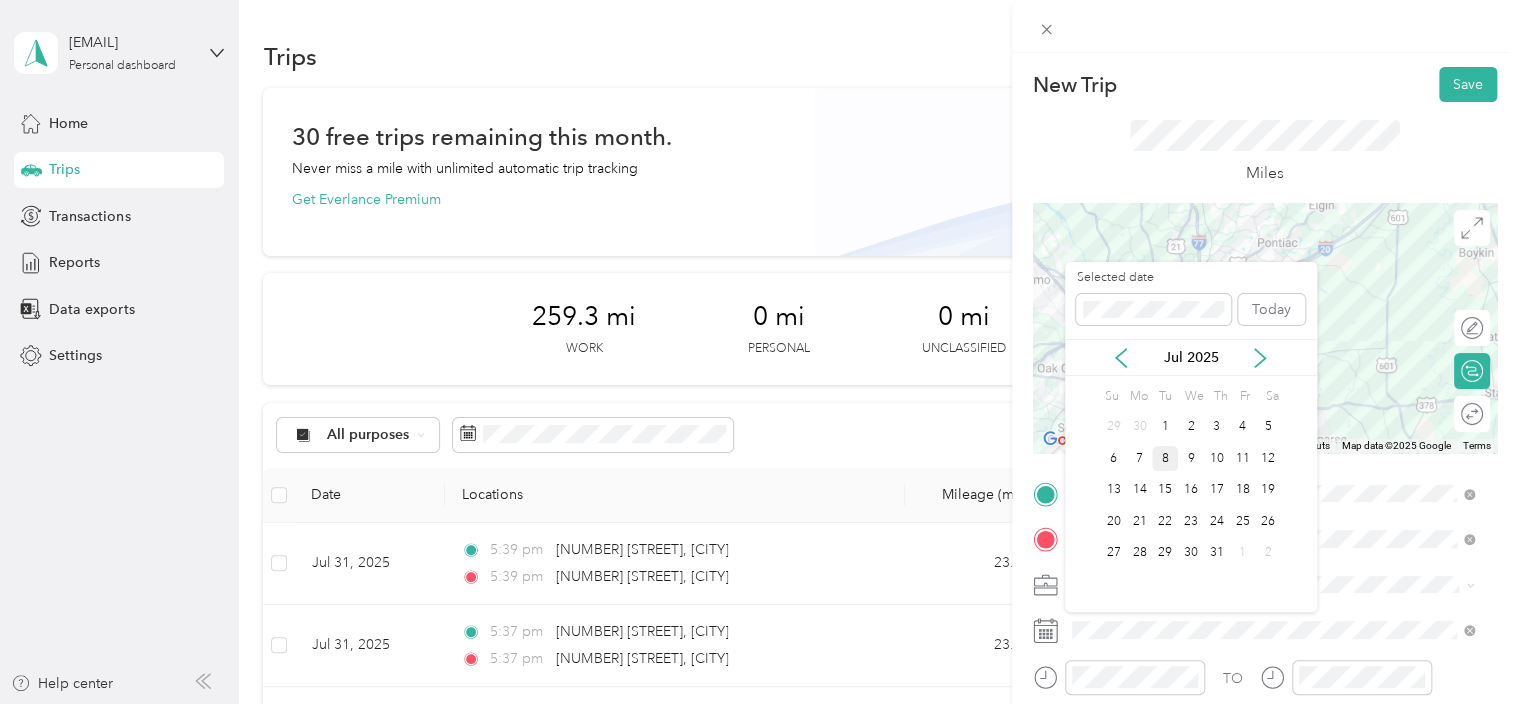 click on "8" at bounding box center [1165, 458] 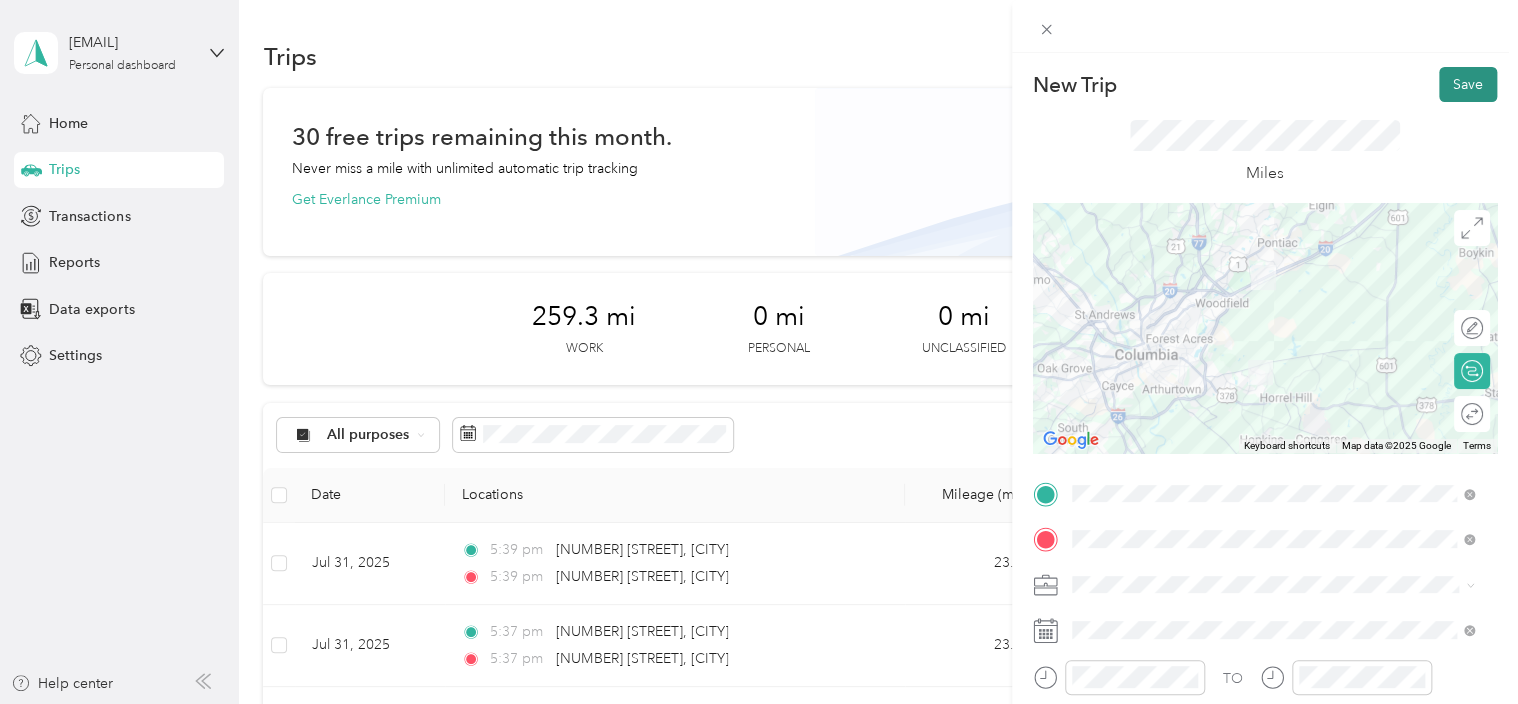 click on "Save" at bounding box center (1468, 84) 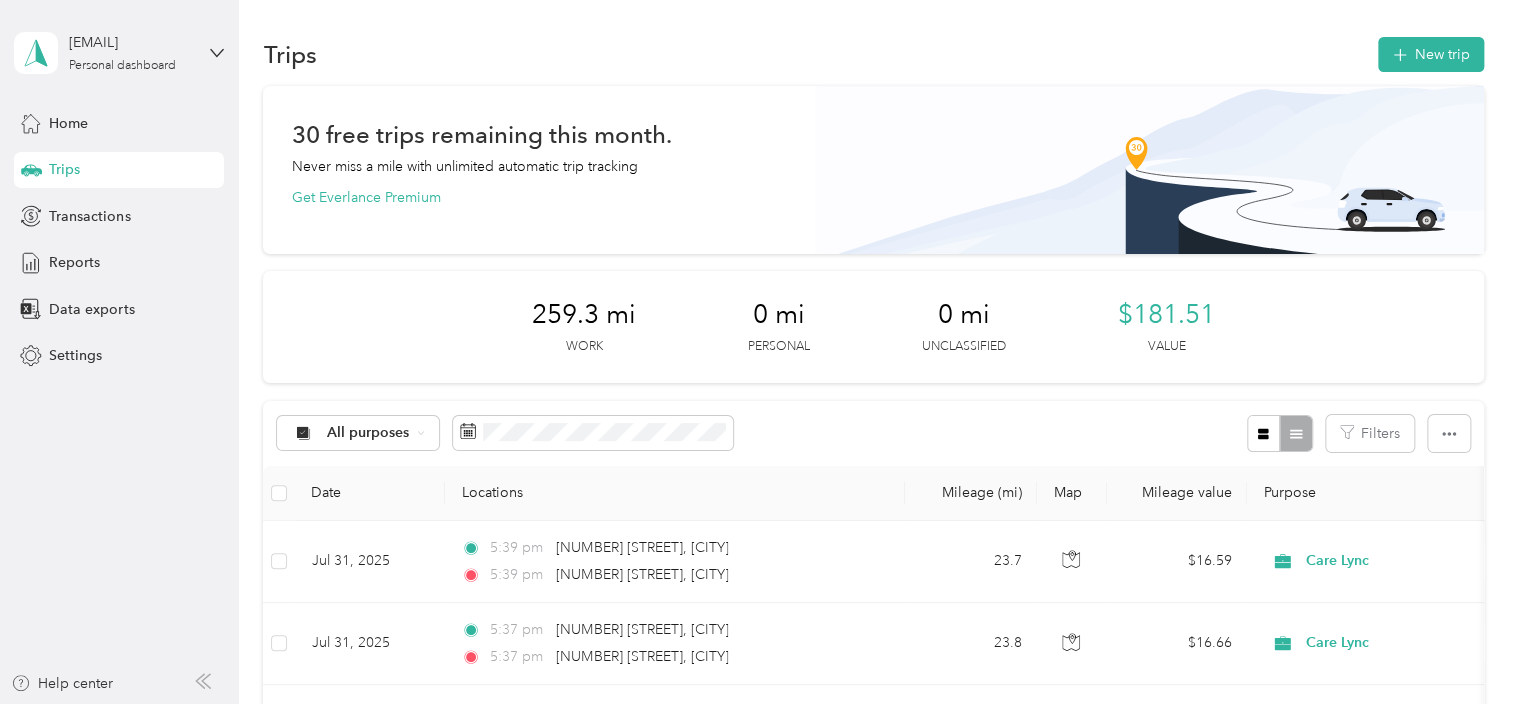 scroll, scrollTop: 0, scrollLeft: 0, axis: both 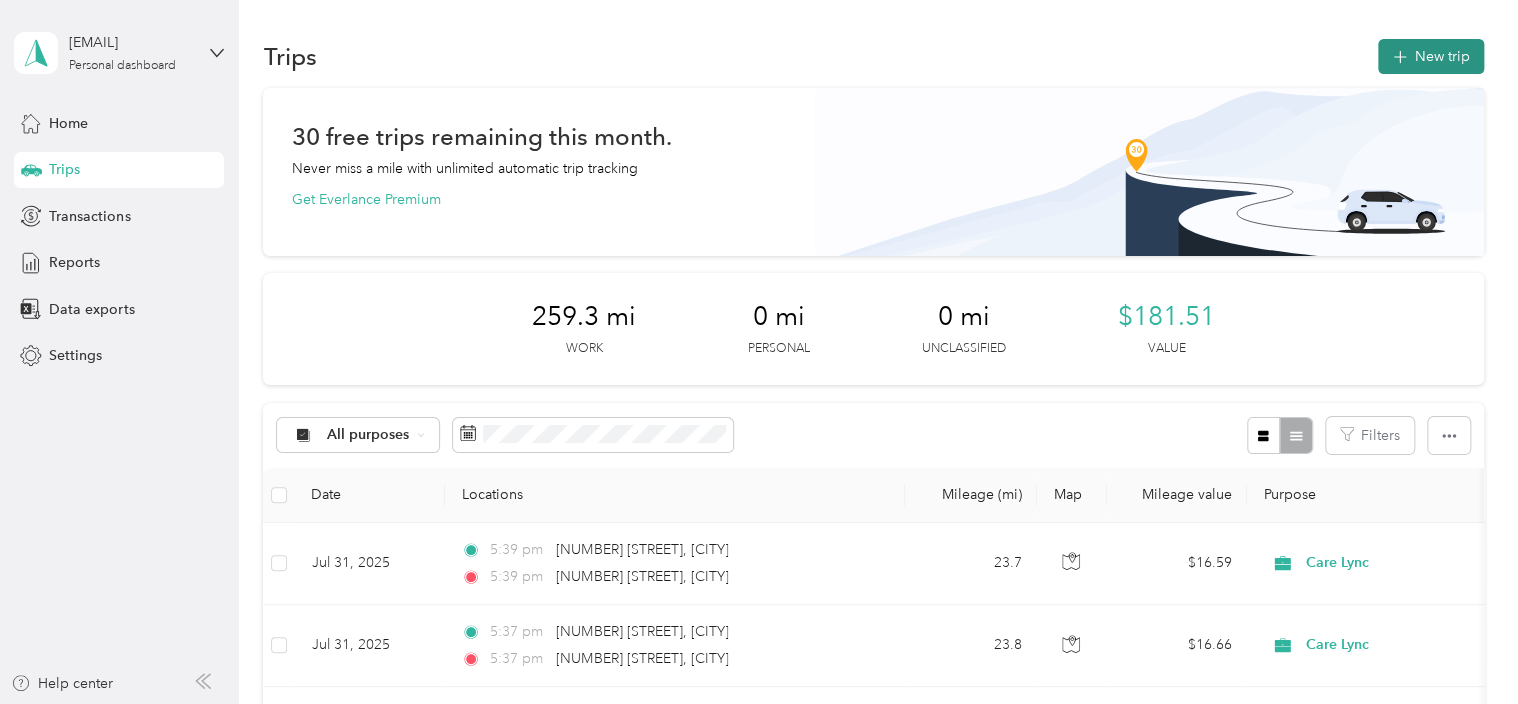 click on "New trip" at bounding box center [1431, 56] 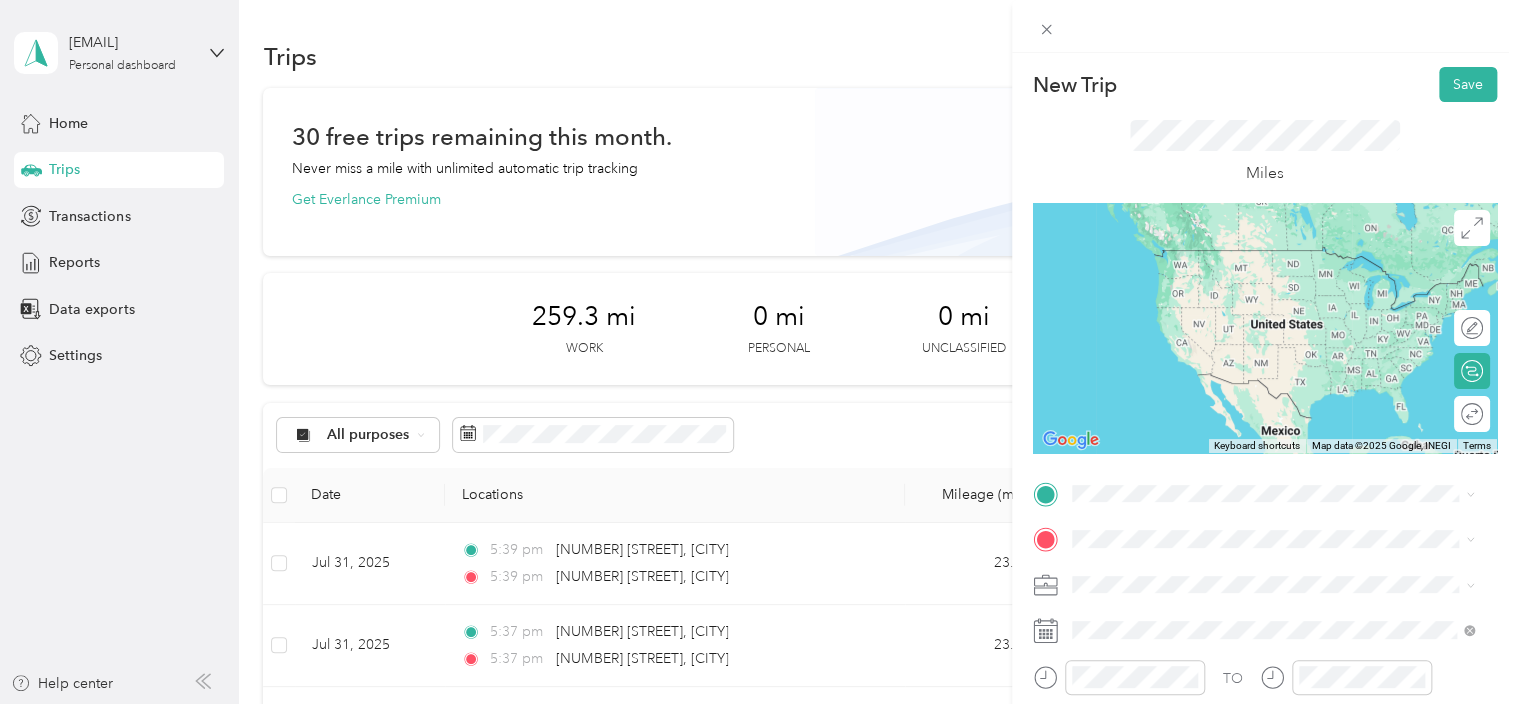 click on "[NUMBER] [STREET]
[CITY], [STATE] [POSTAL_CODE], [COUNTRY]" at bounding box center (1253, 258) 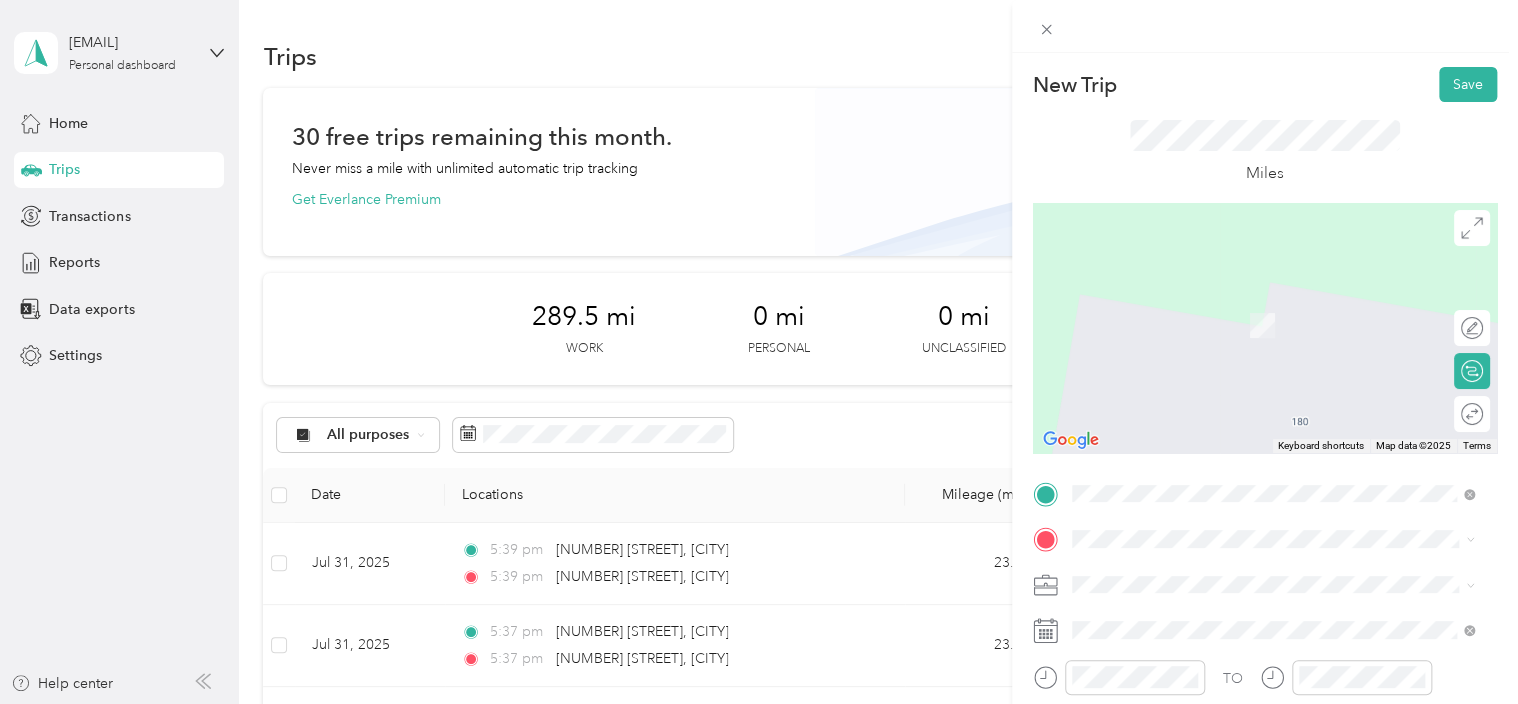 click on "[NUMBER] [STREET]
[CITY], [STATE] [POSTAL_CODE], [COUNTRY]" at bounding box center (1253, 298) 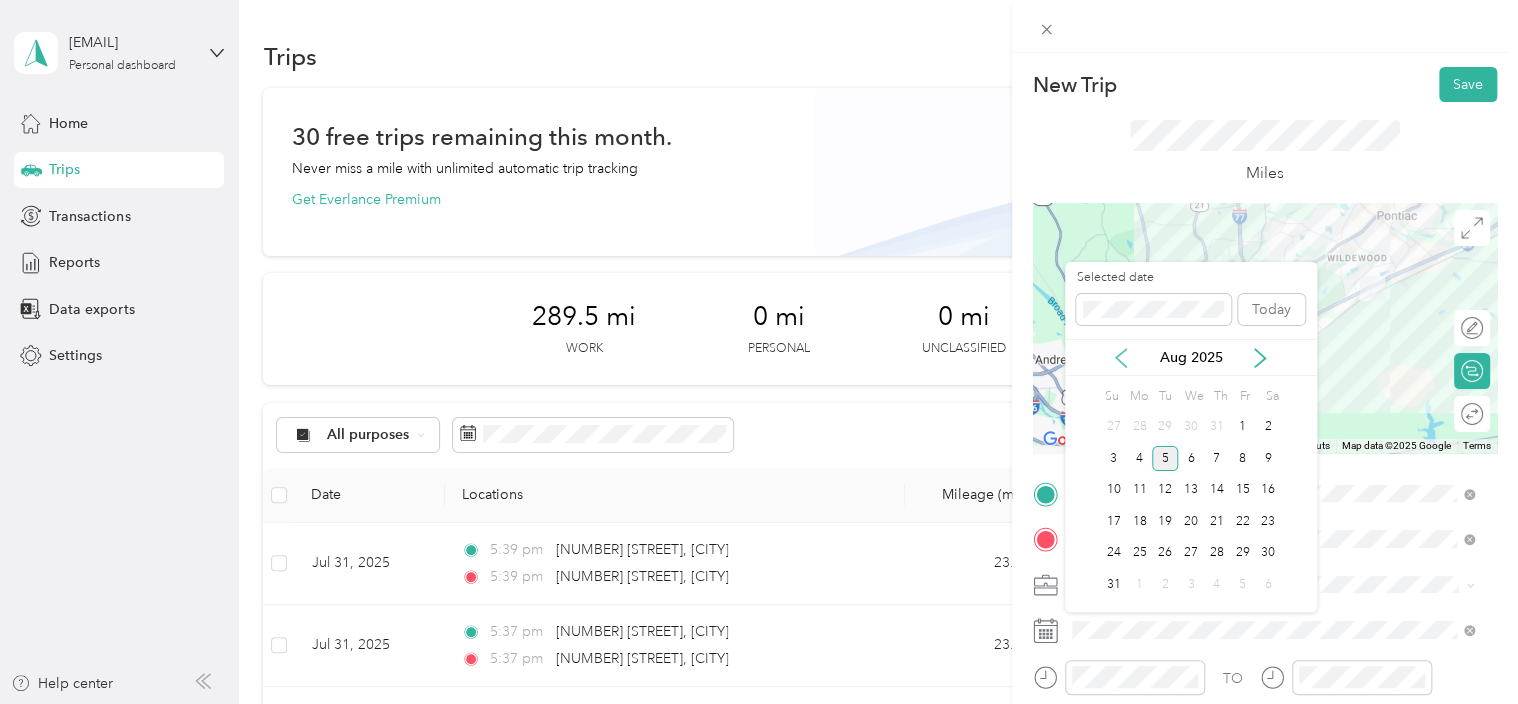 click 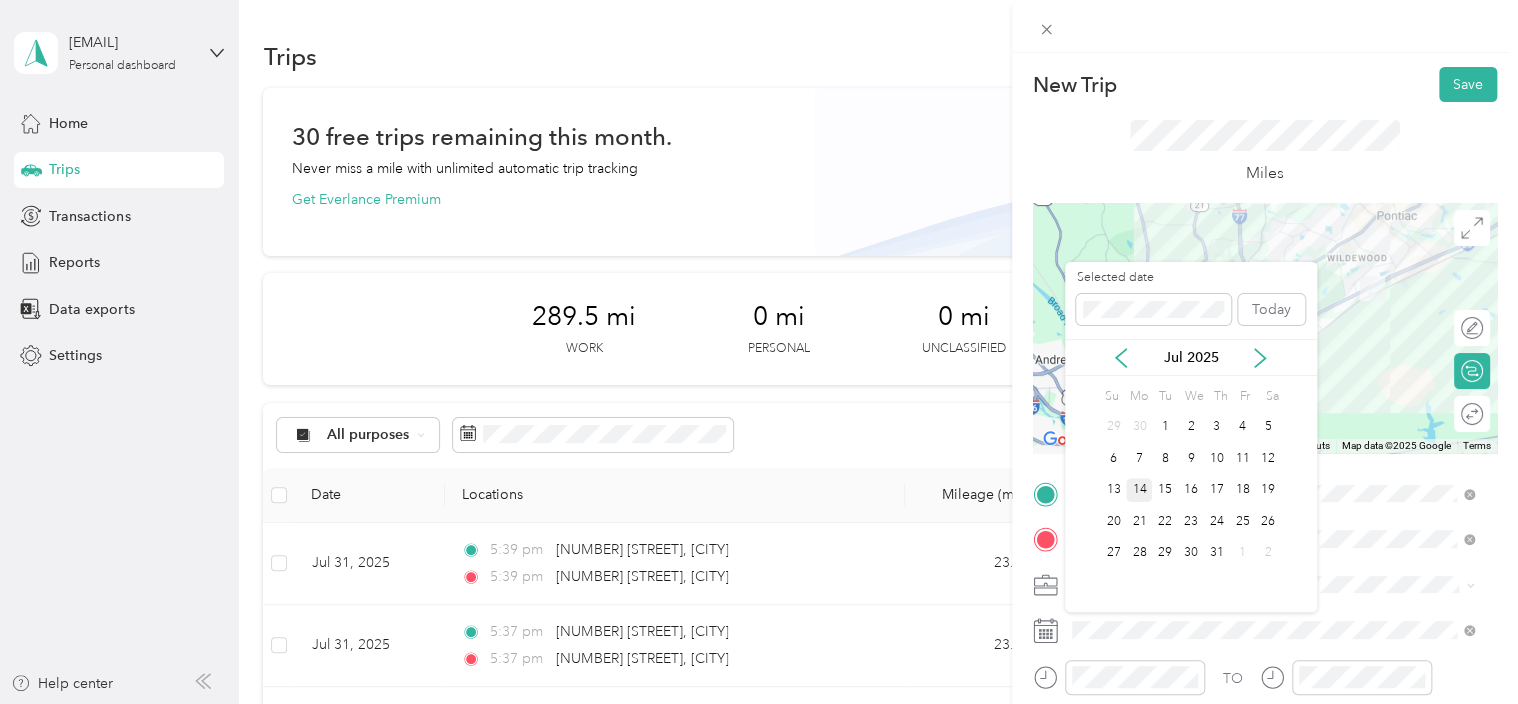 click on "14" at bounding box center [1139, 490] 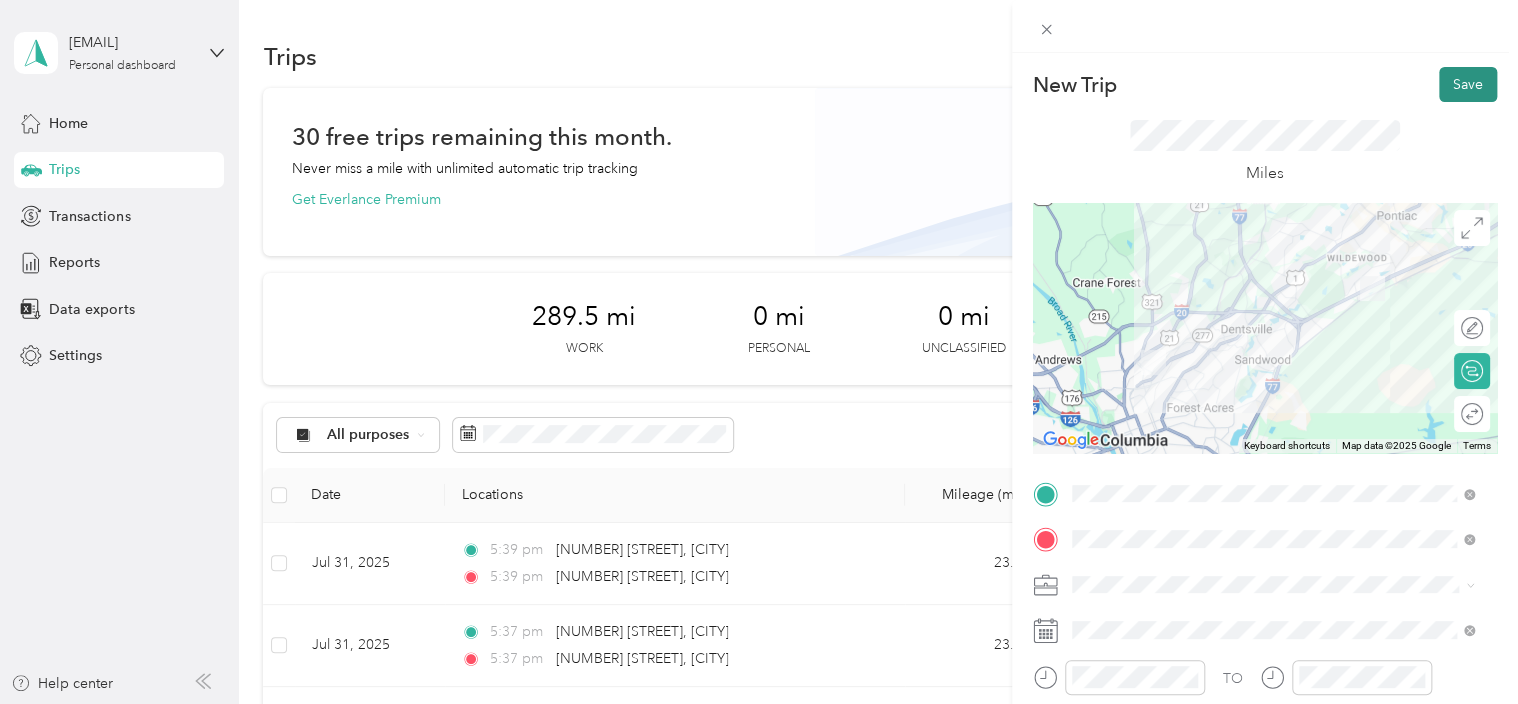 click on "Save" at bounding box center [1468, 84] 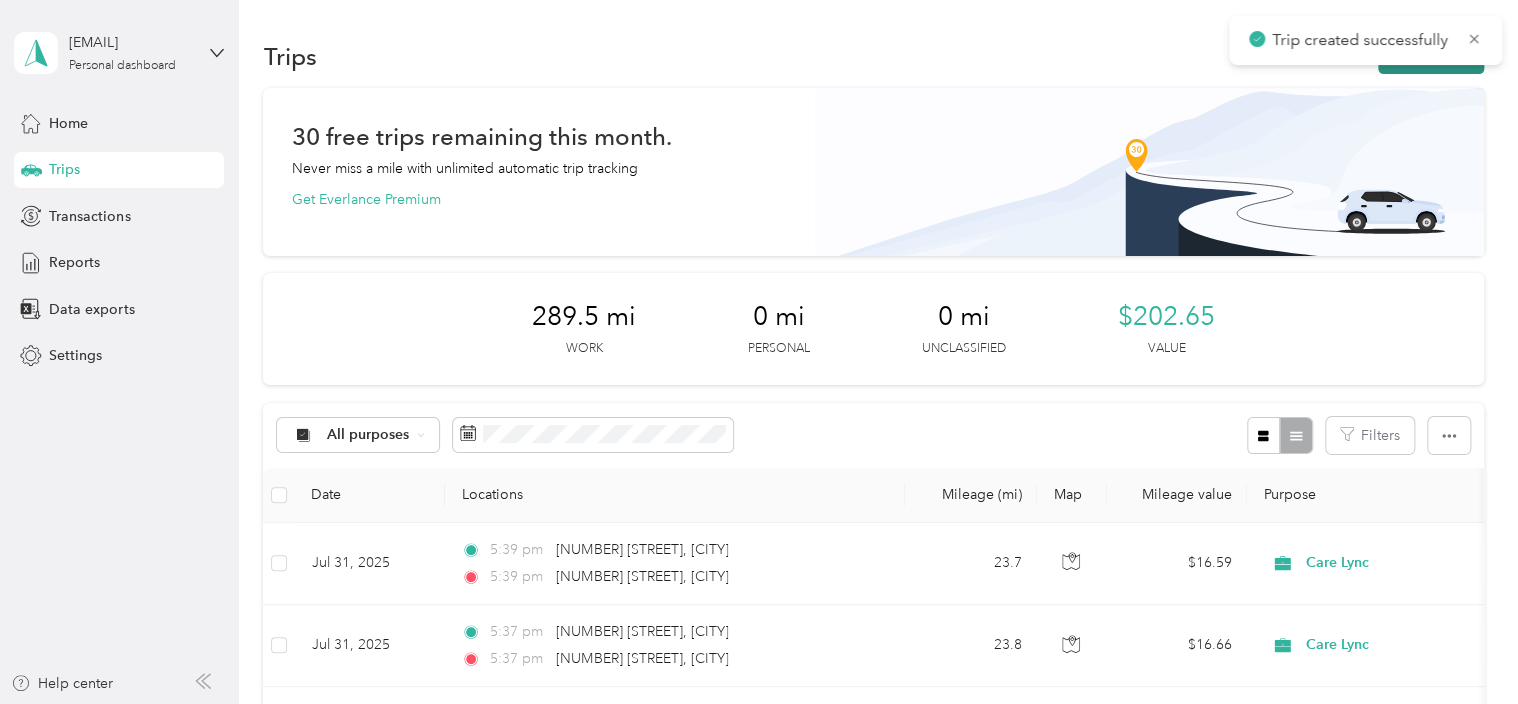 click on "New trip" at bounding box center (1431, 56) 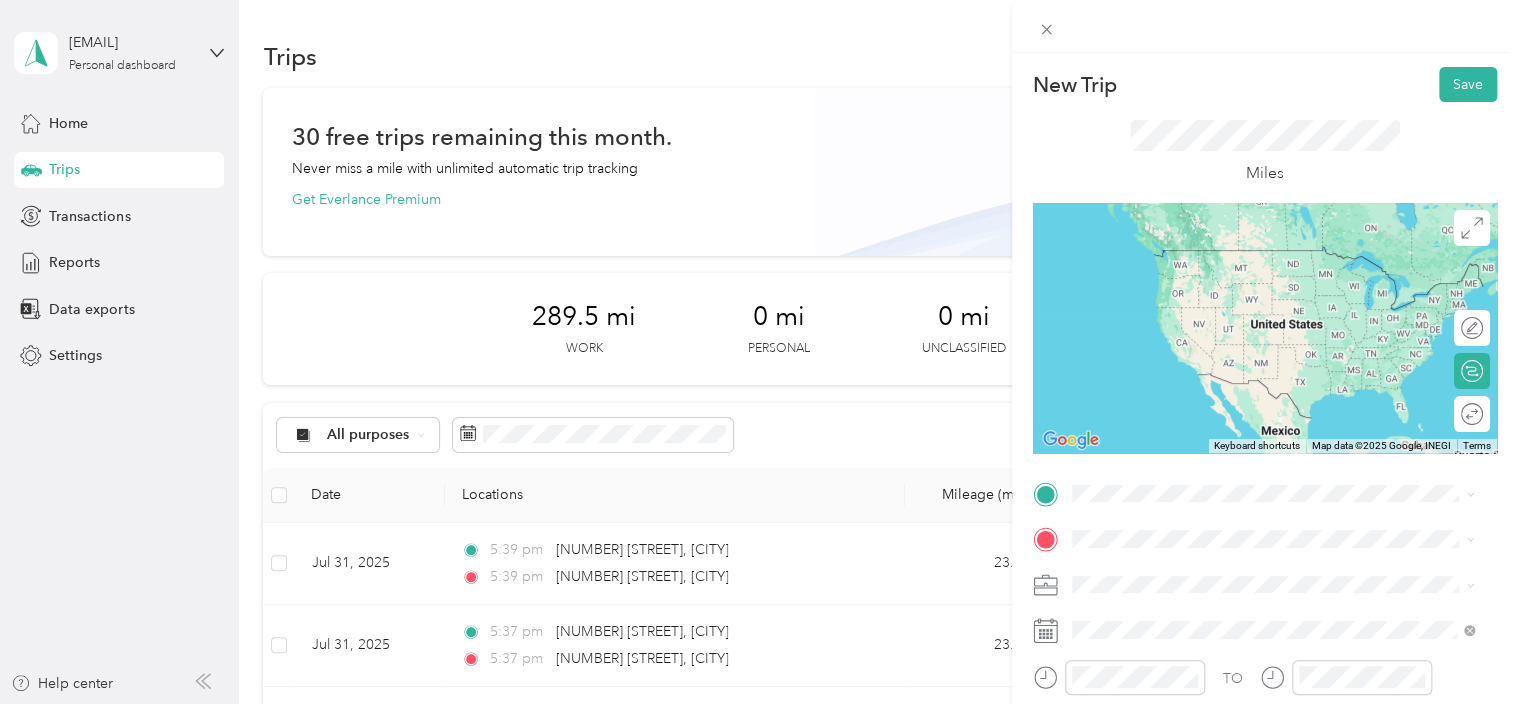 click on "[NUMBER] [STREET]
[CITY], [STATE] [POSTAL_CODE], [COUNTRY]" at bounding box center [1253, 257] 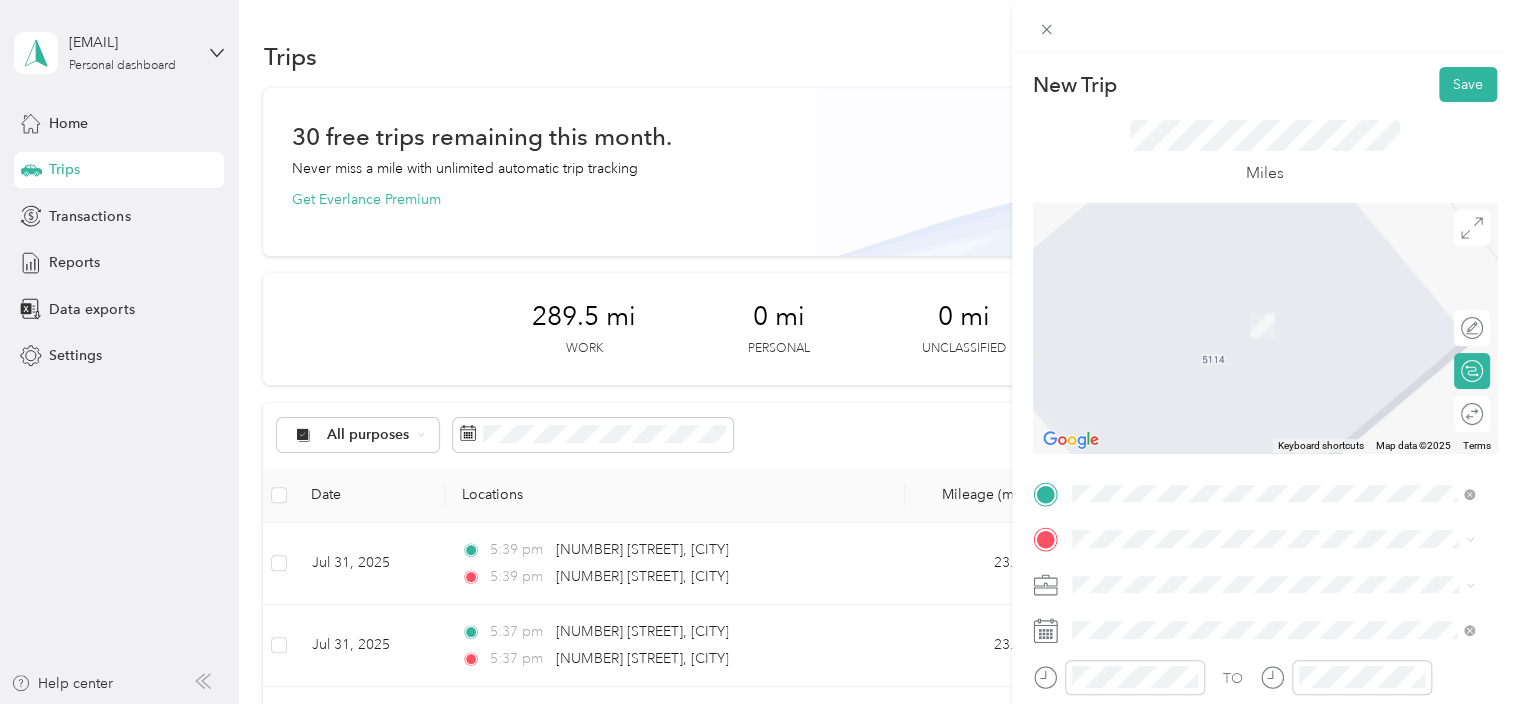 click on "[NUMBER] [STREET]
[CITY], [STATE] [POSTAL_CODE], [COUNTRY]" at bounding box center [1253, 293] 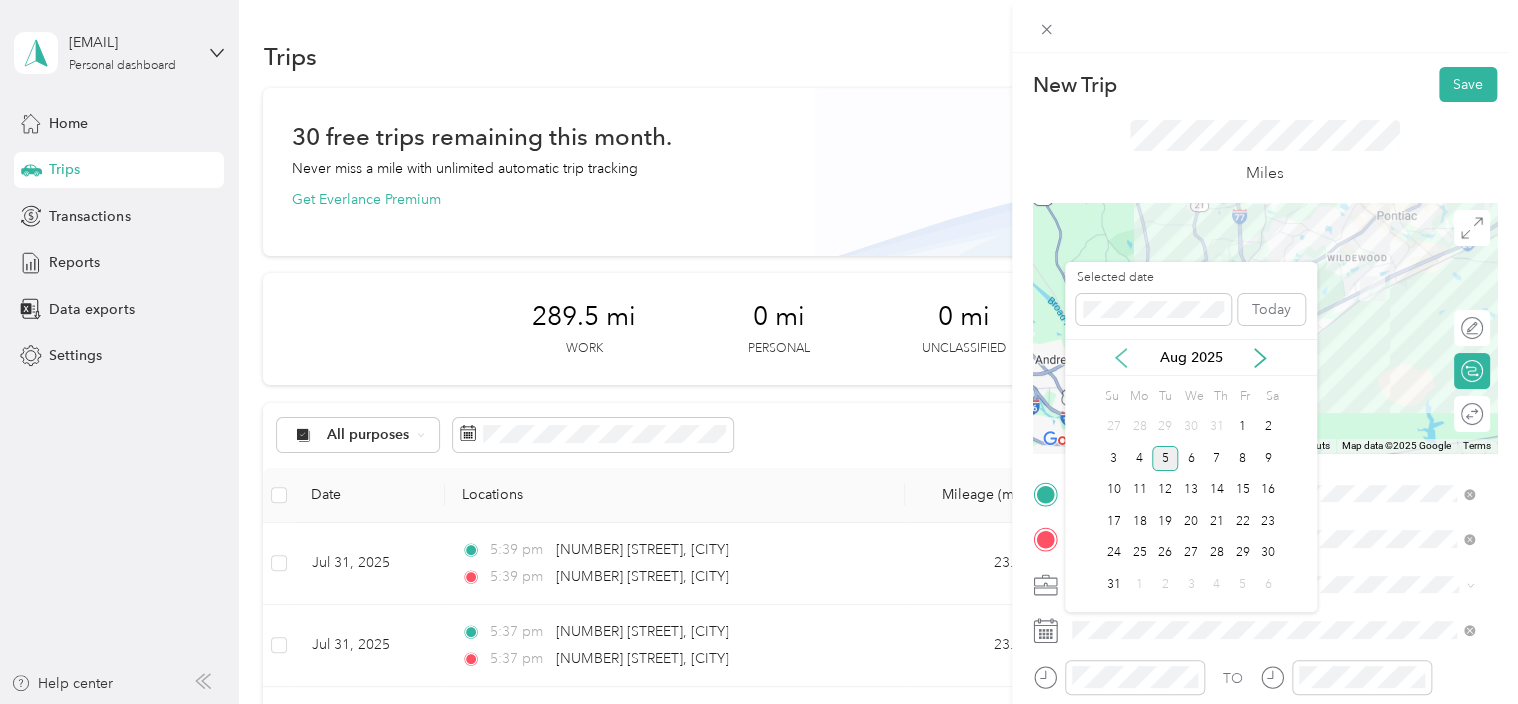 click 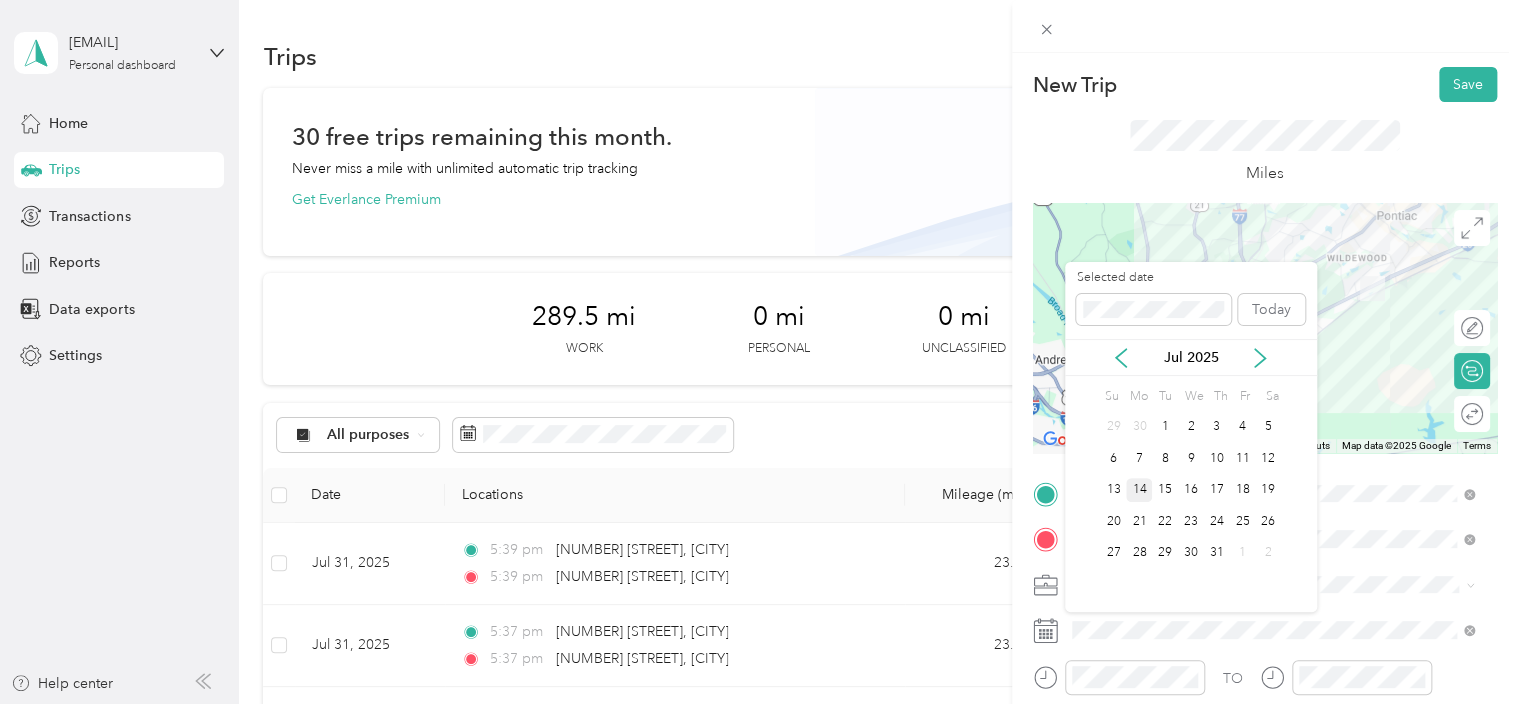 click on "14" at bounding box center [1139, 490] 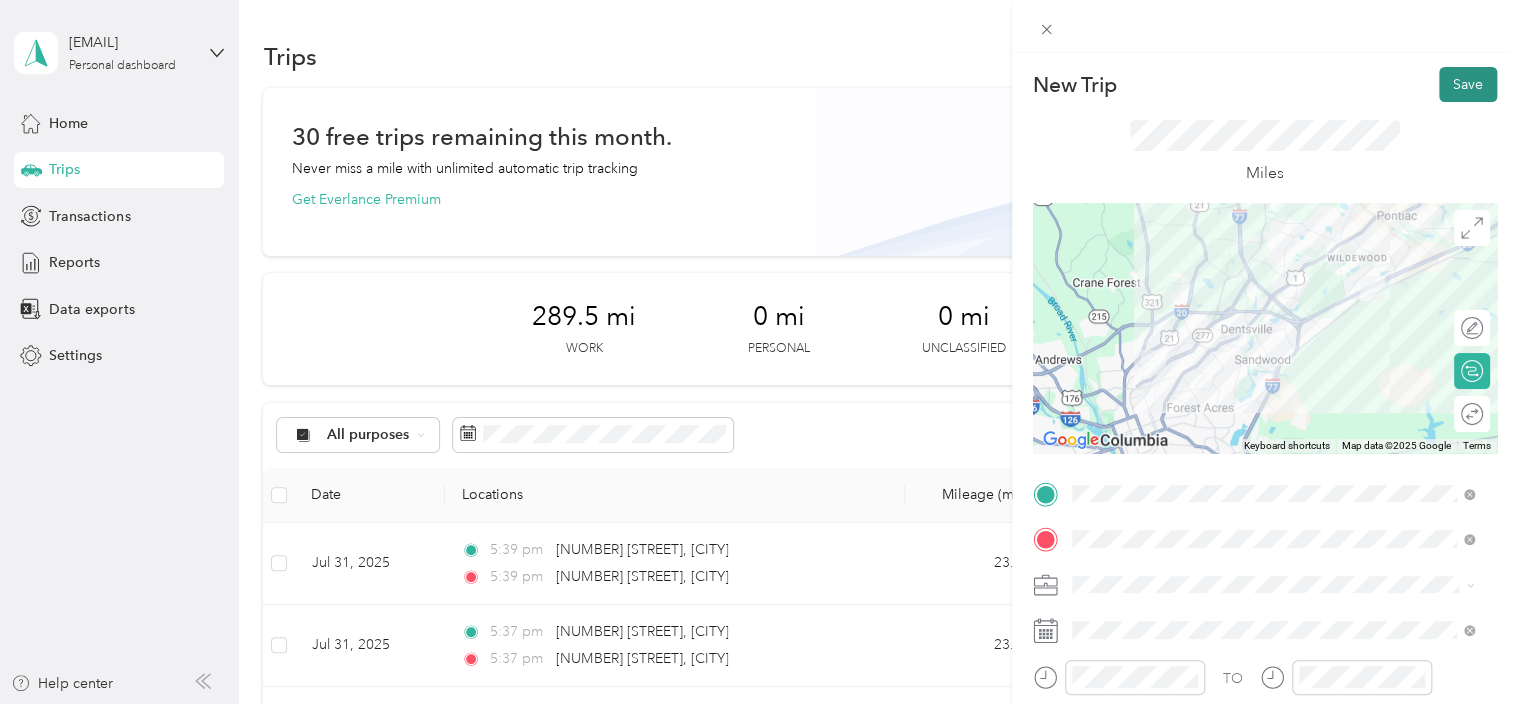 click on "Save" at bounding box center (1468, 84) 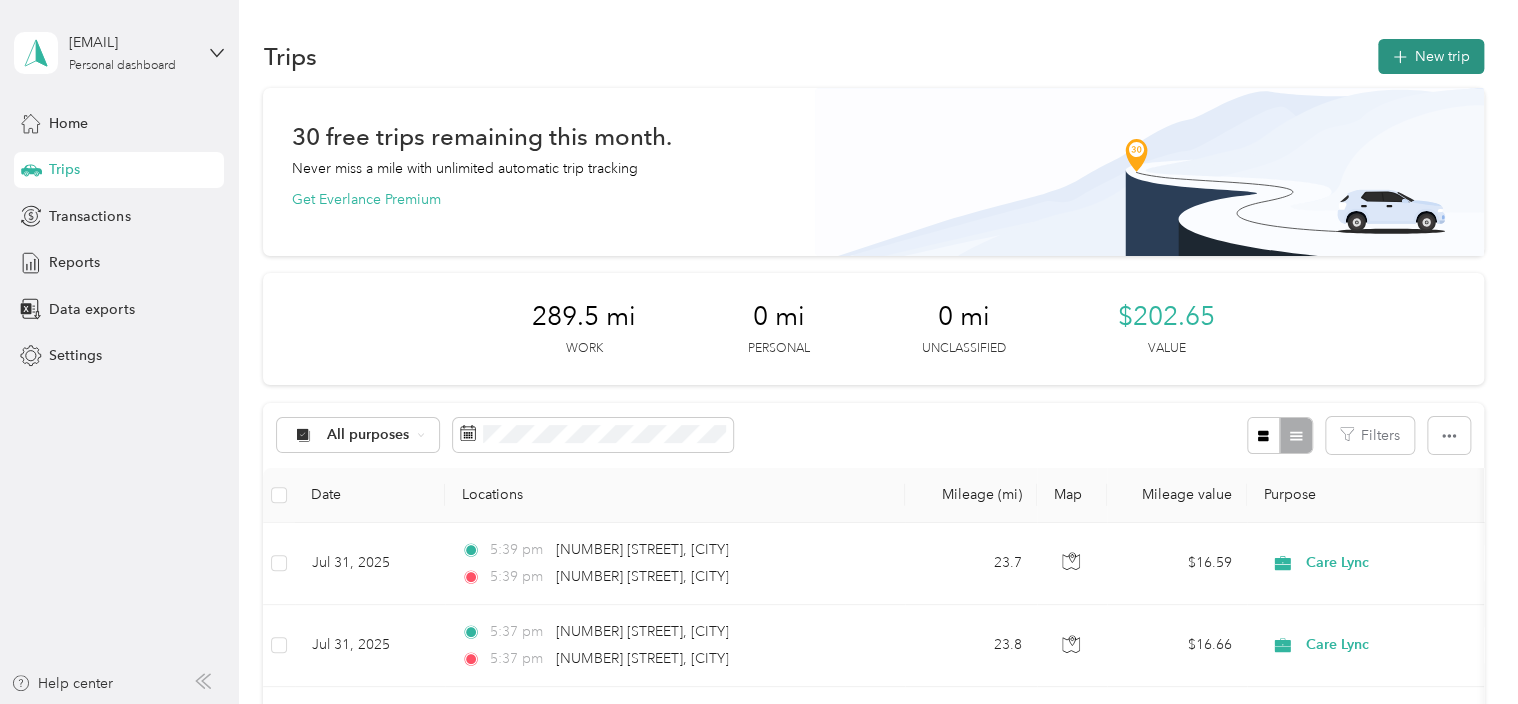click 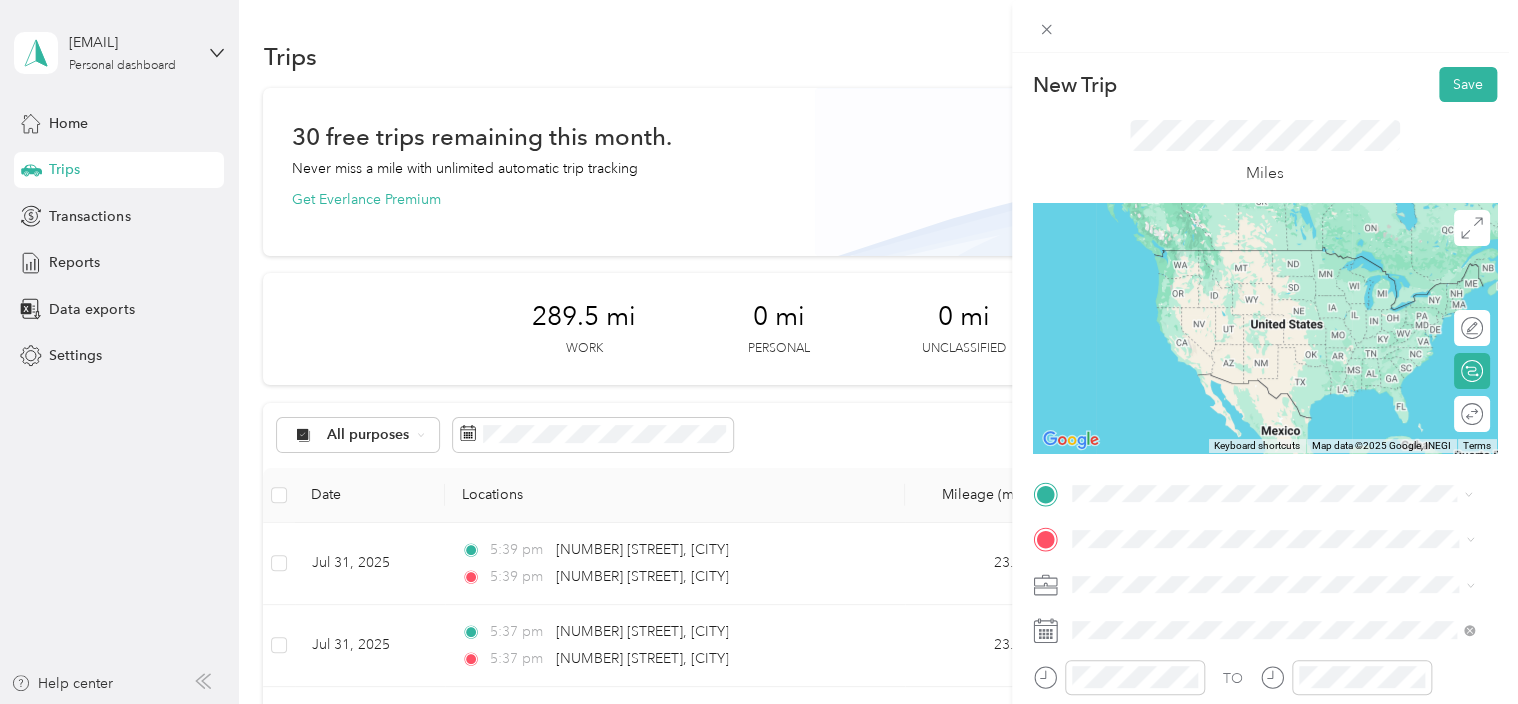 click on "[NUMBER] [STREET]
[CITY], [STATE] [POSTAL_CODE], [COUNTRY]" at bounding box center (1253, 258) 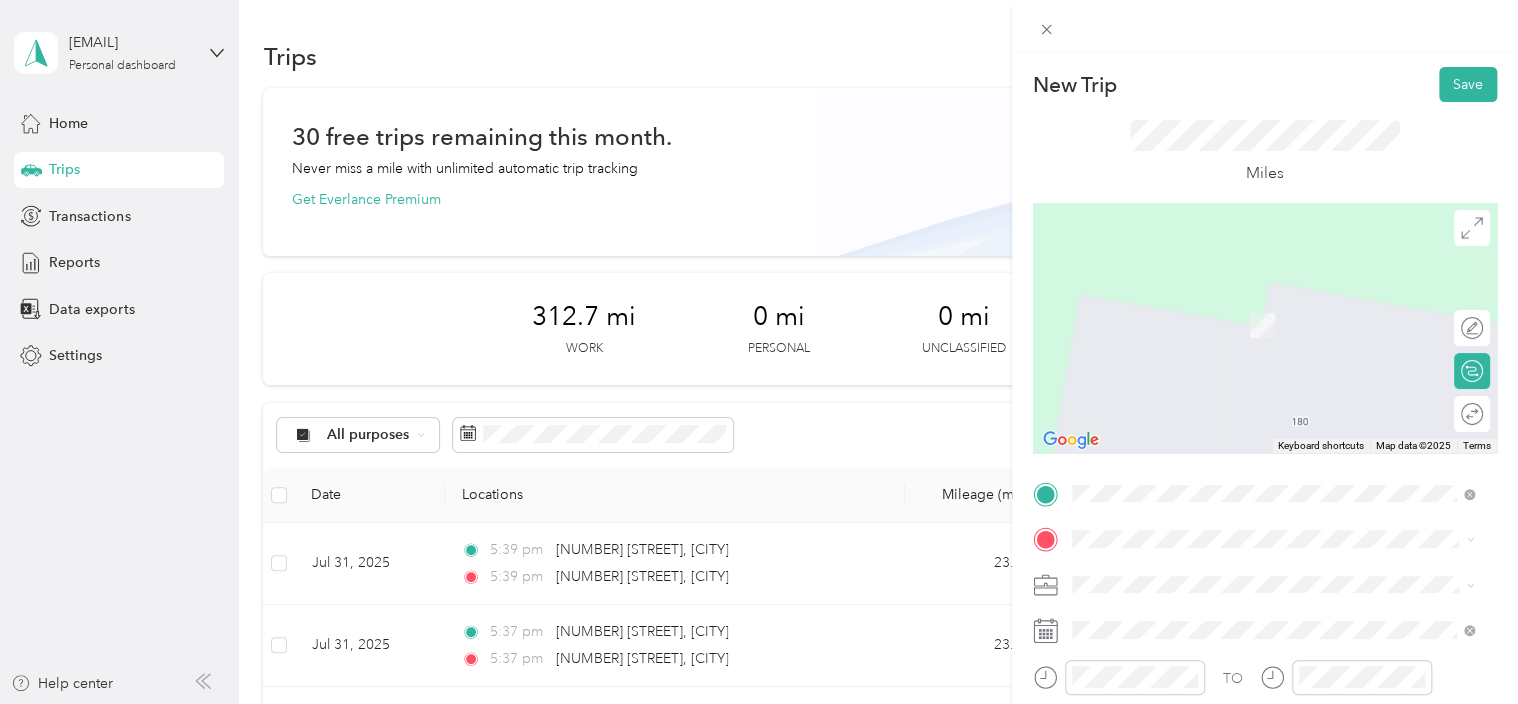 click on "[NUMBER] [STREET]
[CITY], [STATE] [POSTAL_CODE], [COUNTRY]" at bounding box center [1253, 294] 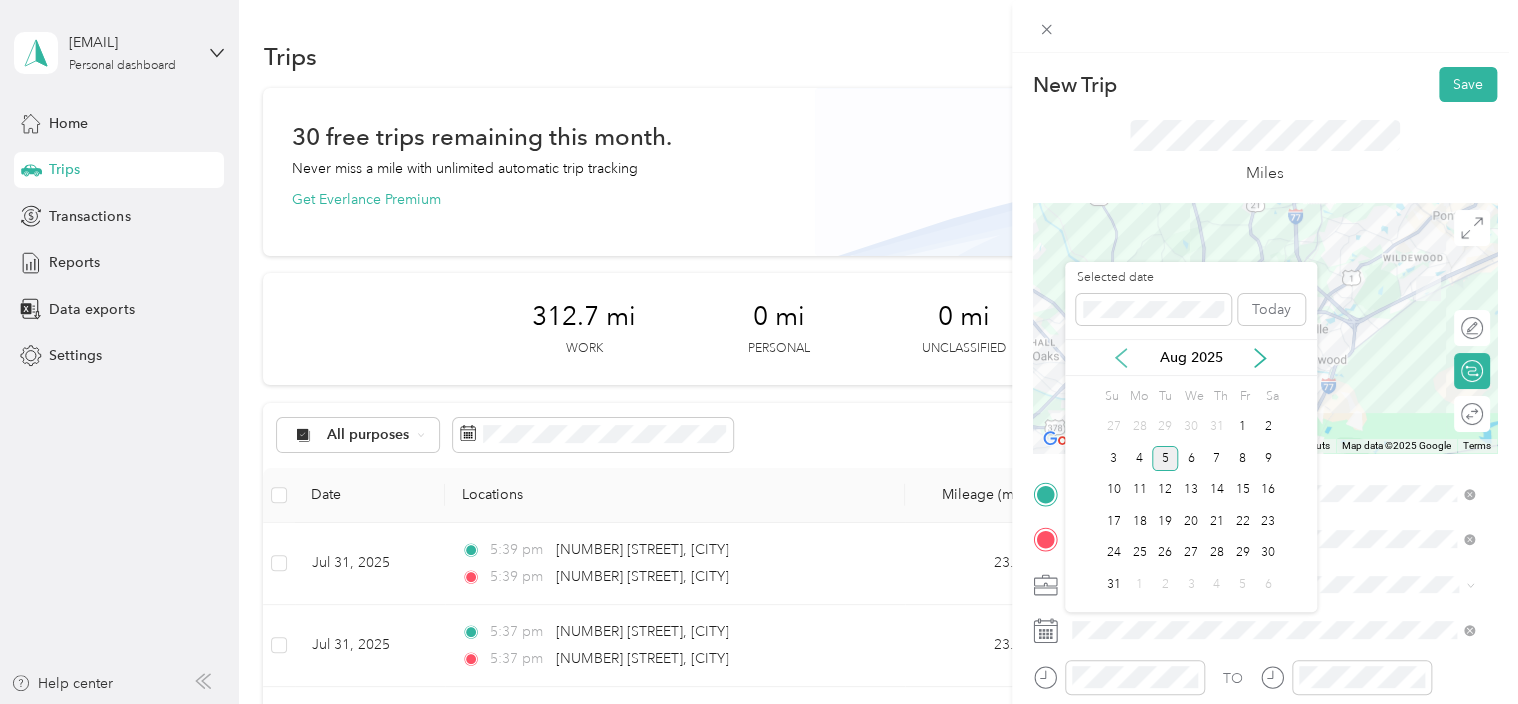 click 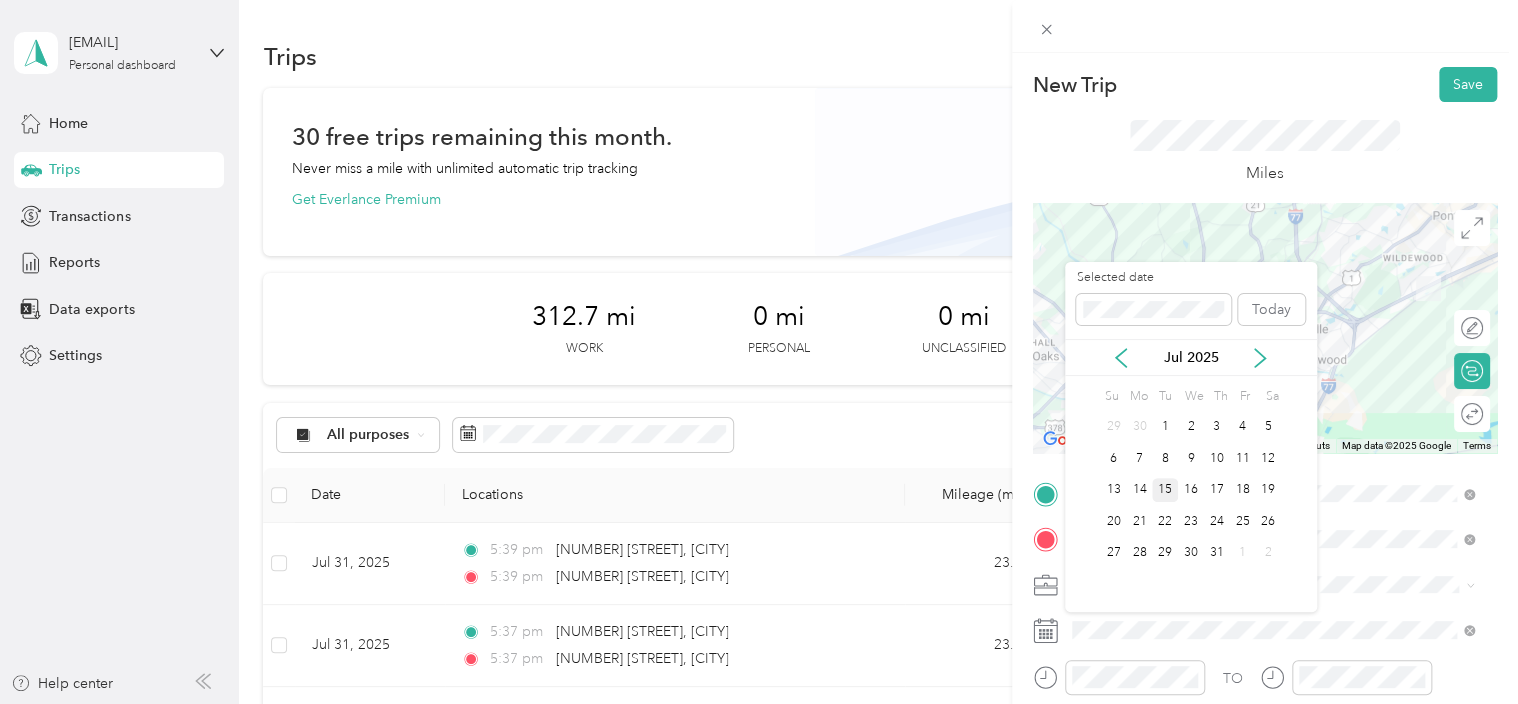 click on "15" at bounding box center (1165, 490) 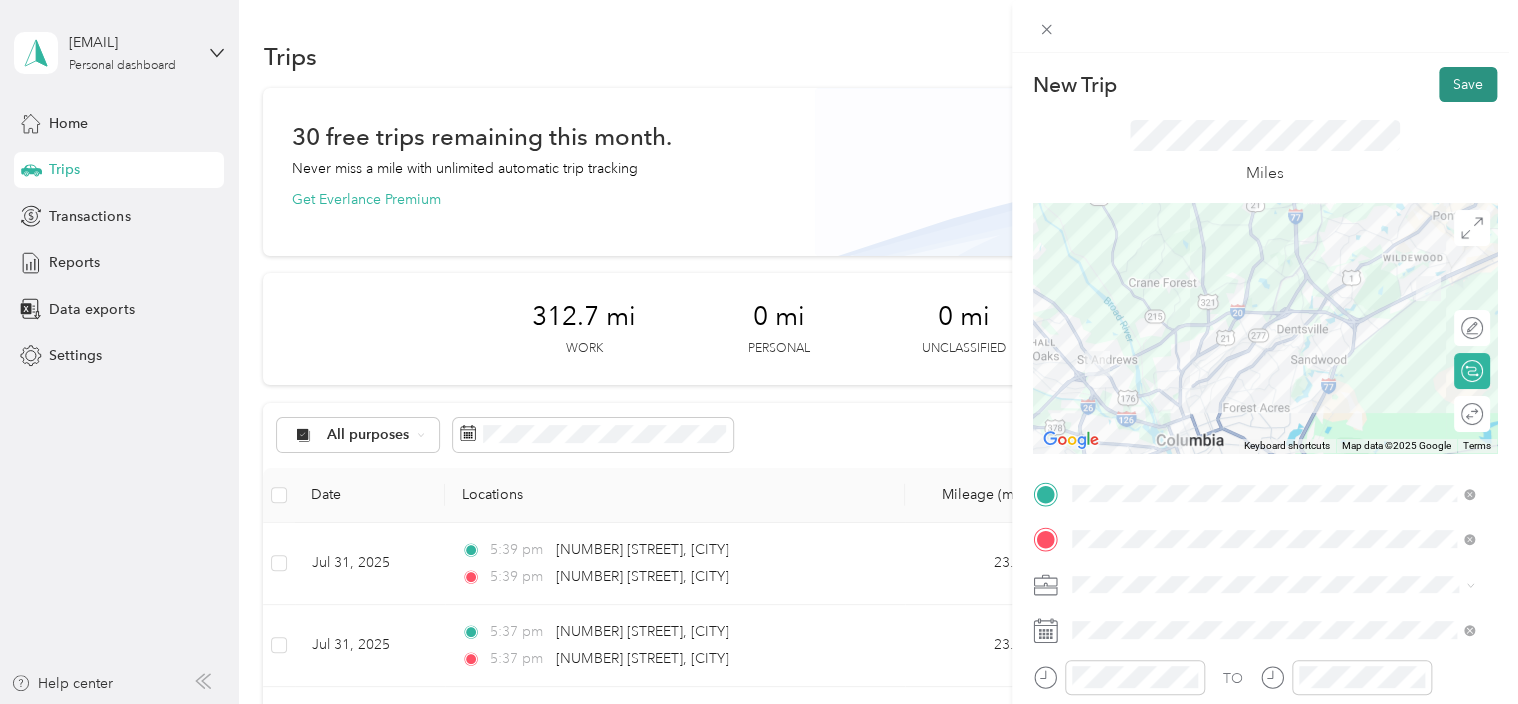 click on "Save" at bounding box center [1468, 84] 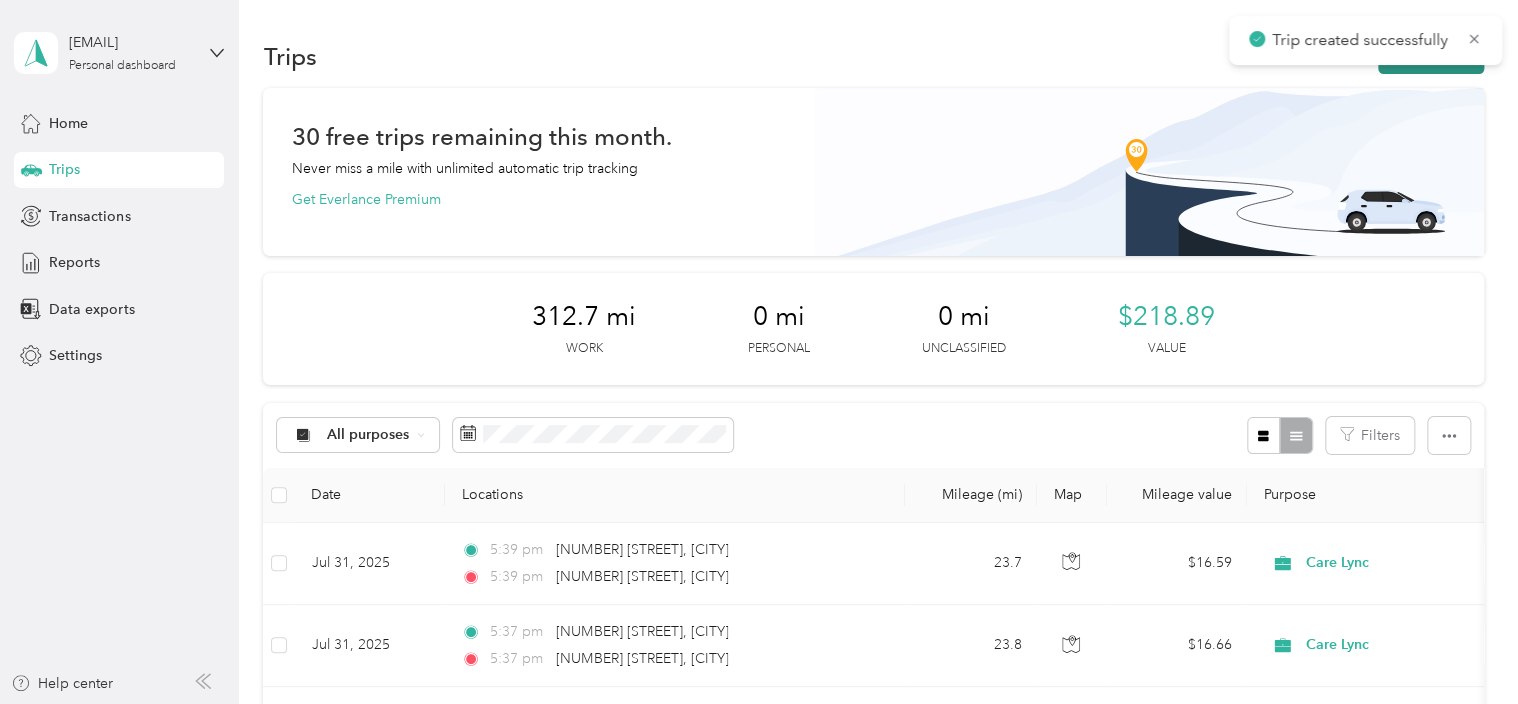 click on "New trip" at bounding box center [1431, 56] 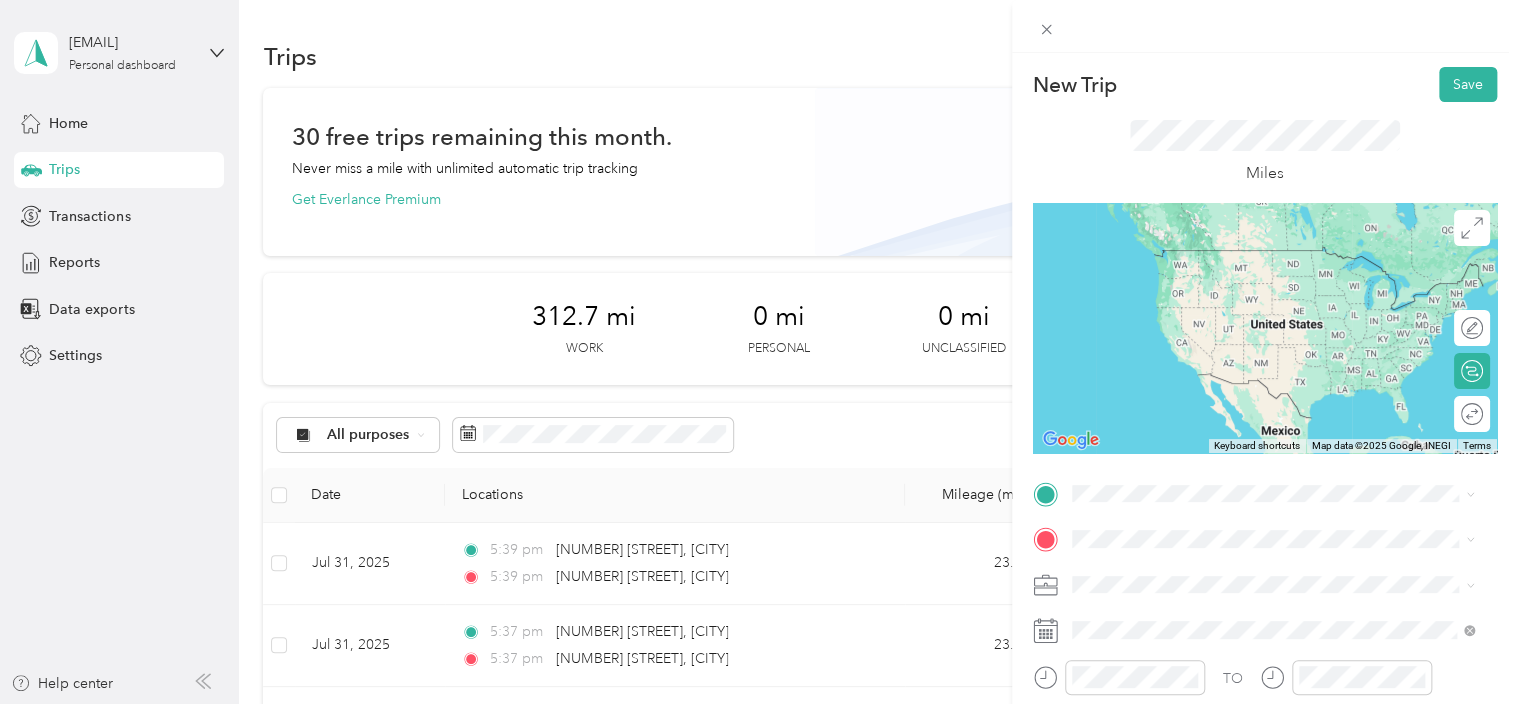 click on "[NUMBER] [STREET]
[CITY], [STATE] [POSTAL_CODE], [COUNTRY]" at bounding box center (1253, 252) 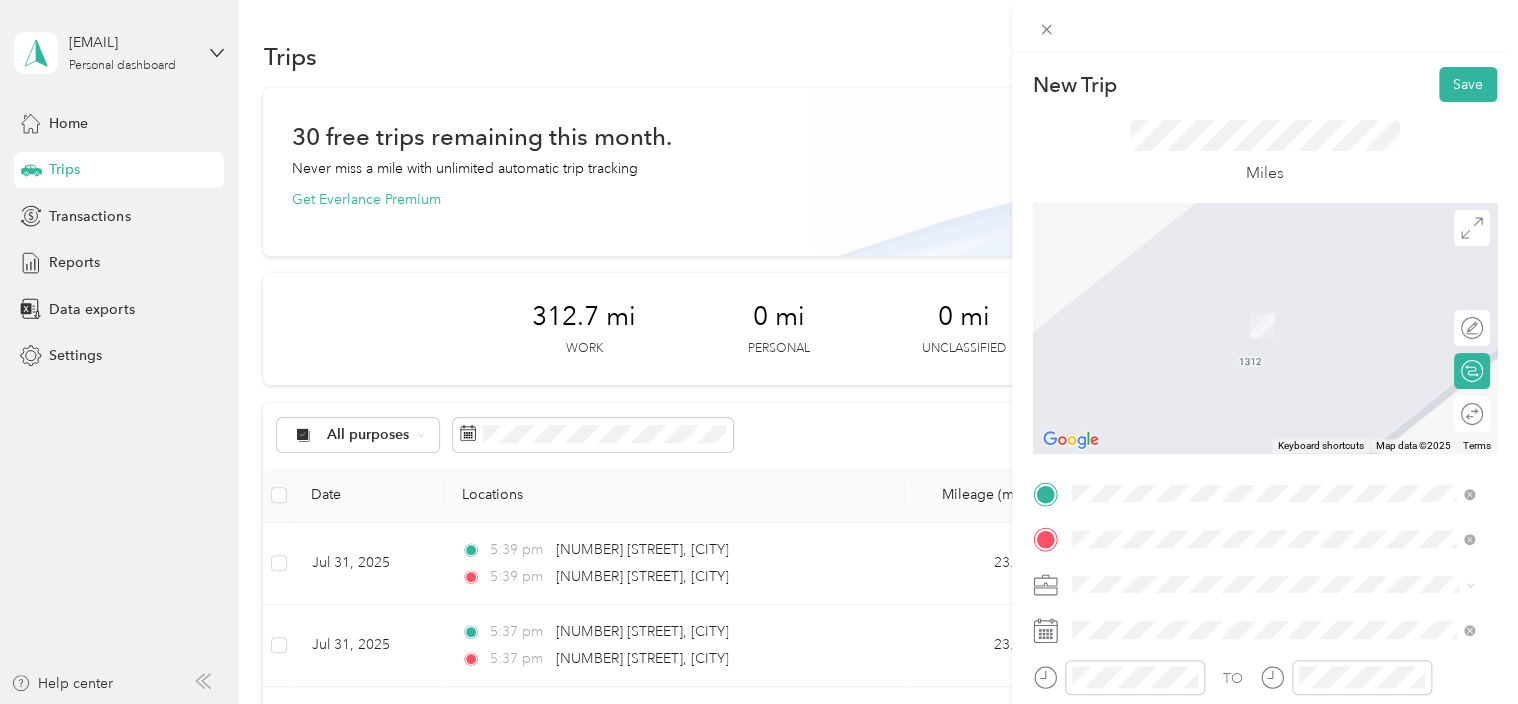 click on "[NUMBER] [STREET]
[CITY], [STATE] [POSTAL_CODE], [COUNTRY]" at bounding box center [1253, 304] 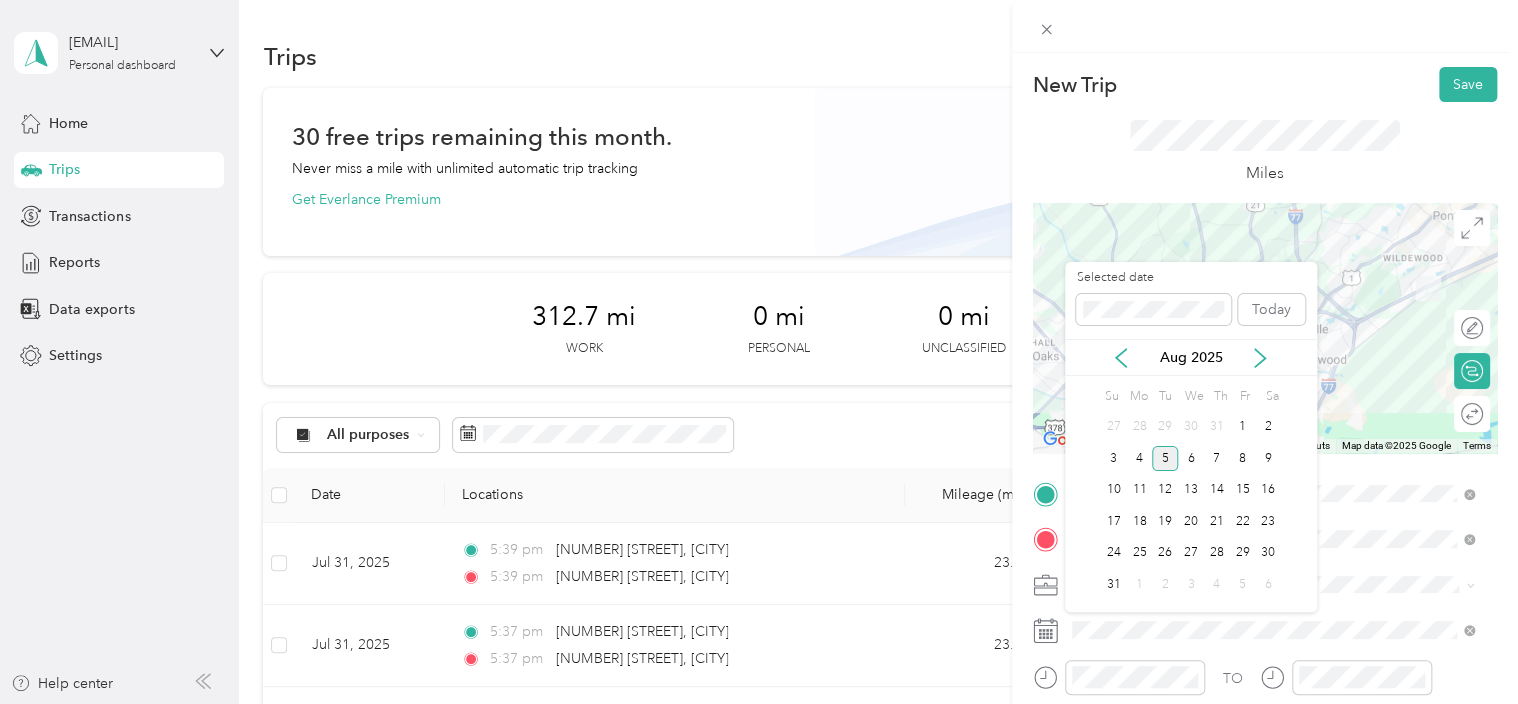 click on "Aug 2025" at bounding box center [1191, 357] 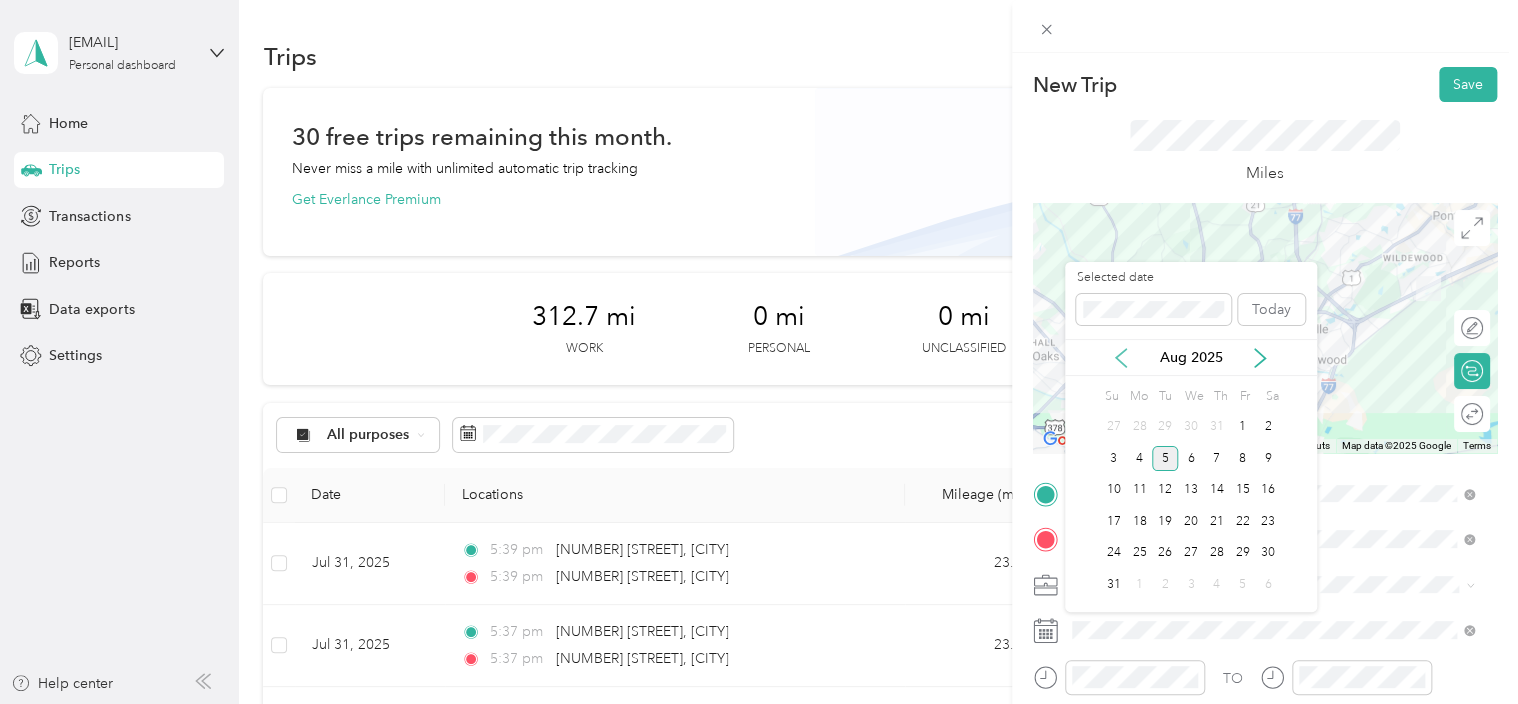 click 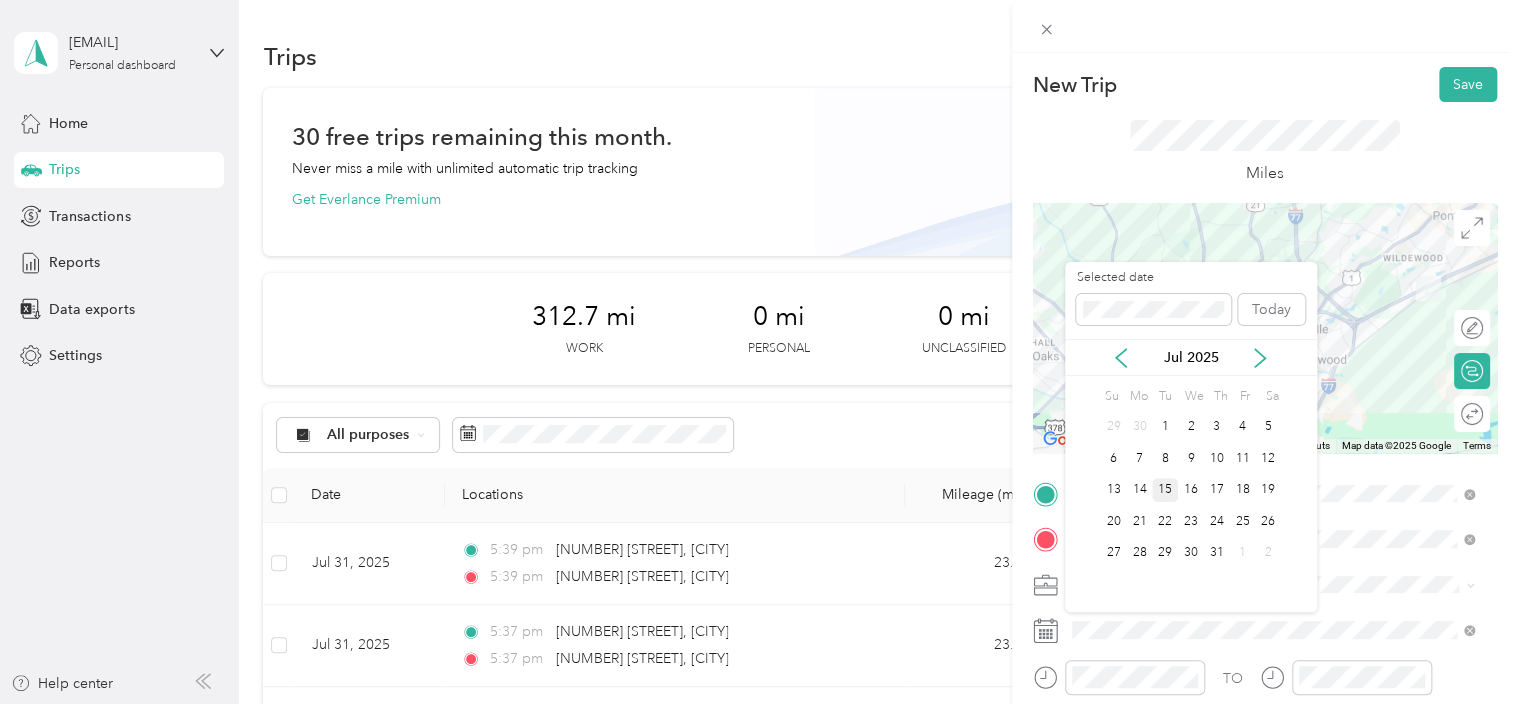click on "15" at bounding box center [1165, 490] 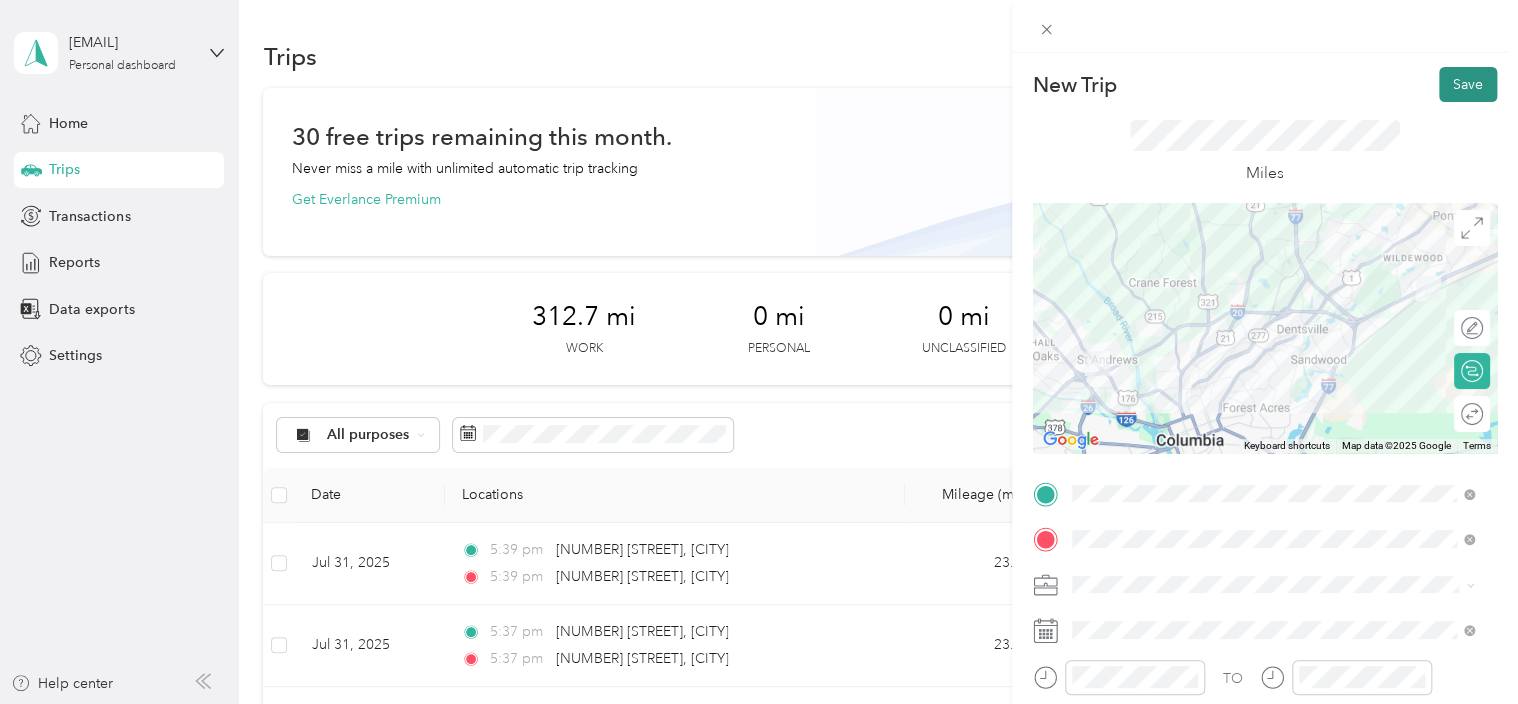 click on "Save" at bounding box center (1468, 84) 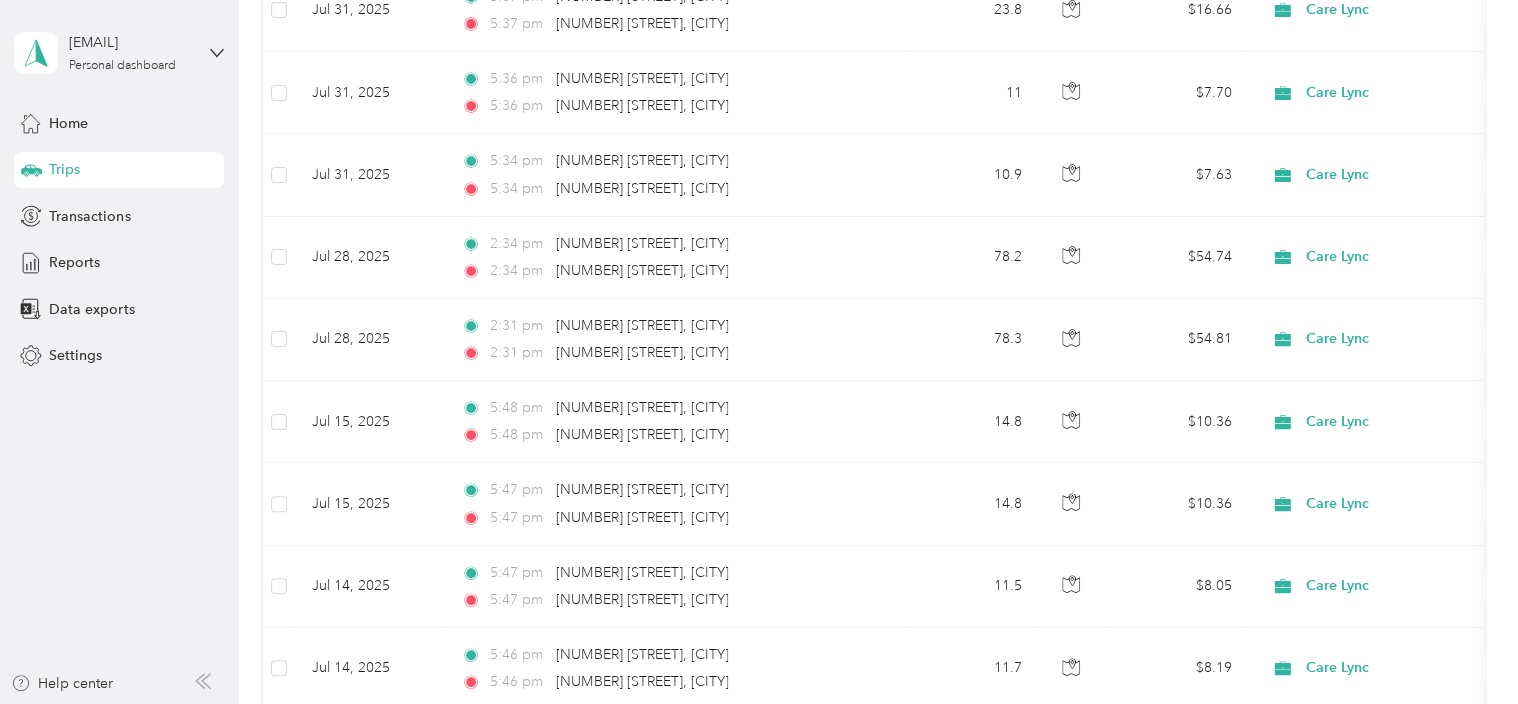 scroll, scrollTop: 0, scrollLeft: 0, axis: both 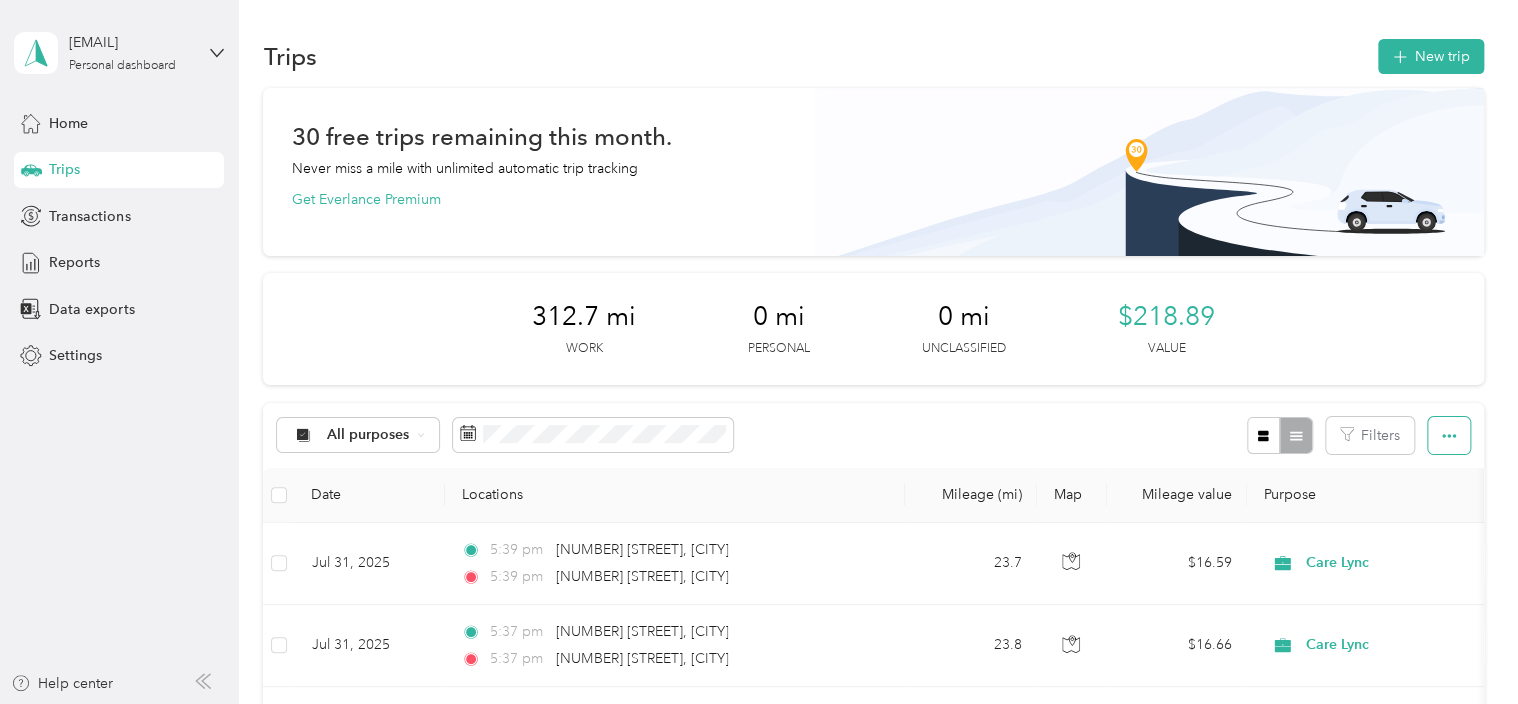 click 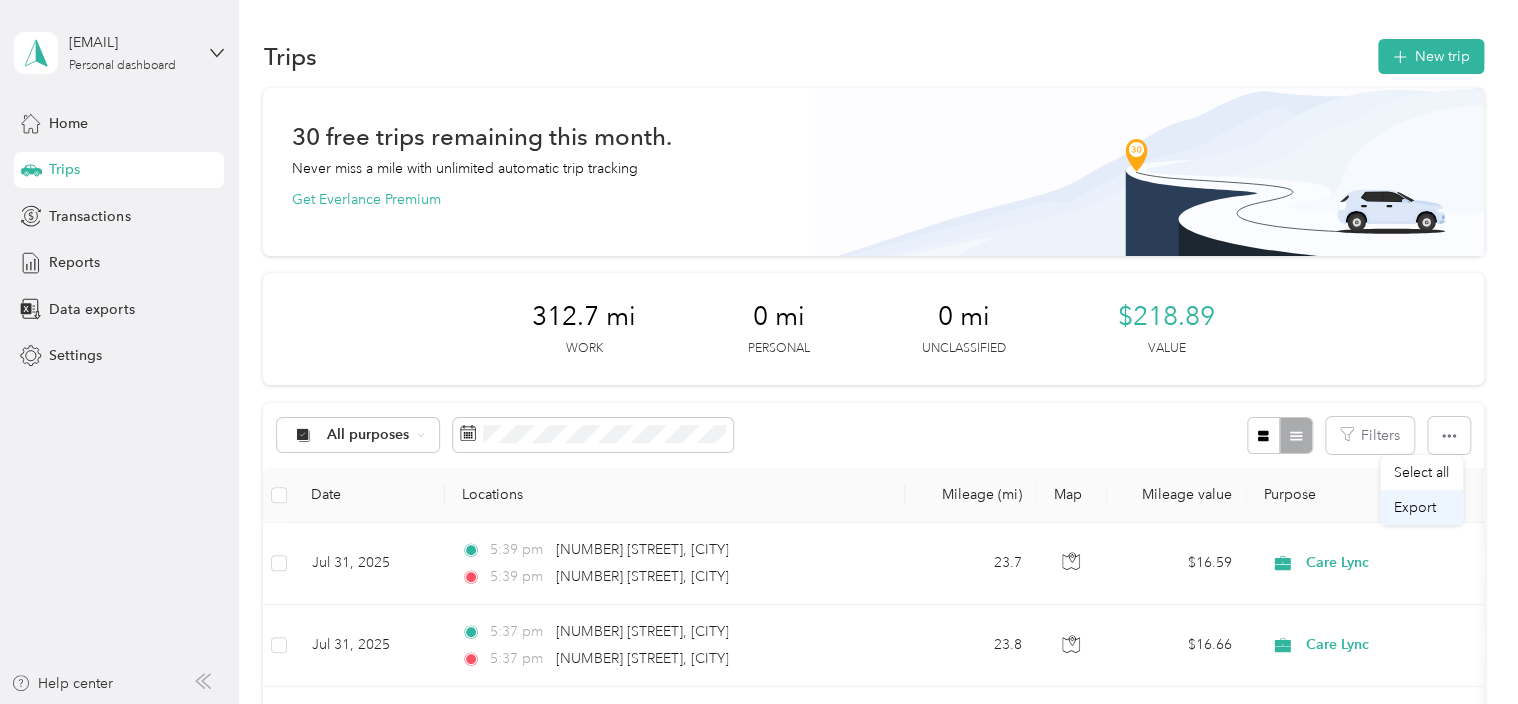 click on "Export" at bounding box center [1415, 507] 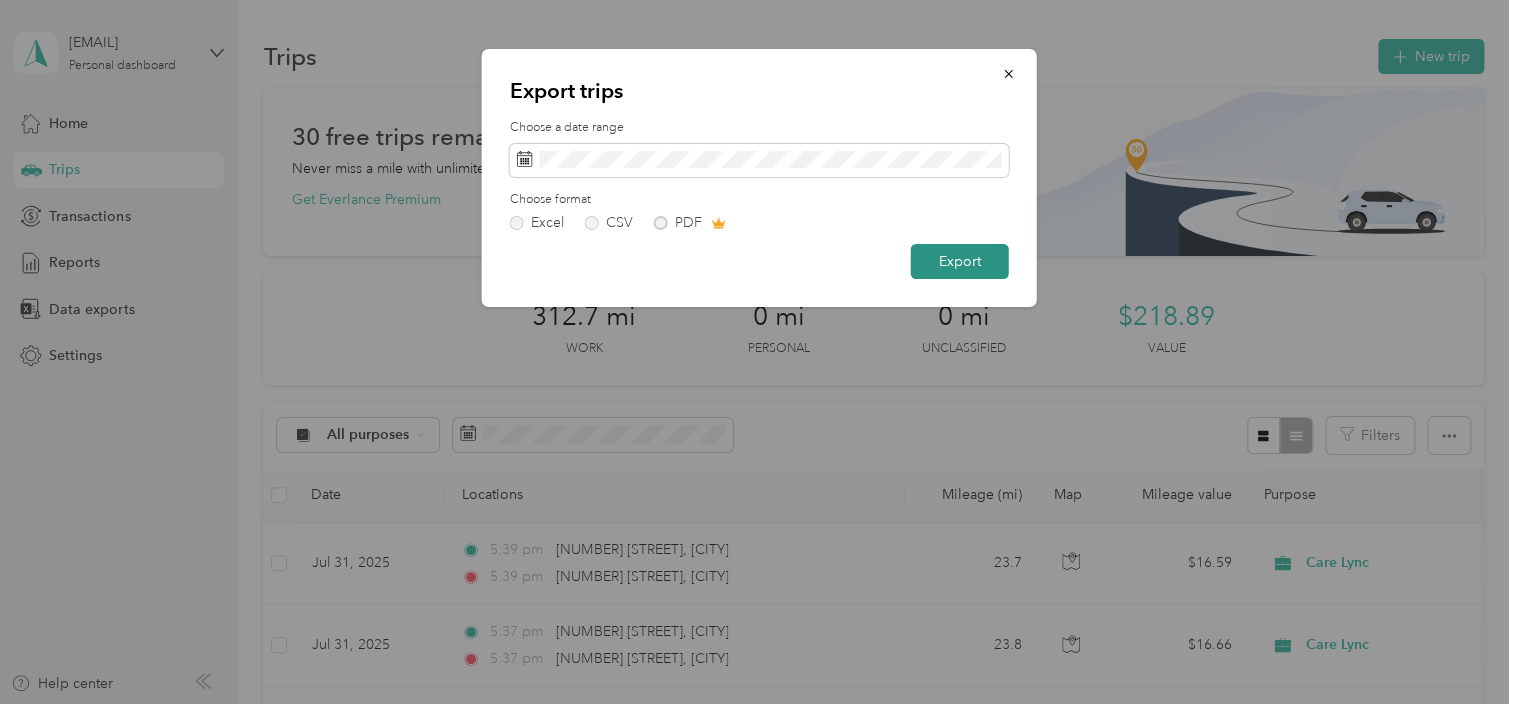 click on "Export" at bounding box center [960, 261] 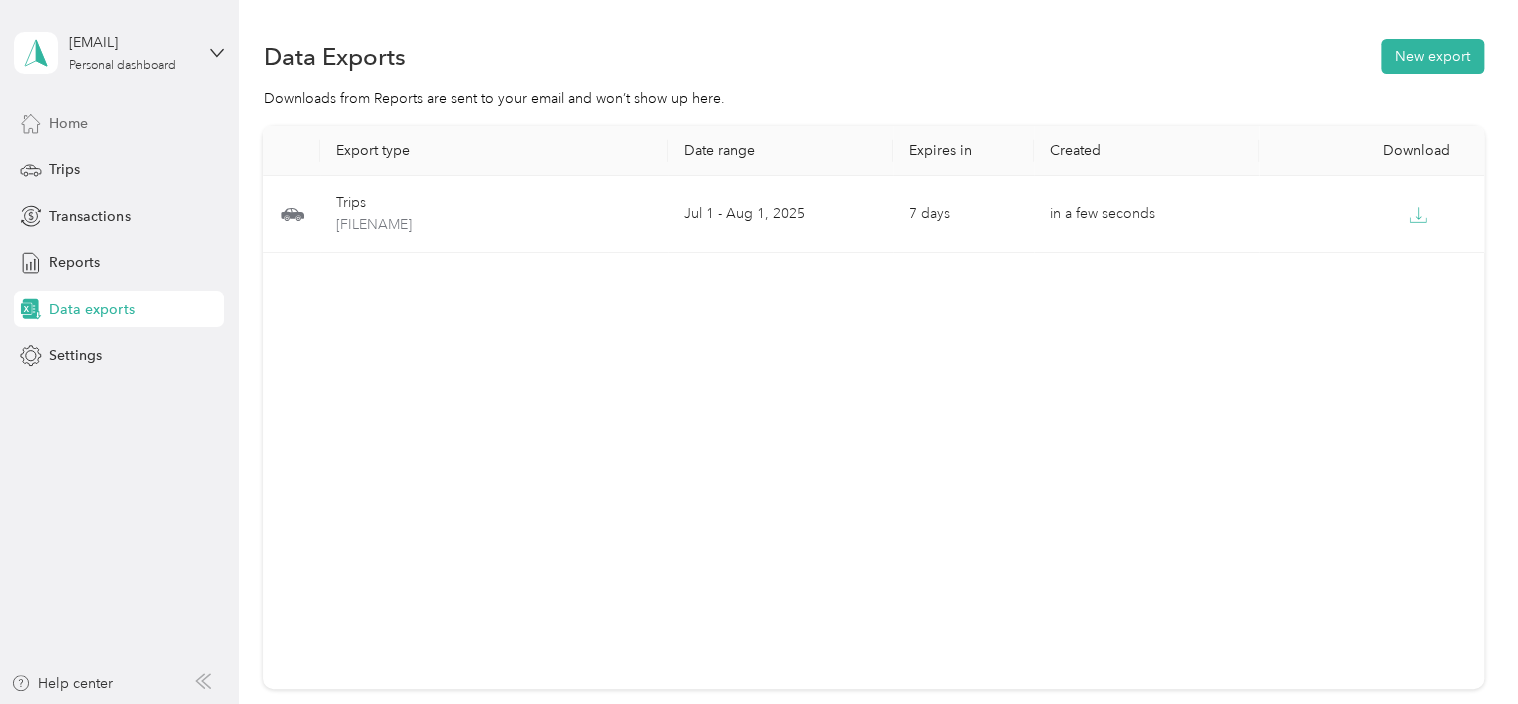 click on "Home" at bounding box center [68, 123] 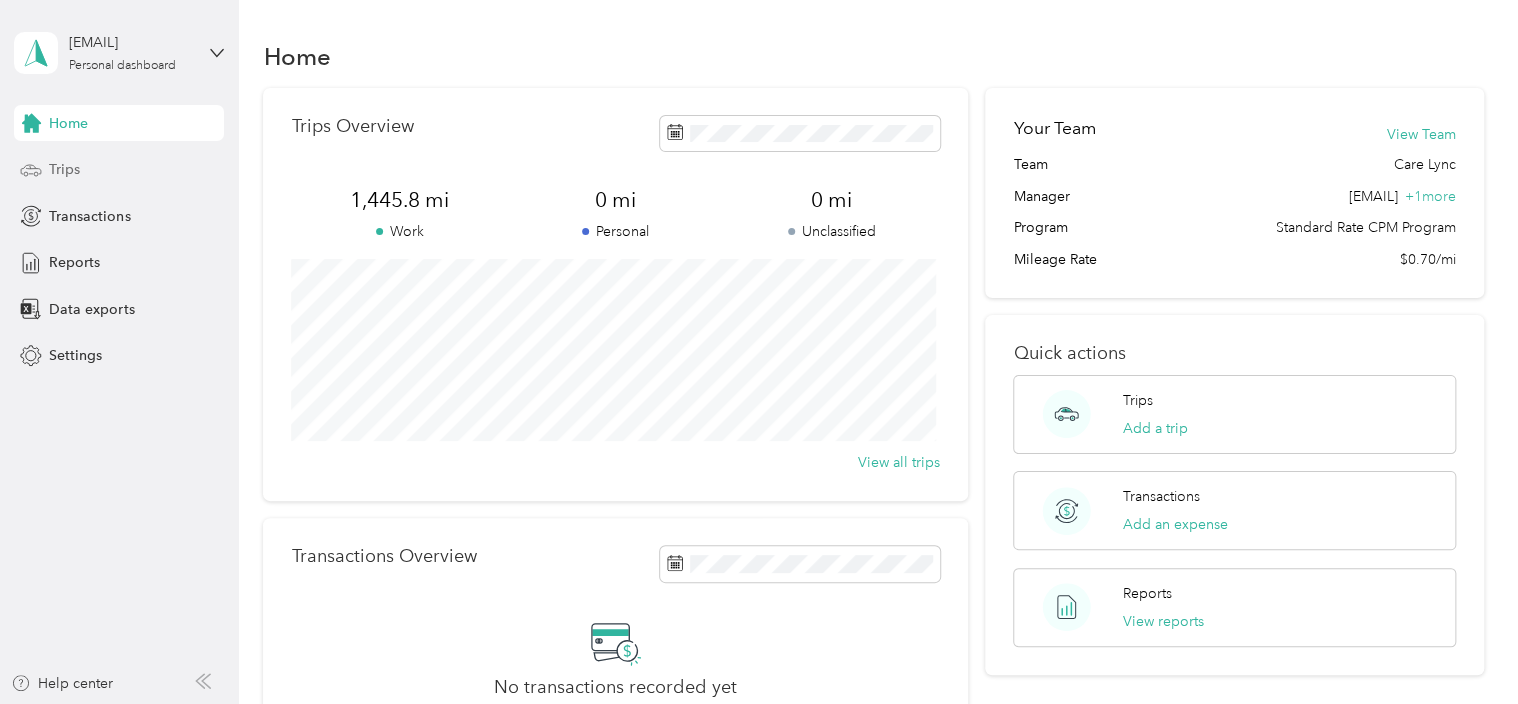 click on "Trips" at bounding box center (119, 170) 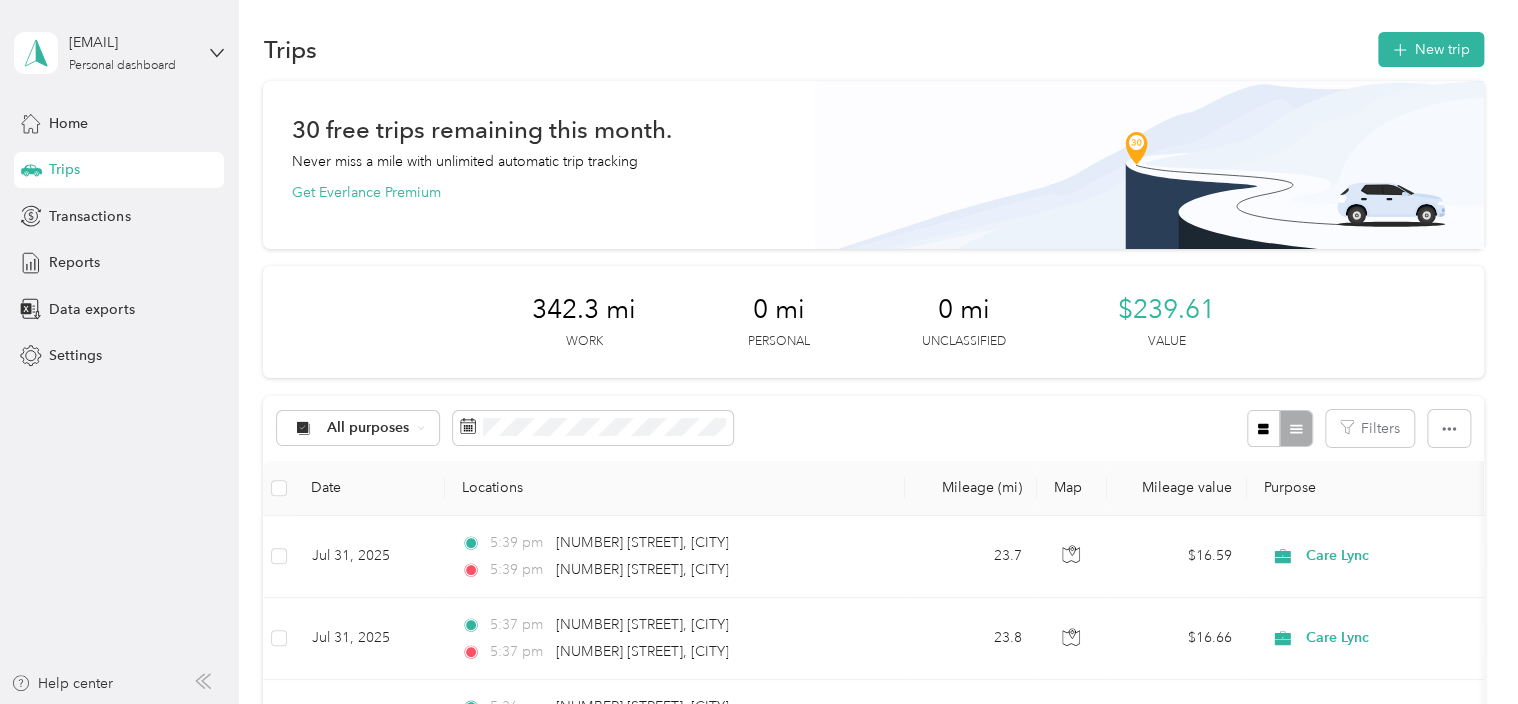 scroll, scrollTop: 0, scrollLeft: 0, axis: both 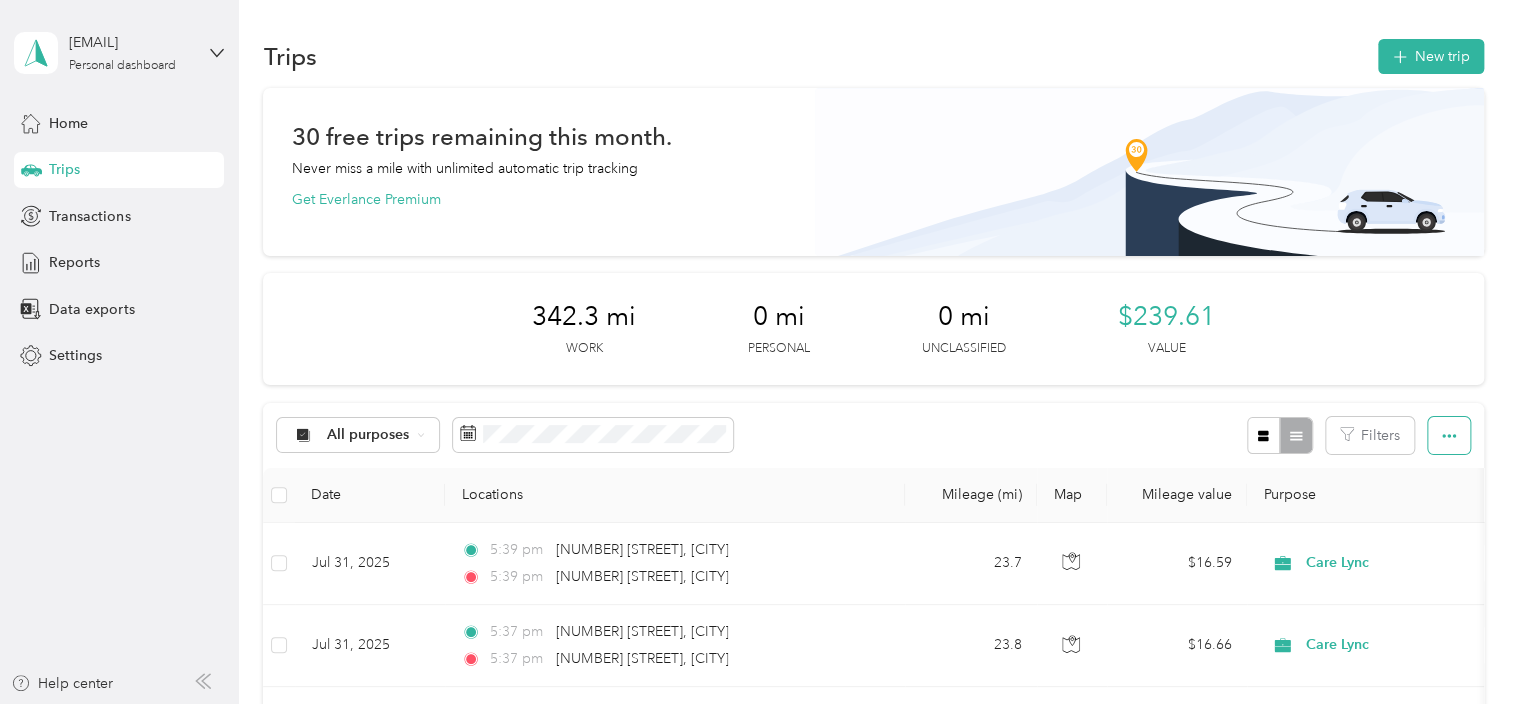 click 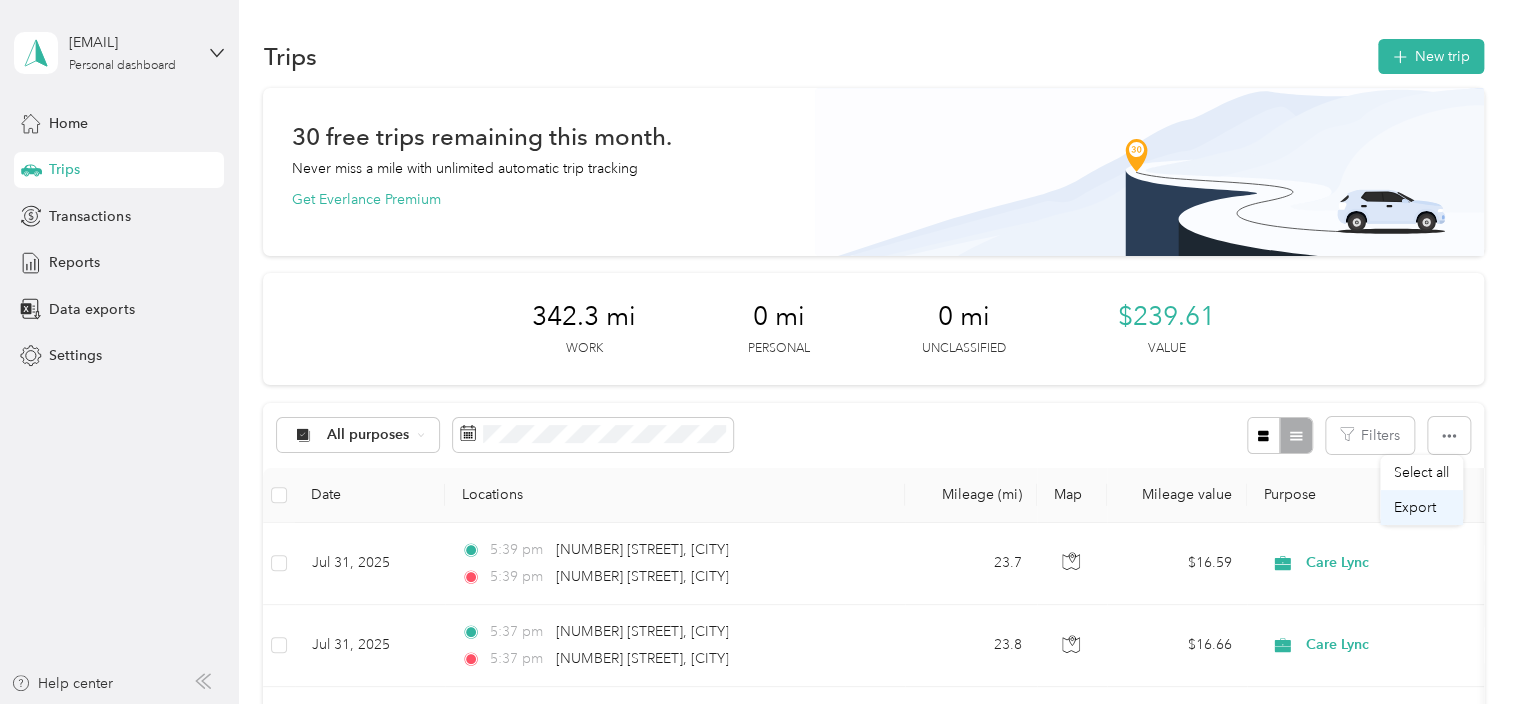 click on "Export" at bounding box center [1415, 507] 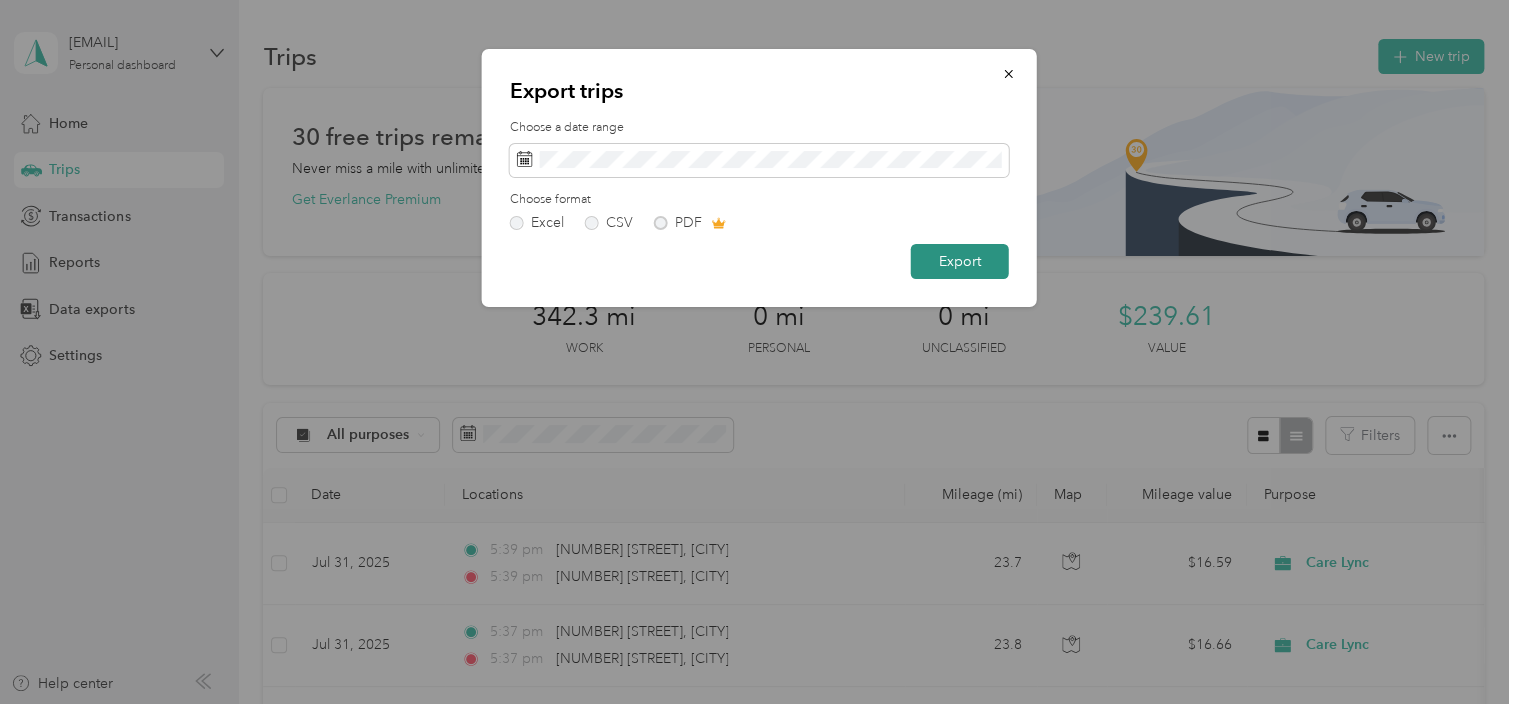 click on "Export" at bounding box center (960, 261) 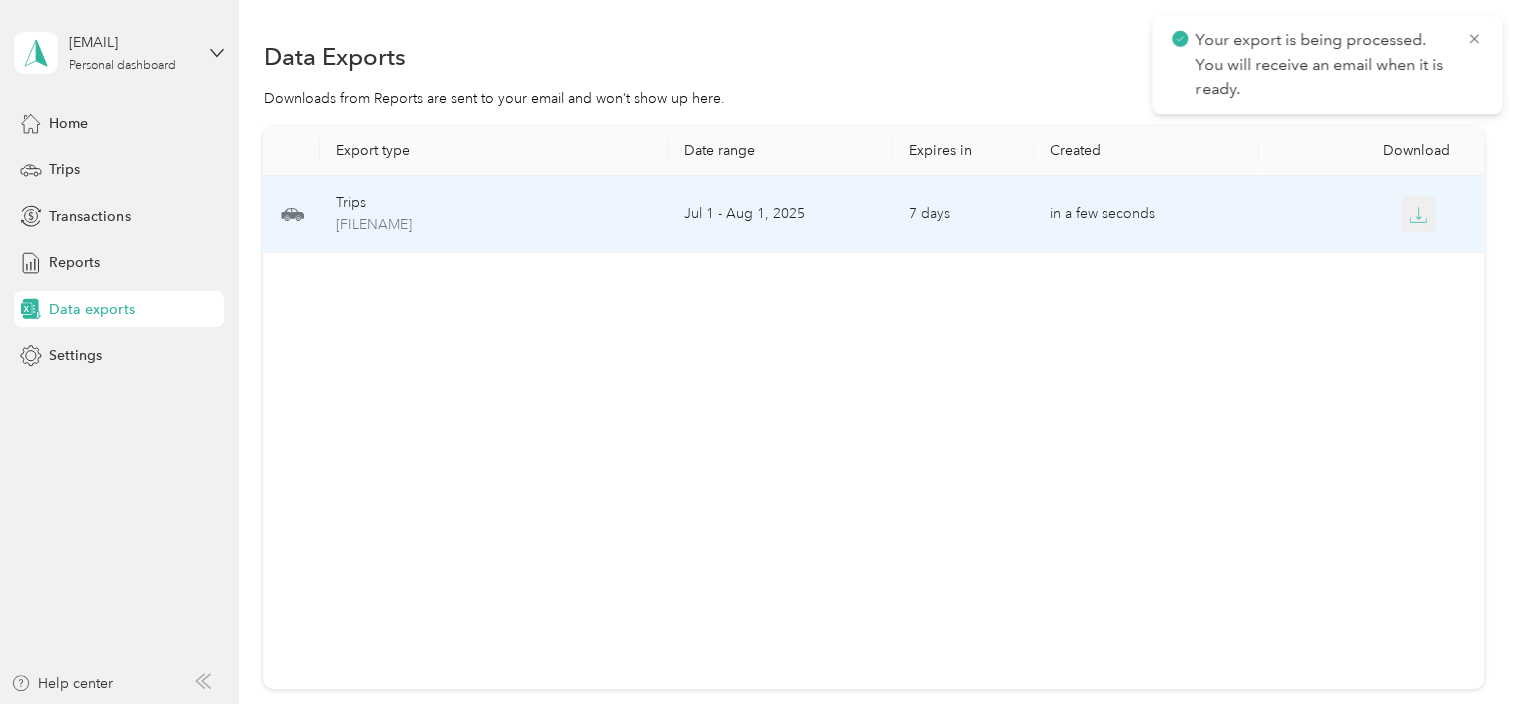 click 